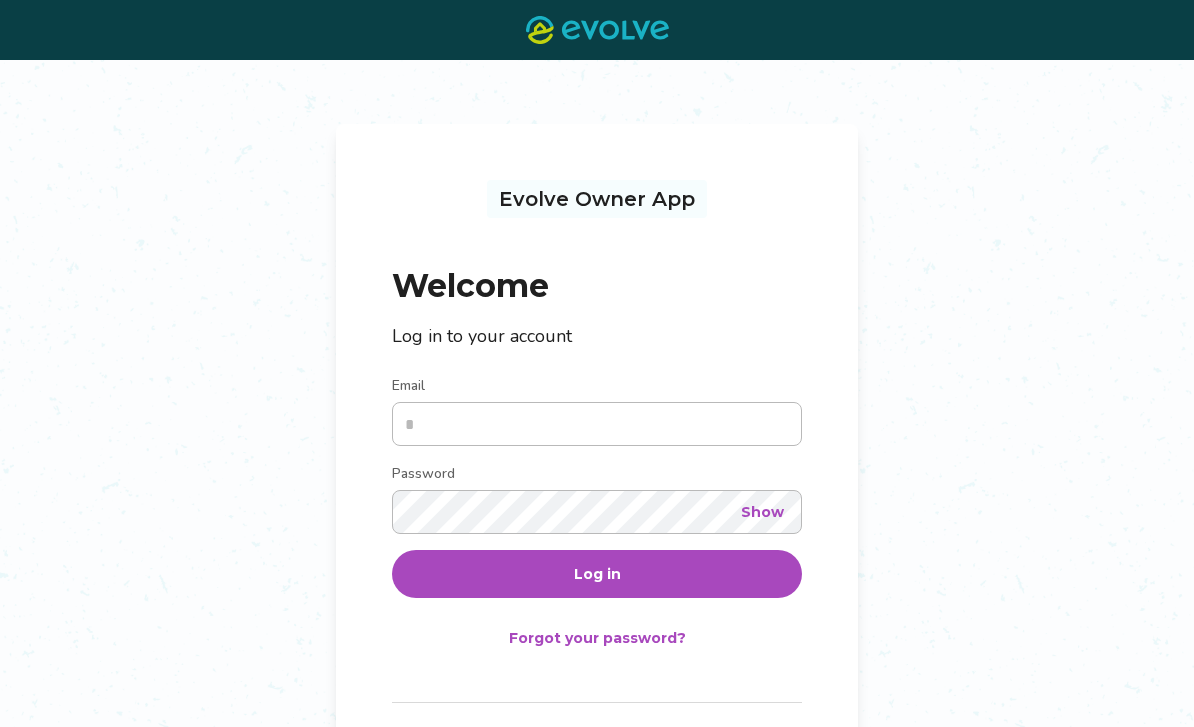 scroll, scrollTop: 0, scrollLeft: 0, axis: both 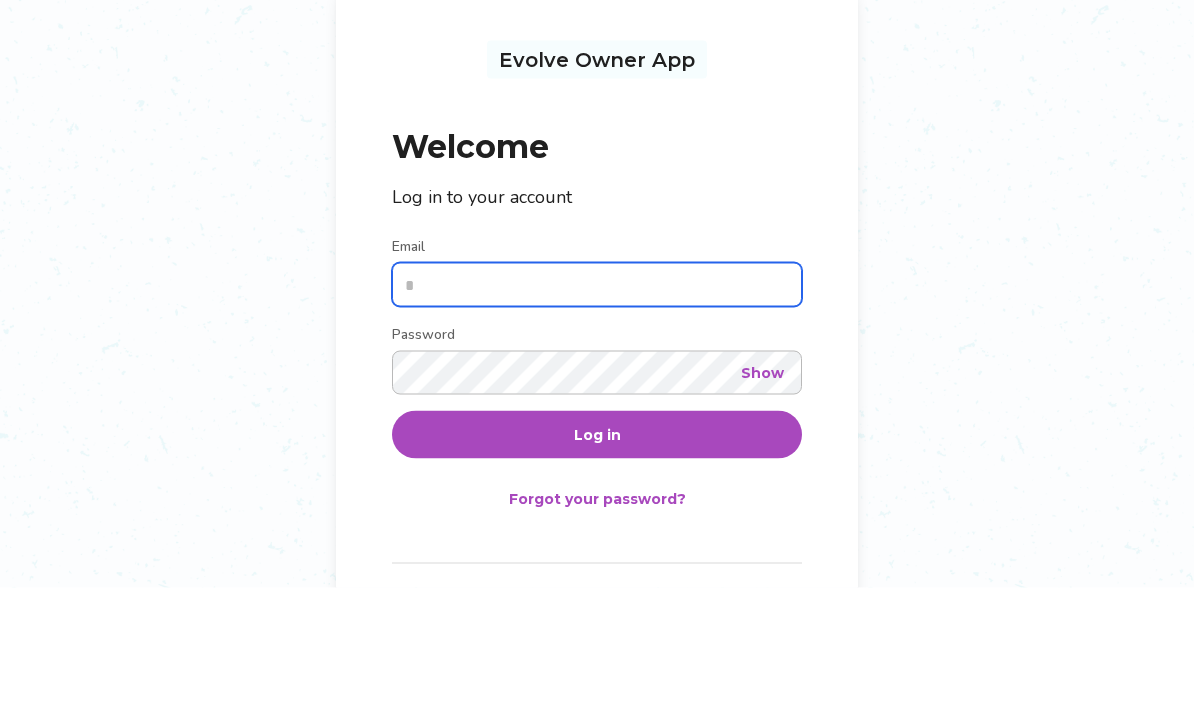 type on "**********" 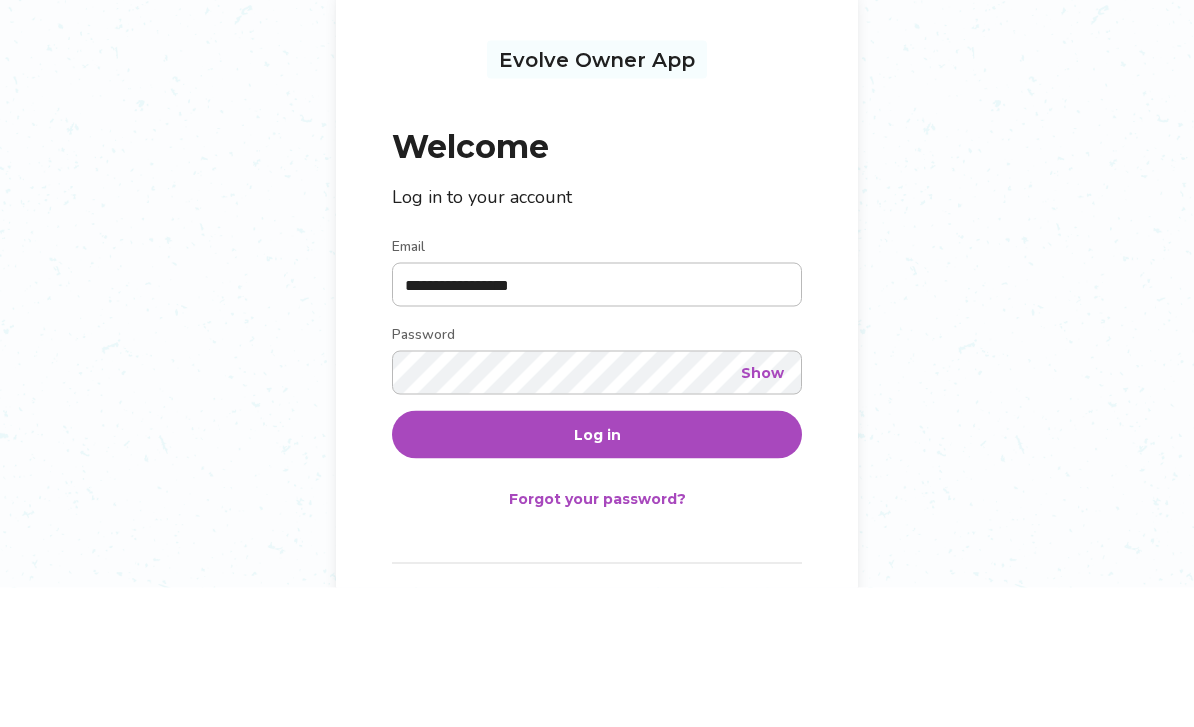 click on "Log in" at bounding box center (597, 574) 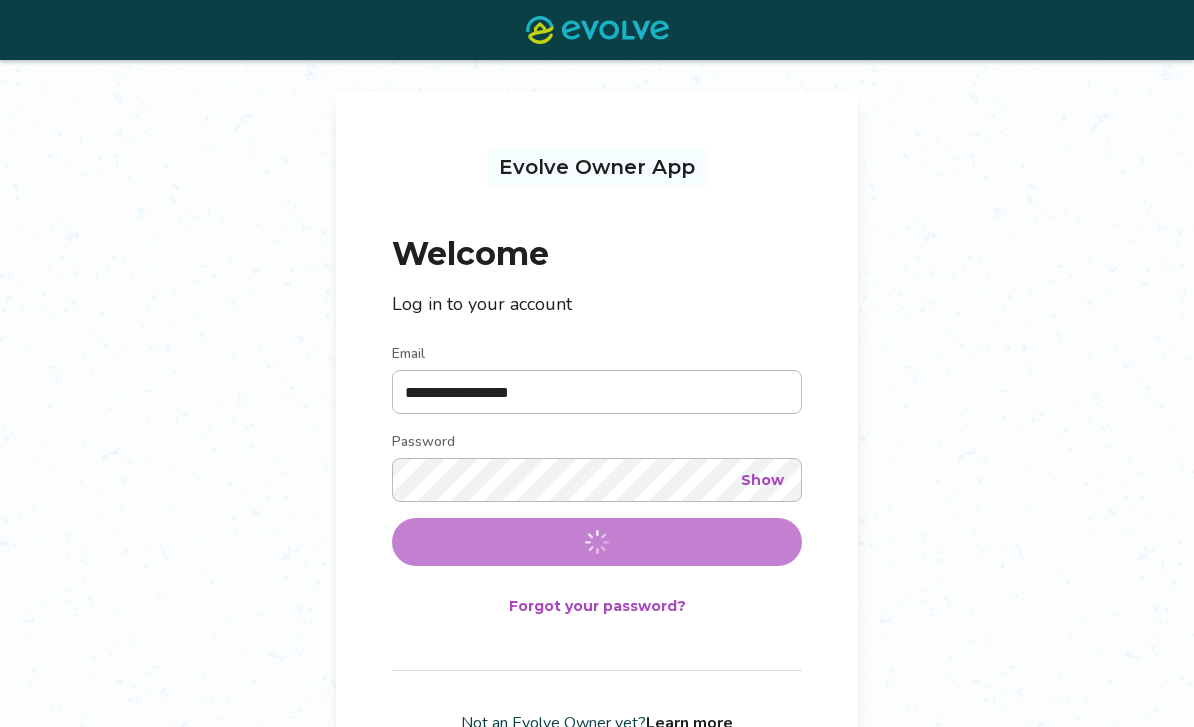 scroll, scrollTop: 0, scrollLeft: 0, axis: both 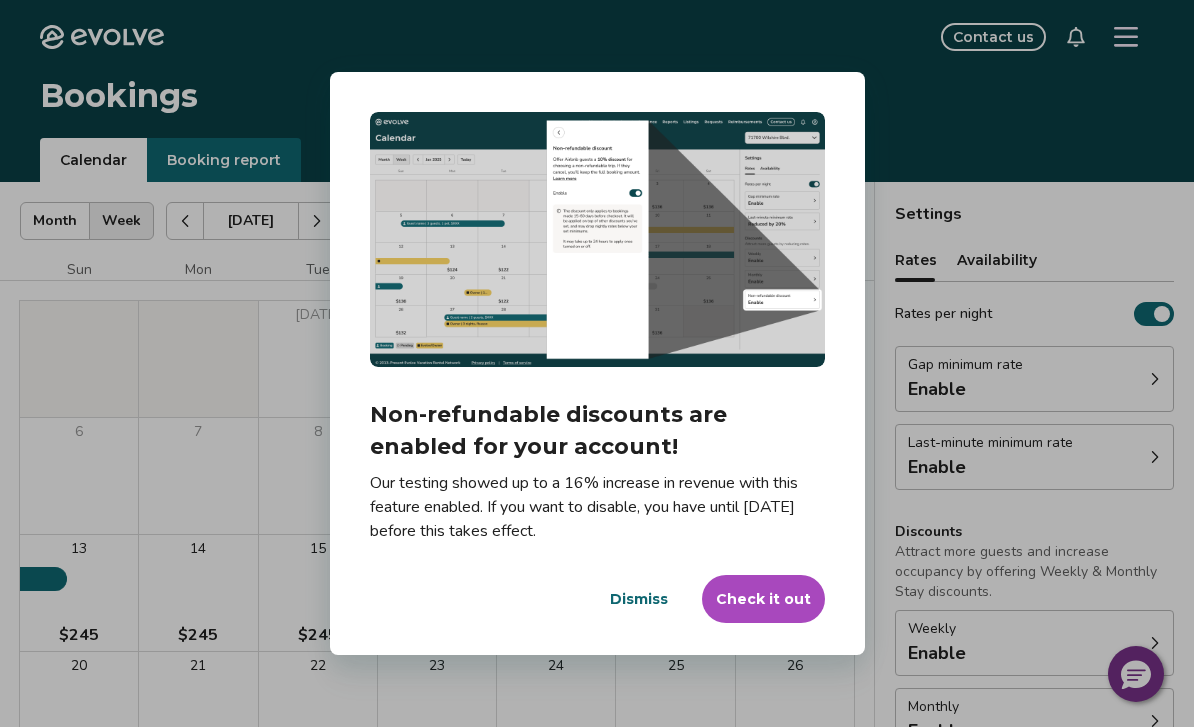 click on "Check it out" at bounding box center [763, 599] 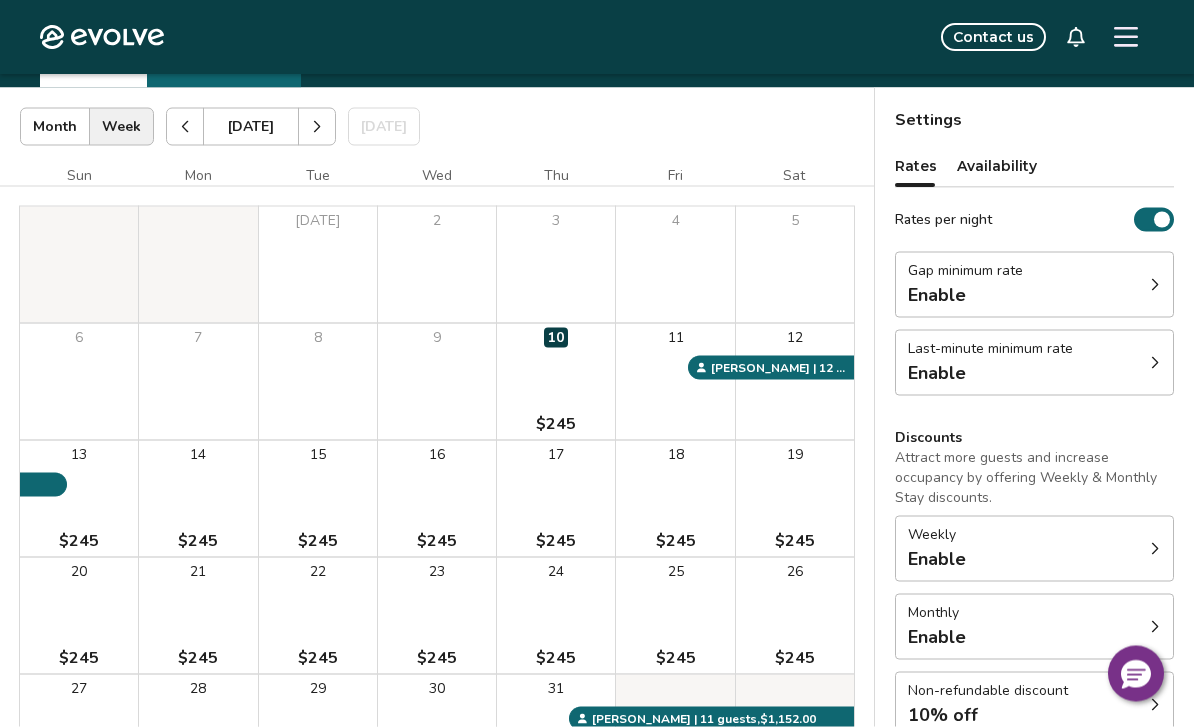 scroll, scrollTop: 95, scrollLeft: 0, axis: vertical 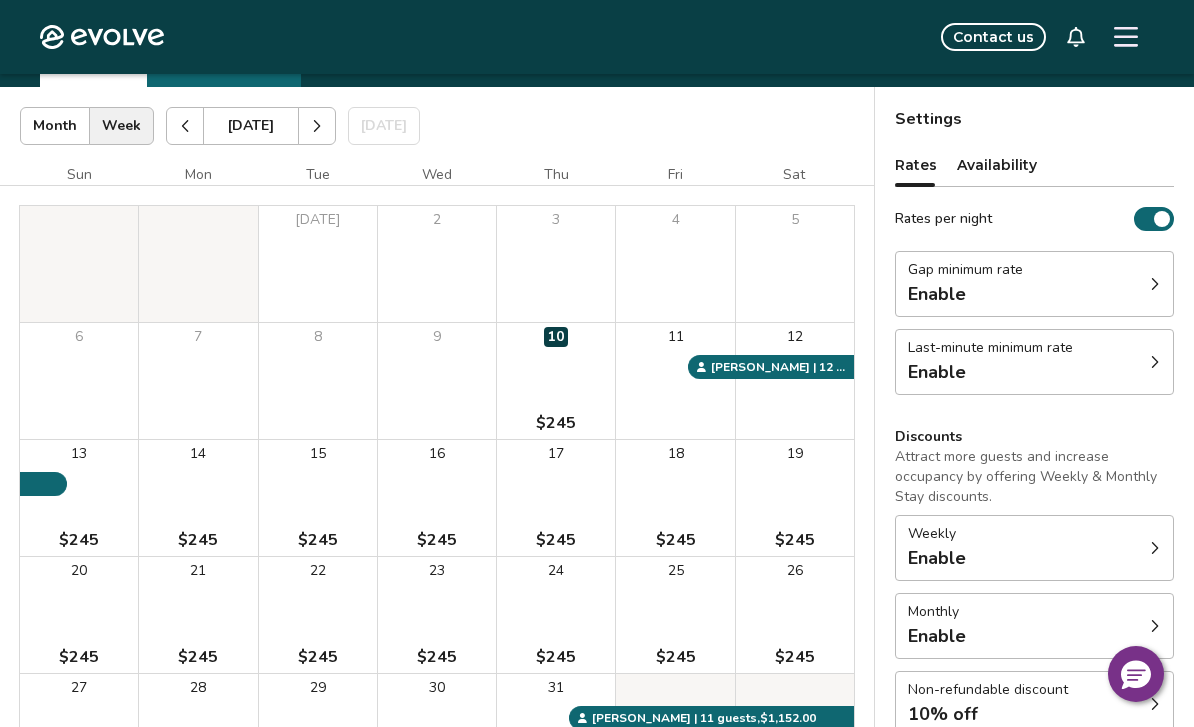 click at bounding box center [1162, 219] 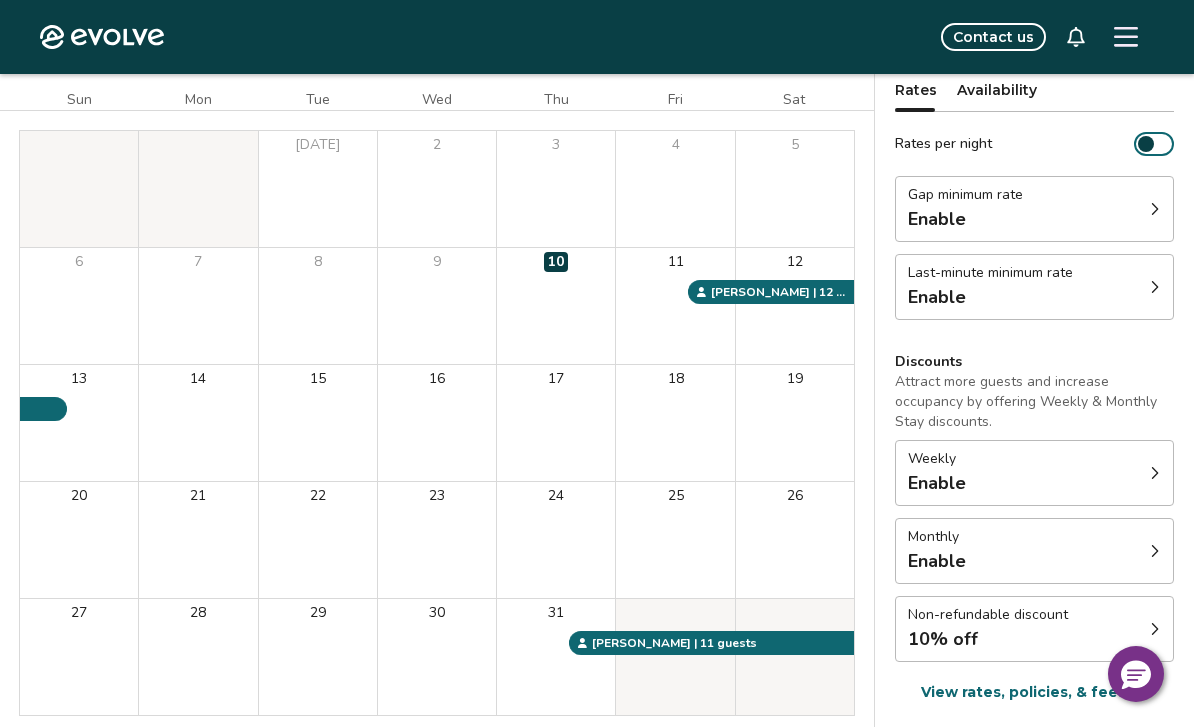 scroll, scrollTop: 243, scrollLeft: 0, axis: vertical 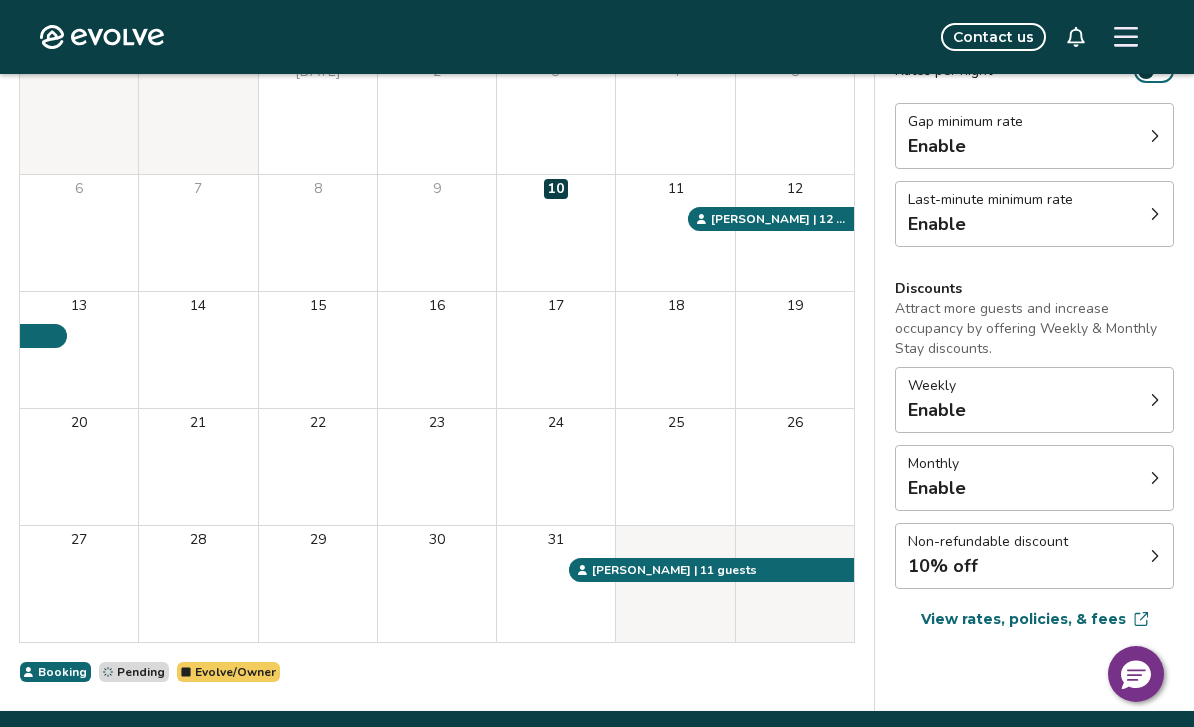 click on "14" at bounding box center [198, 350] 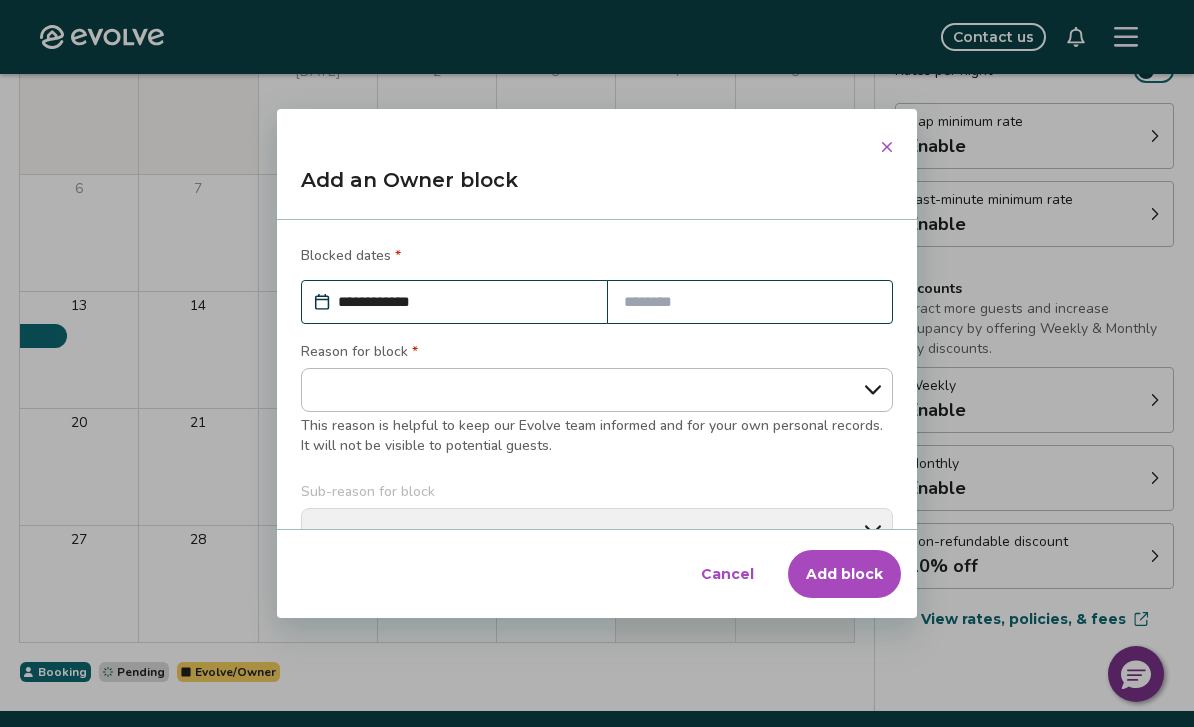 click on "Cancel" at bounding box center (727, 574) 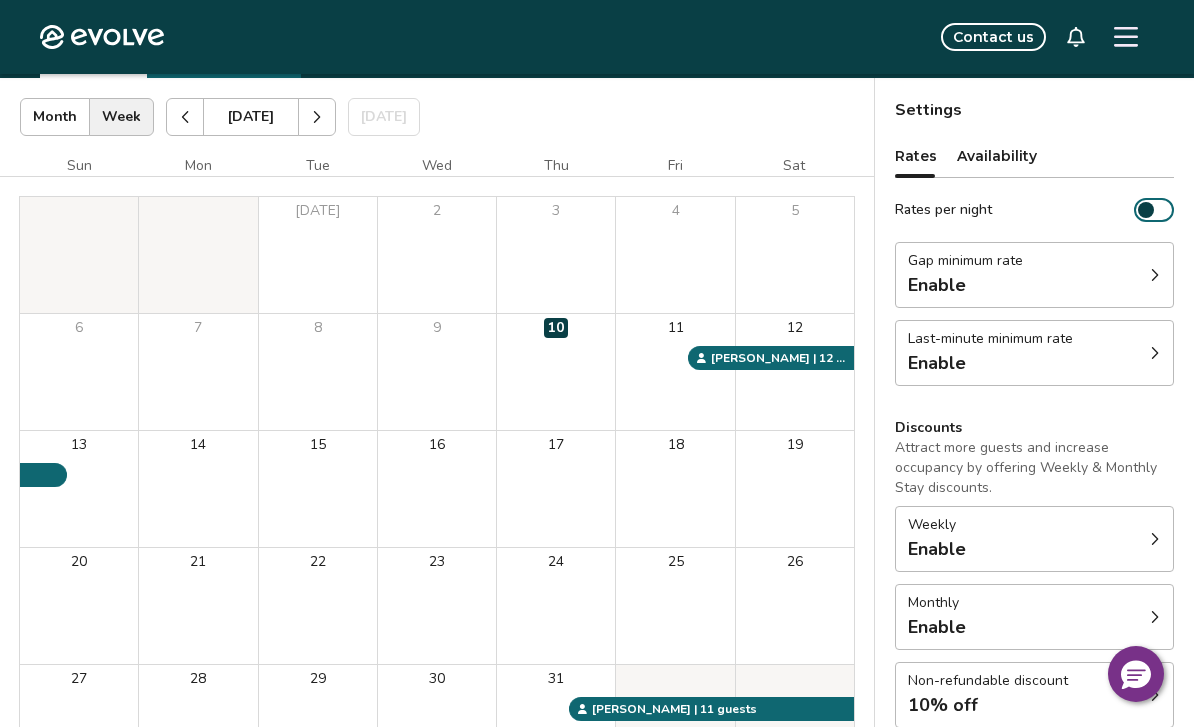 scroll, scrollTop: 103, scrollLeft: 0, axis: vertical 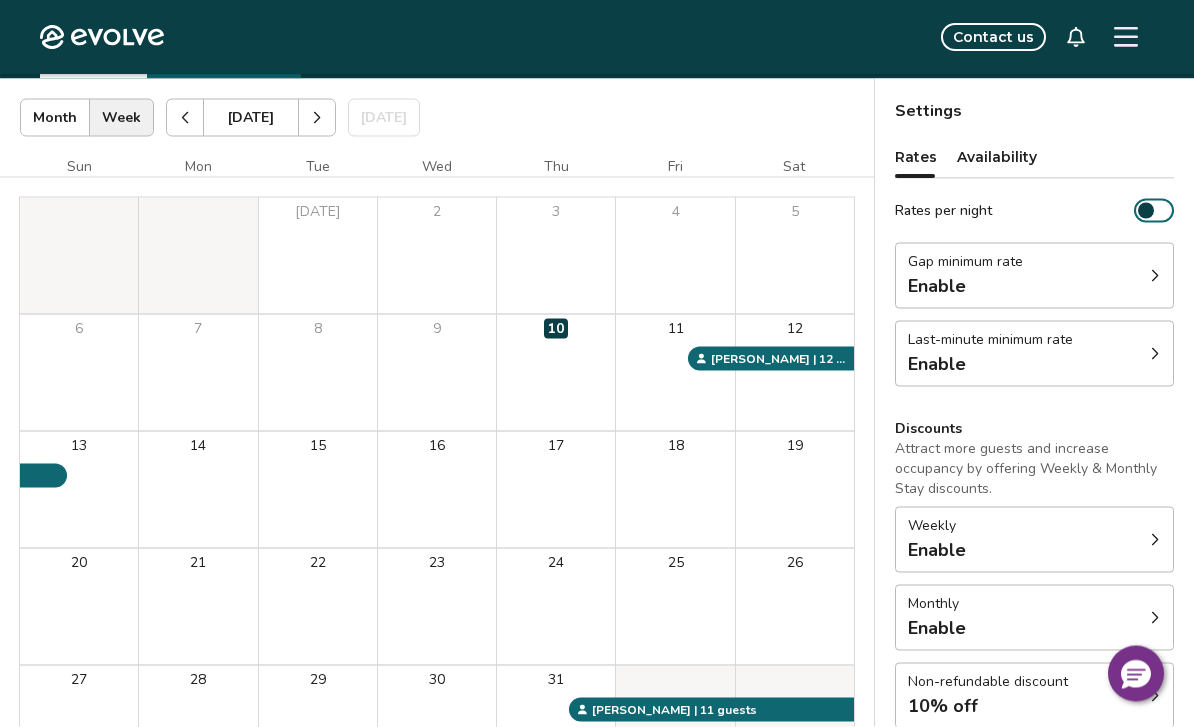 click on "Gap minimum rate Enable" at bounding box center [1034, 276] 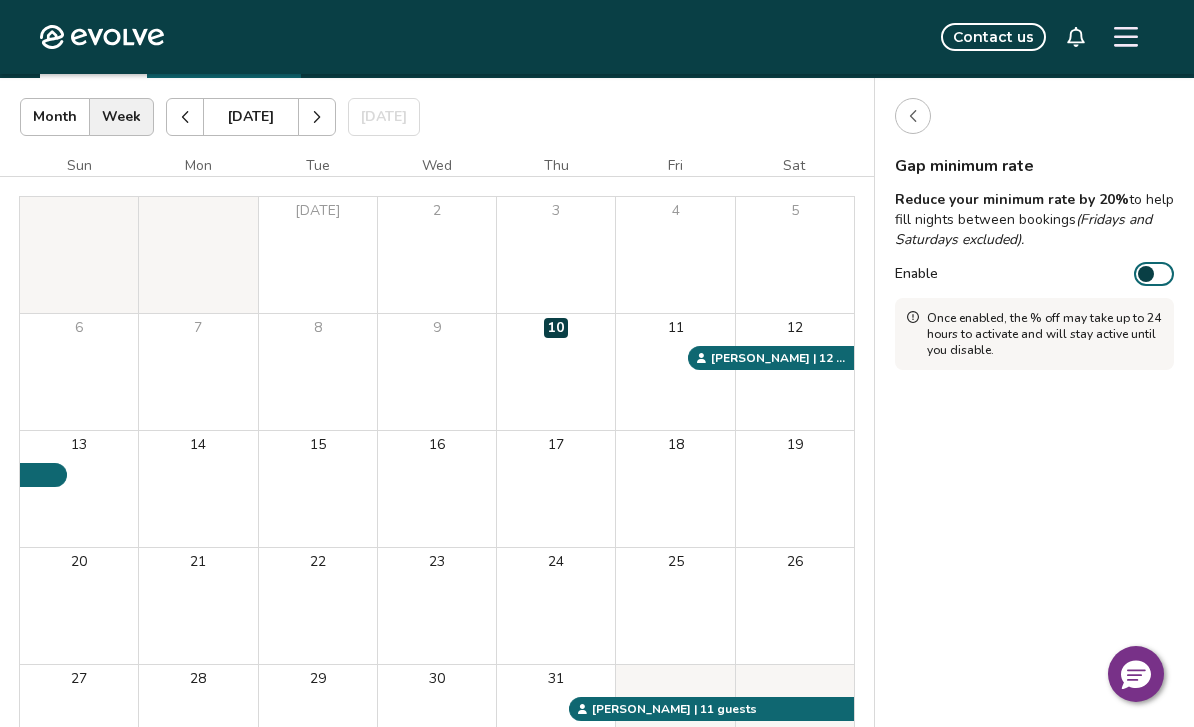 click 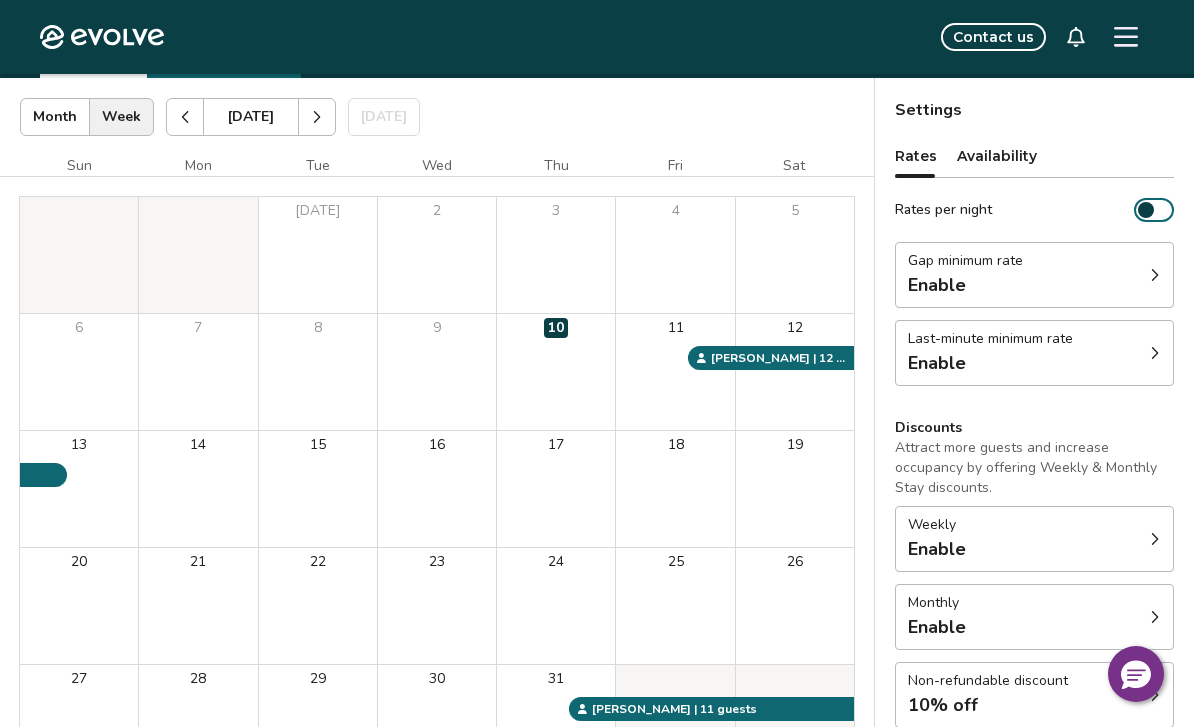 click 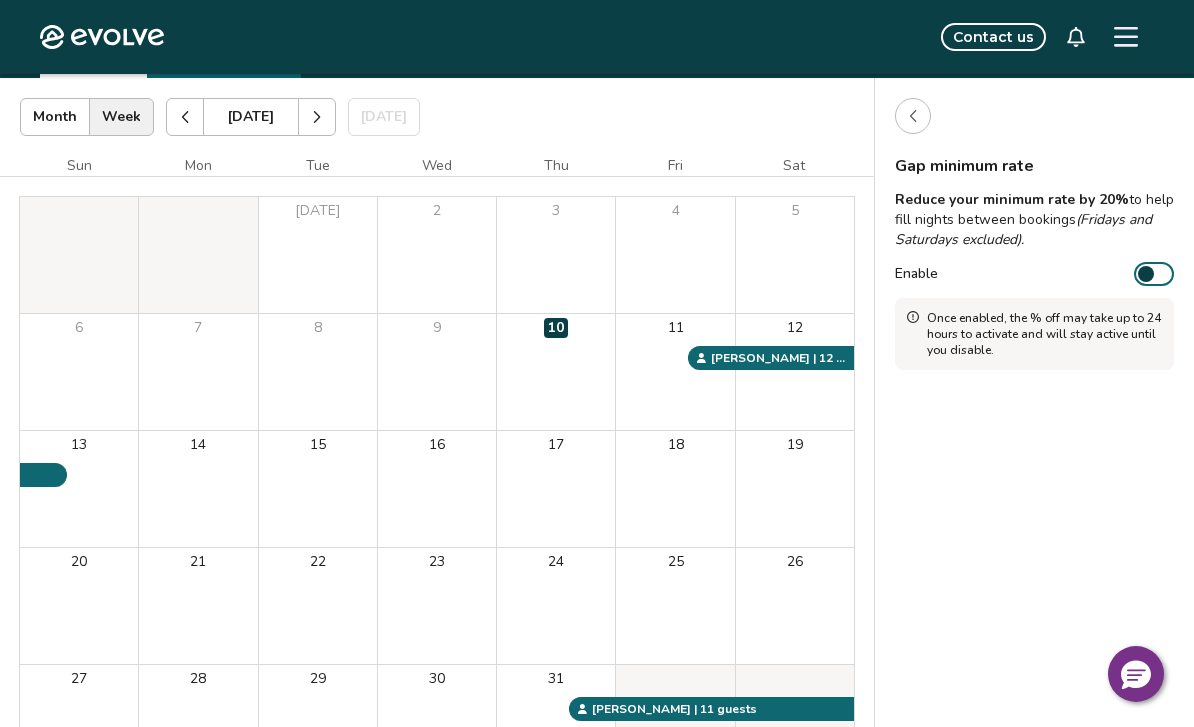 click at bounding box center (1146, 274) 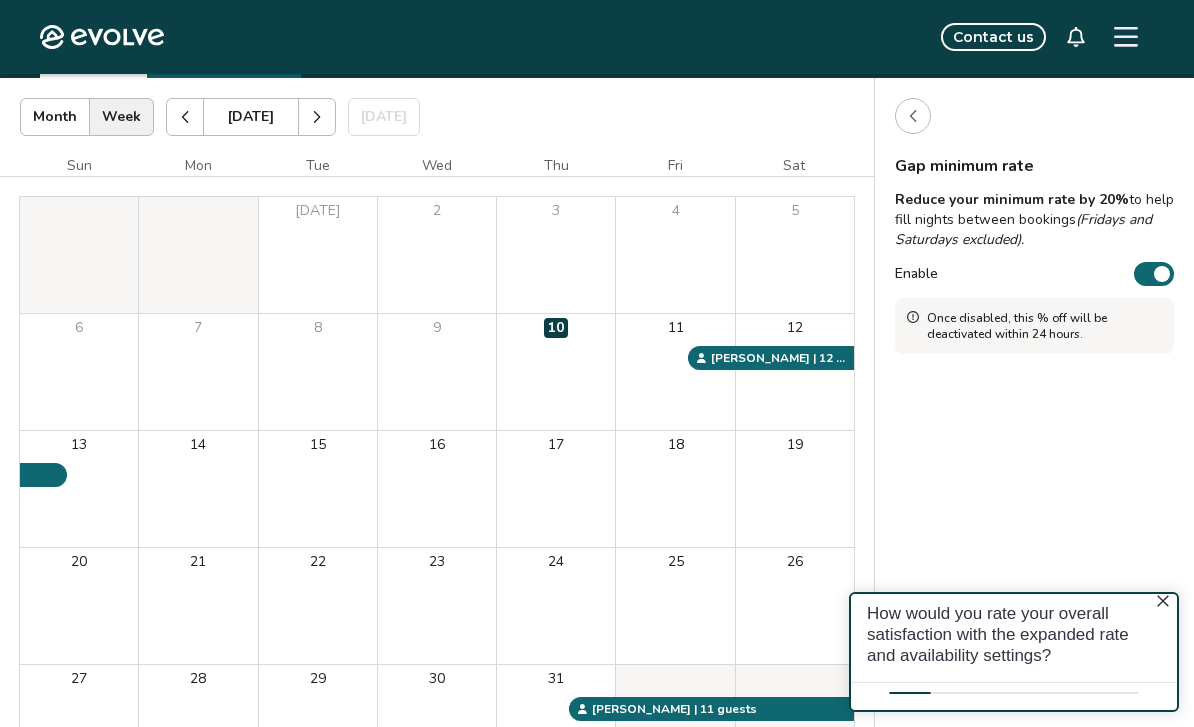 scroll, scrollTop: 0, scrollLeft: 0, axis: both 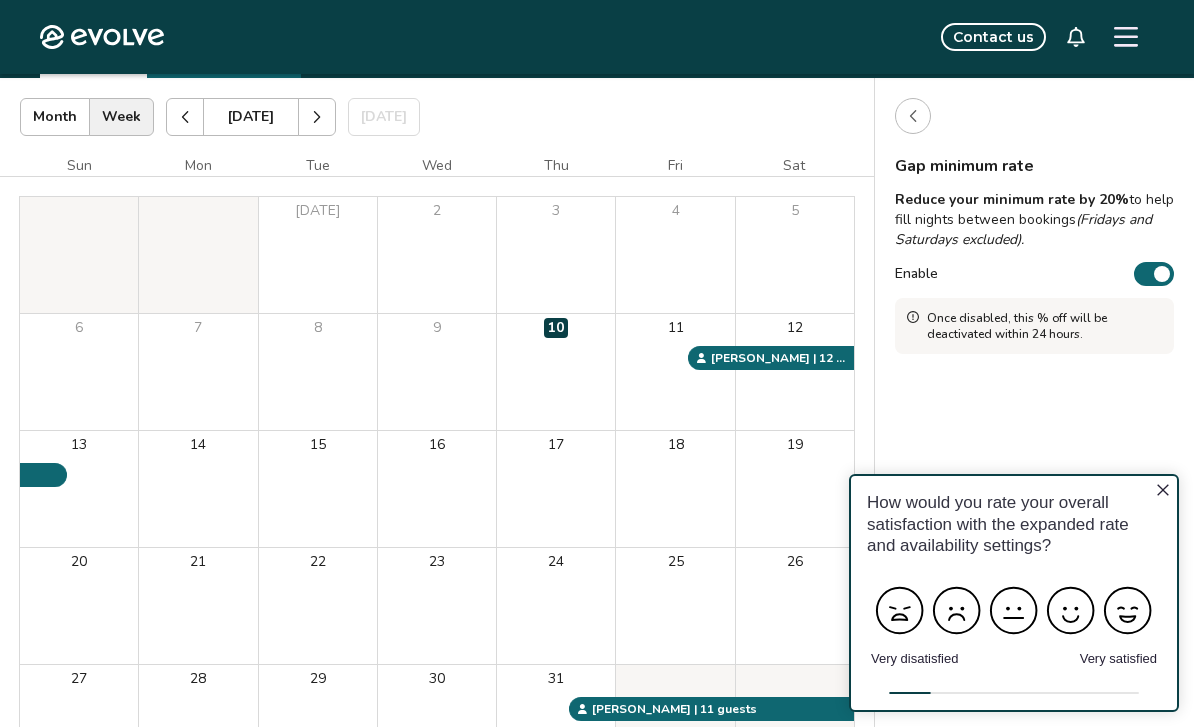 click 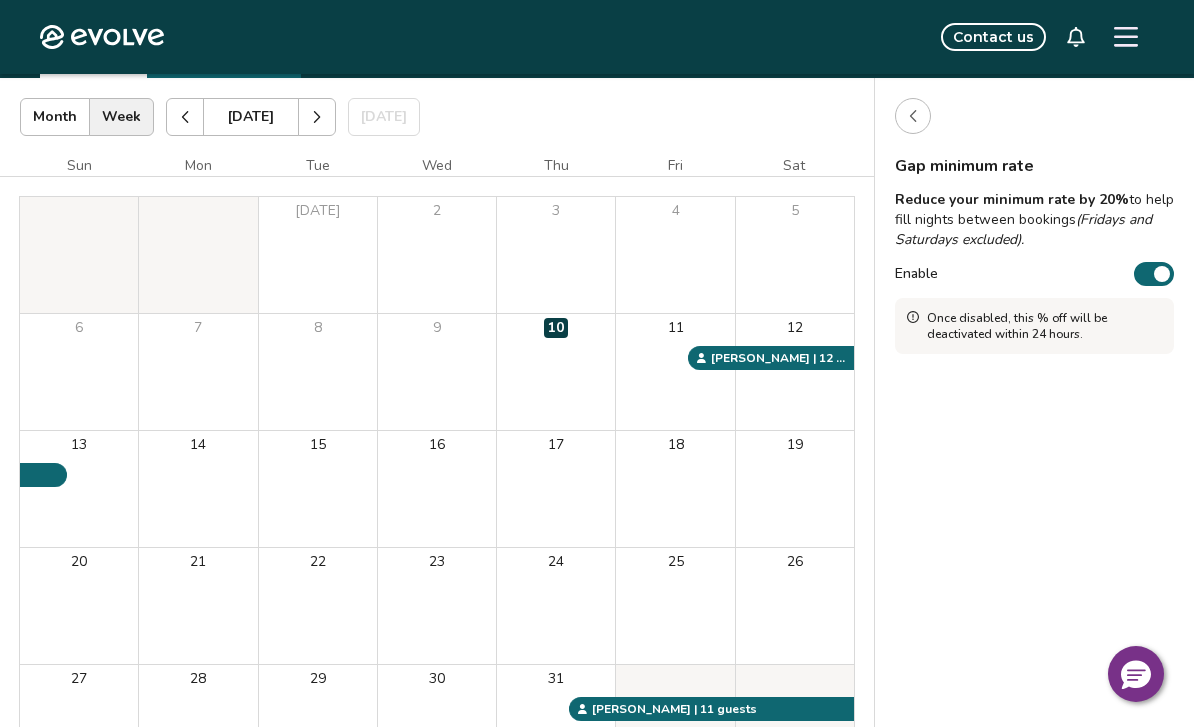 click at bounding box center (1162, 274) 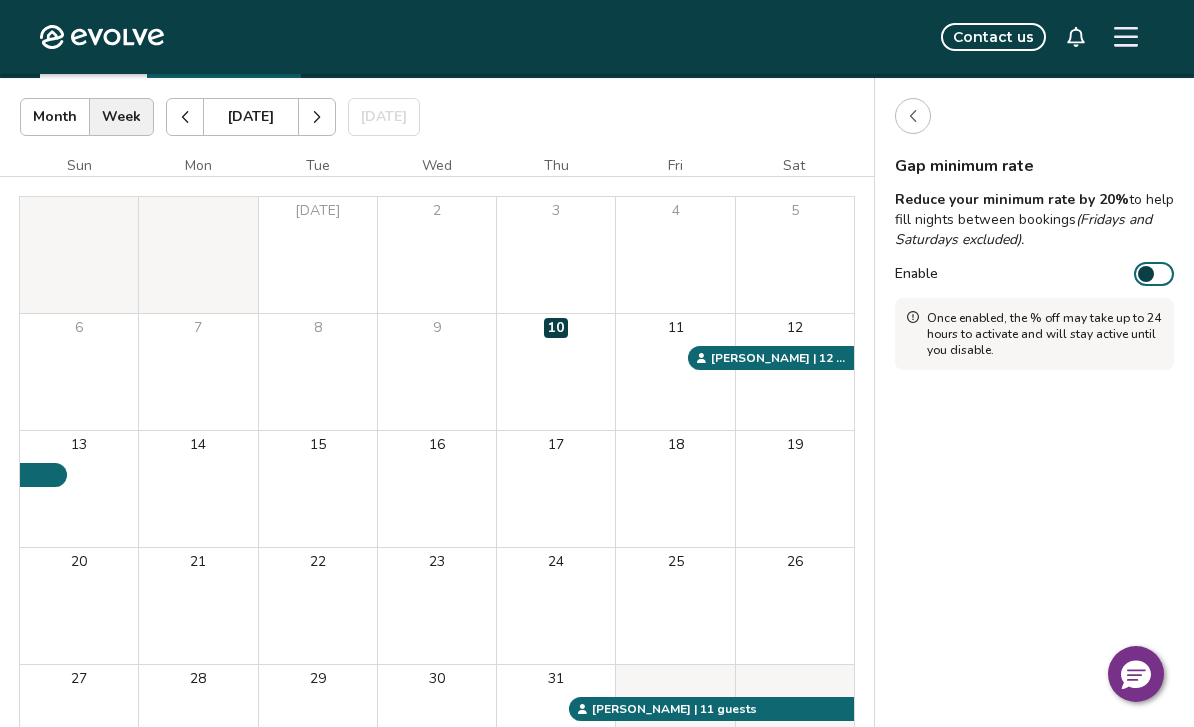 click at bounding box center [913, 116] 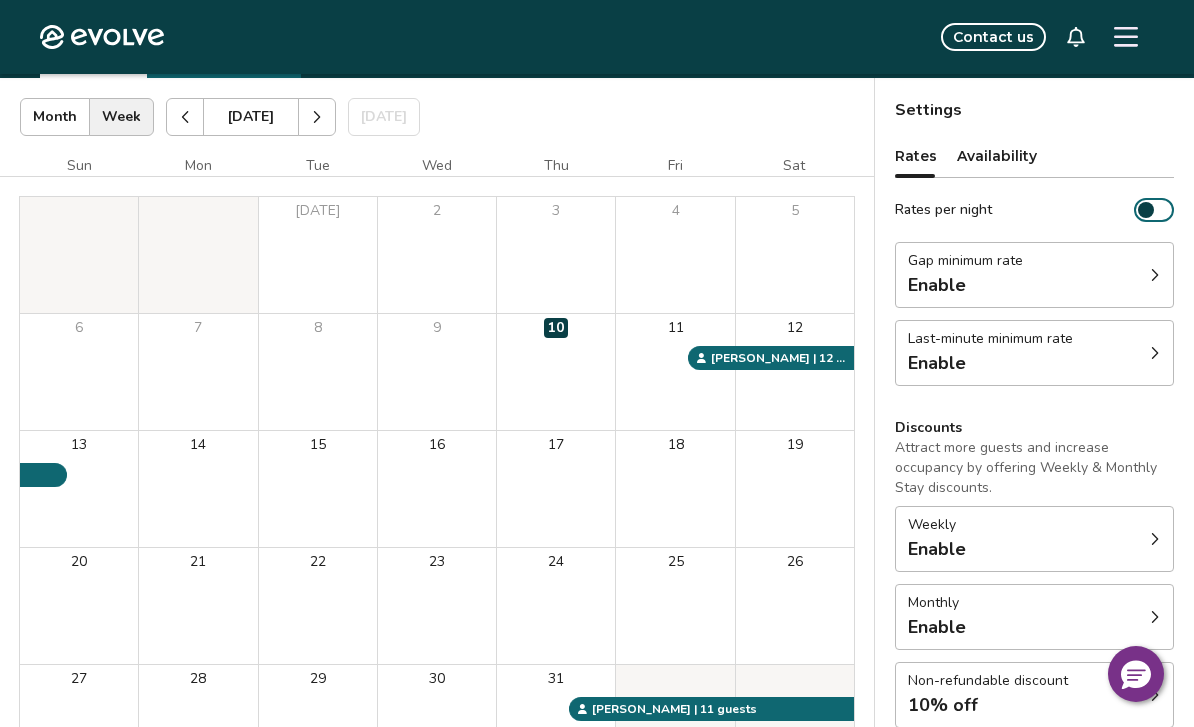 click at bounding box center (1146, 210) 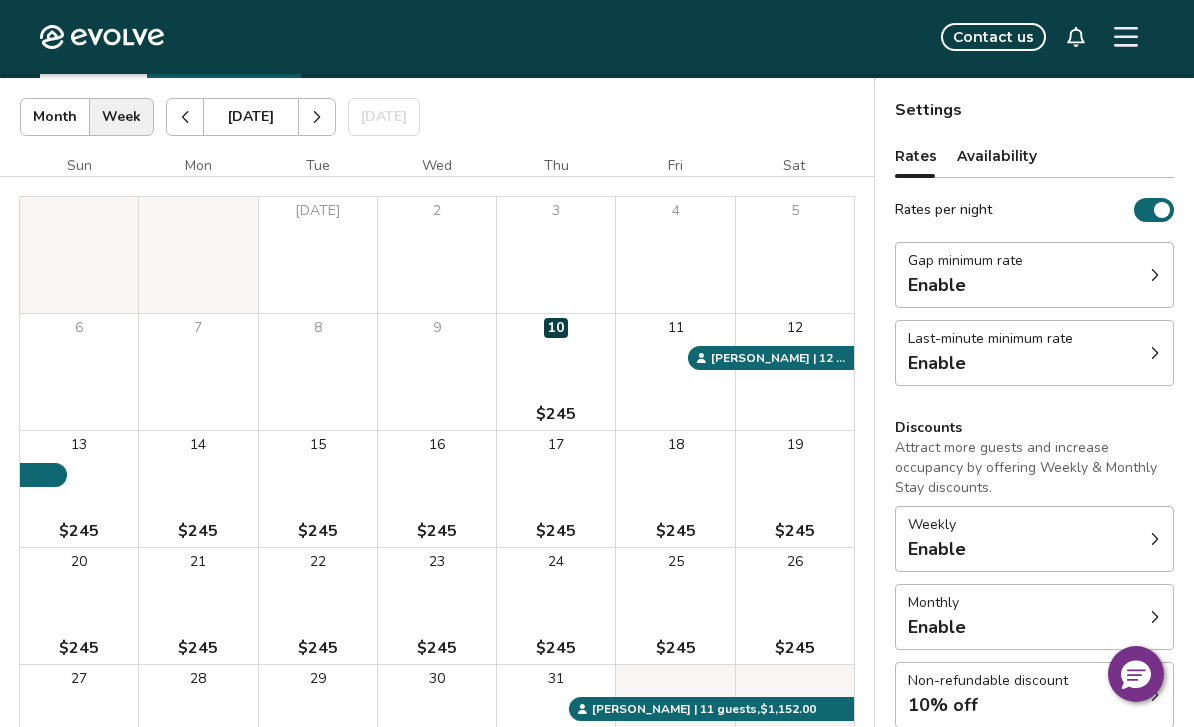 click on "Sun Mon Tue Wed Thu Fri Sat Jul 1 2 3 4 5 6 7 8 9 10 $245 11 12 13 $245 14 $245 15 $245 16 $245 17 $245 18 $245 19 $245 20 $245 21 $245 22 $245 23 $245 24 $245 25 $245 26 $245 27 $245 28 $245 29 $245 30 $245 31 Beverly S. | 11 guests ,  $1,152.00 Alexis B. | 12 guests ,  $747.68 Booking Pending Evolve/Owner" at bounding box center (437, 488) 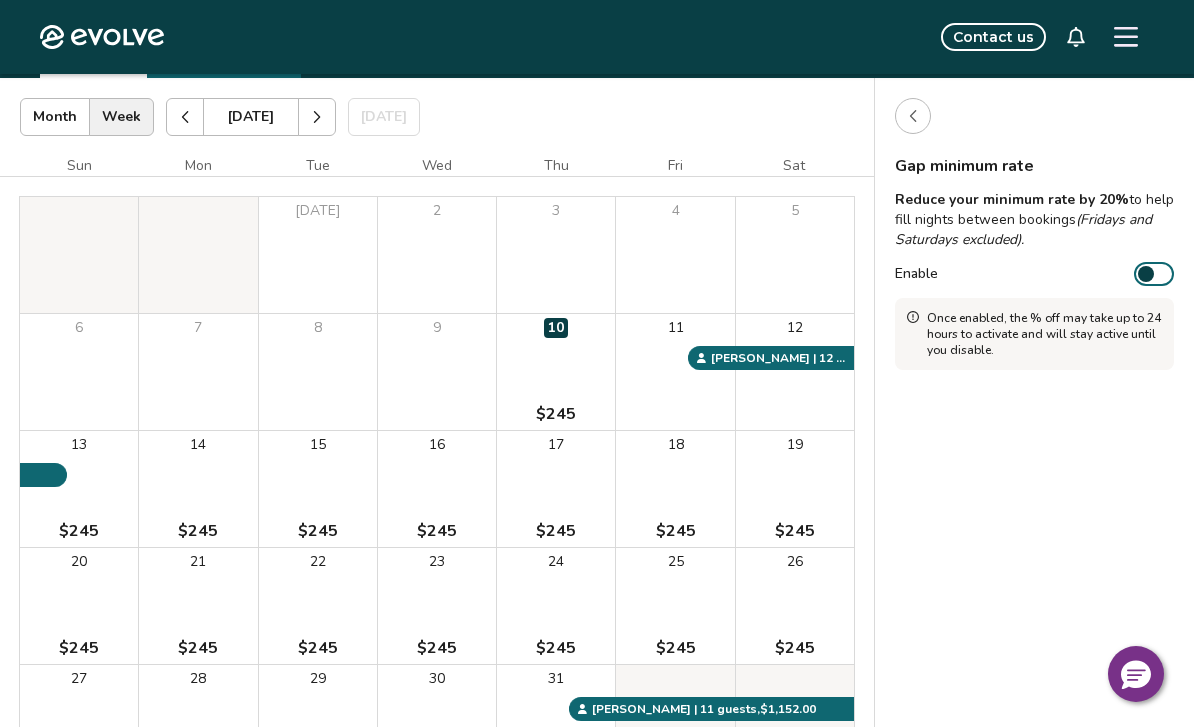 click at bounding box center [913, 116] 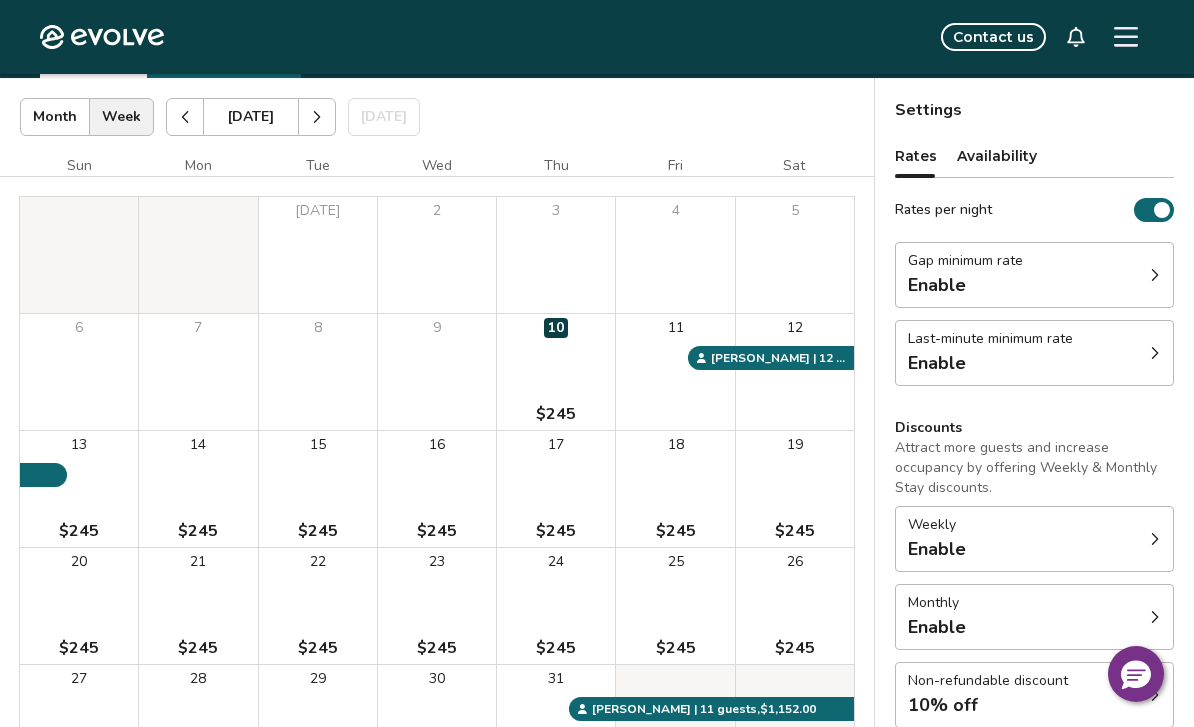 click on "Last-minute minimum rate Enable" at bounding box center (1034, 353) 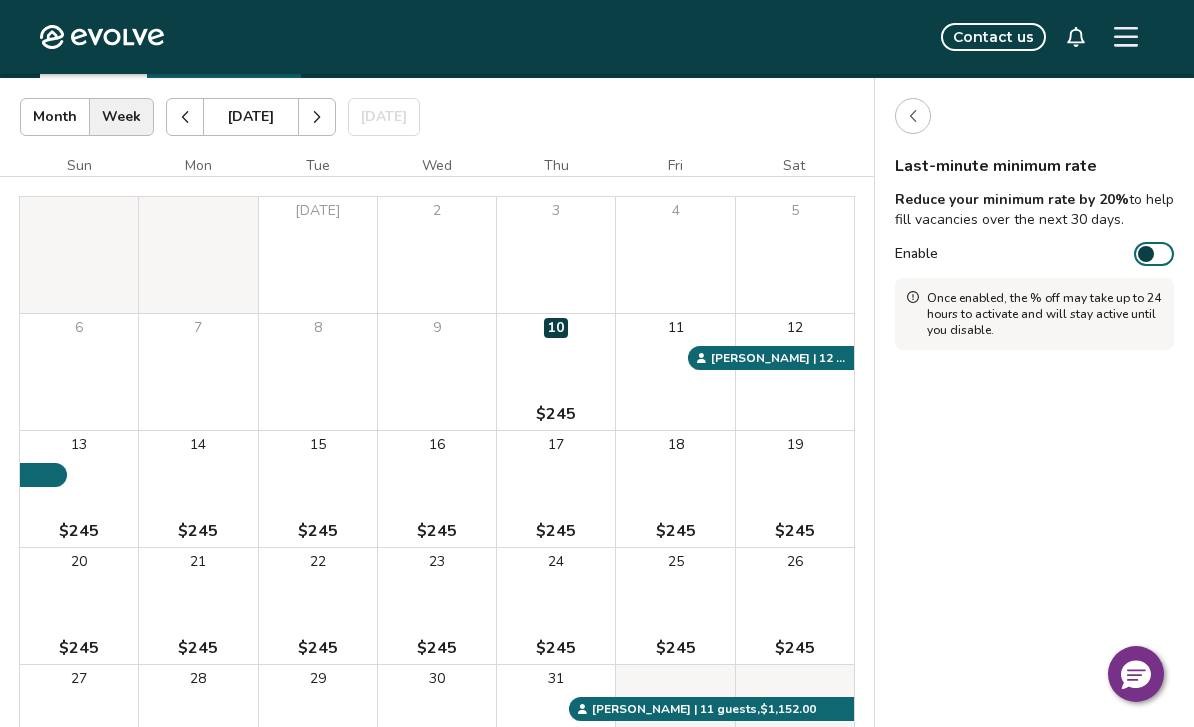 click 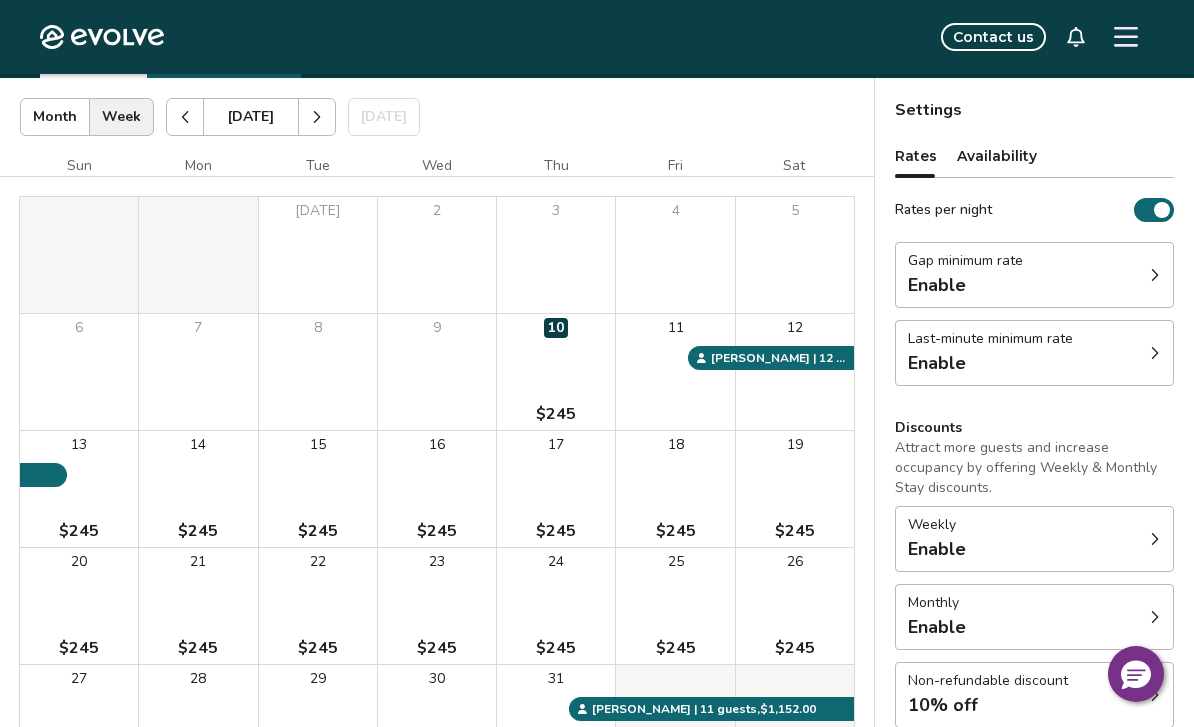 click 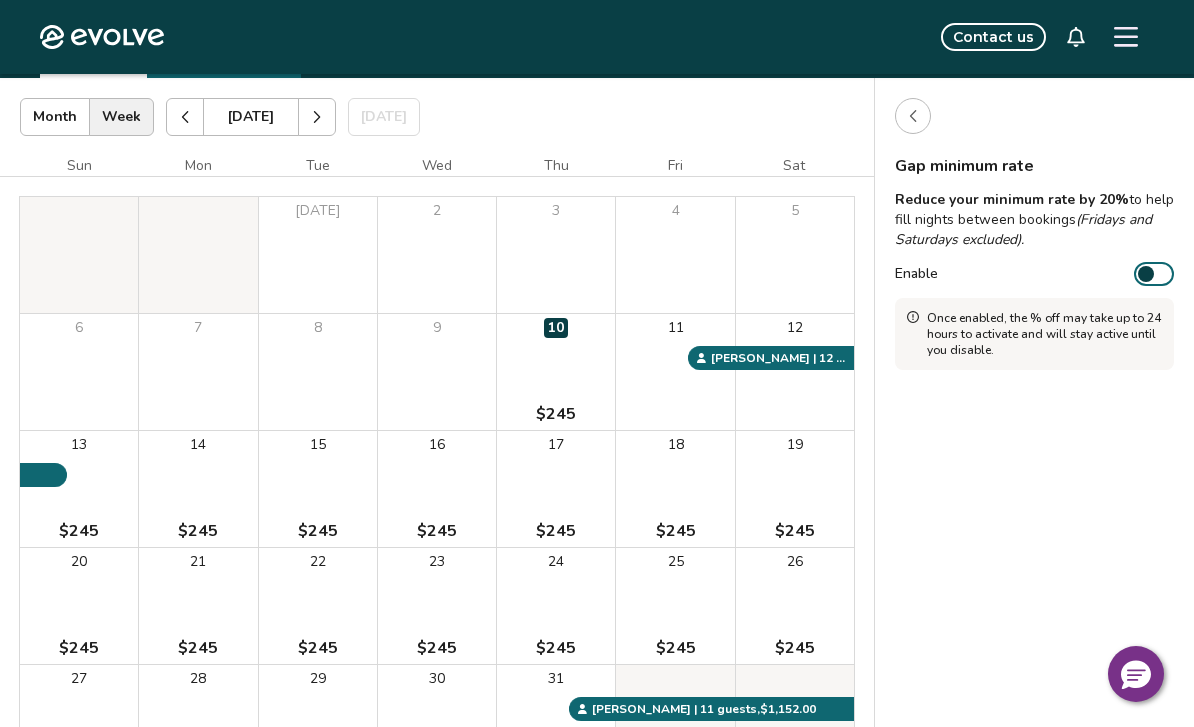 click at bounding box center [913, 116] 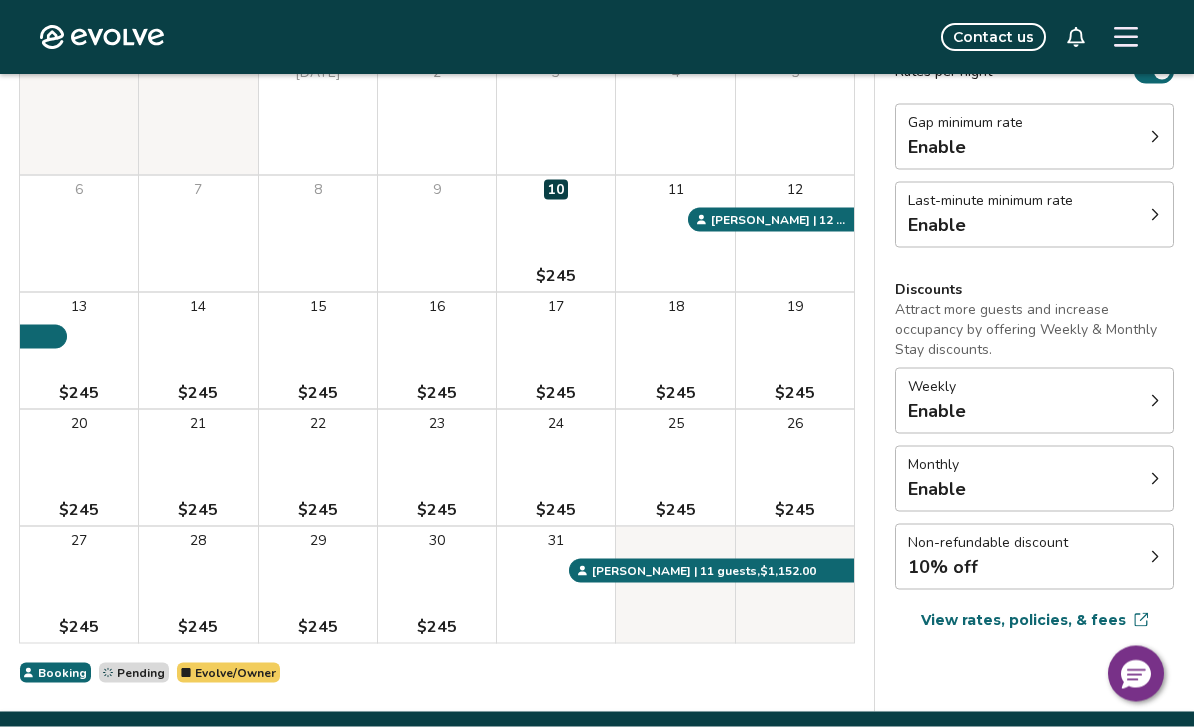scroll, scrollTop: 243, scrollLeft: 0, axis: vertical 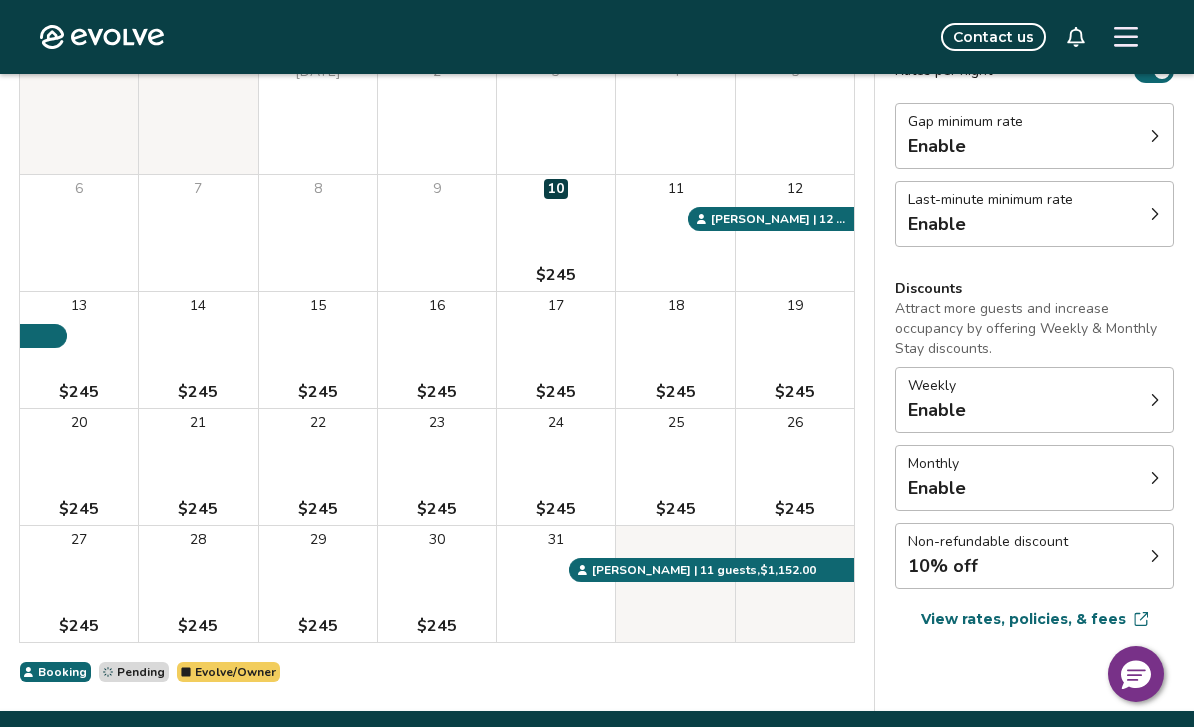 click on "Weekly Enable" at bounding box center (1034, 400) 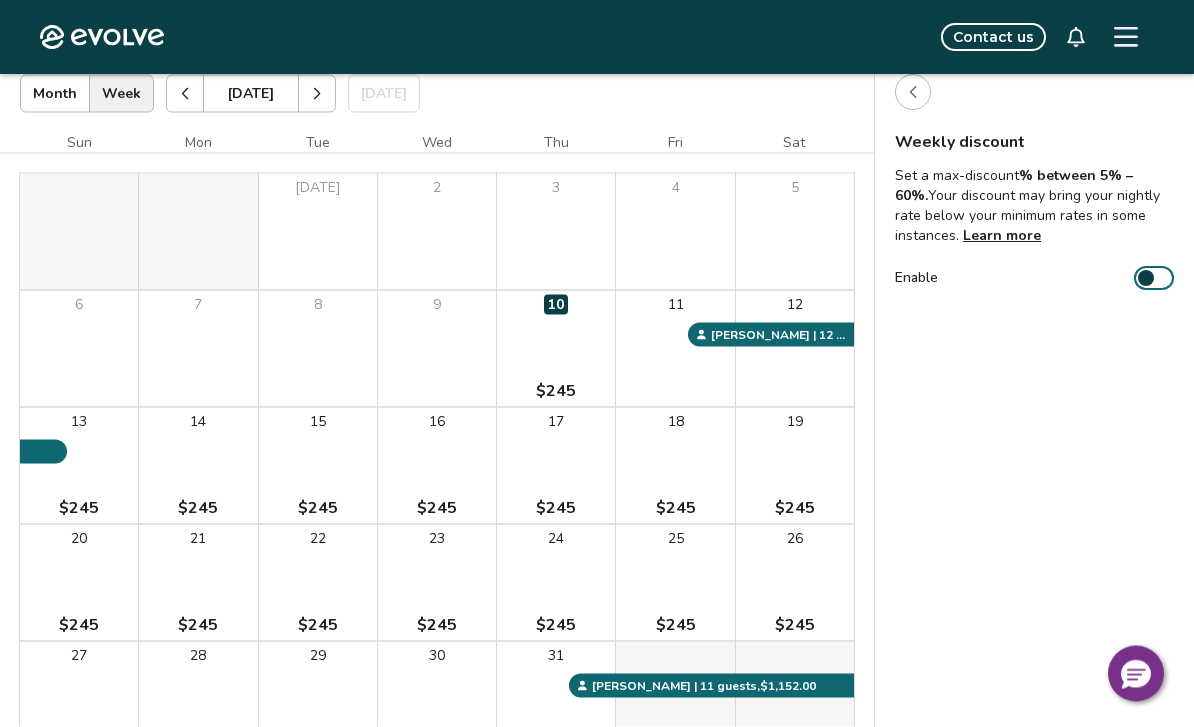scroll, scrollTop: 127, scrollLeft: 0, axis: vertical 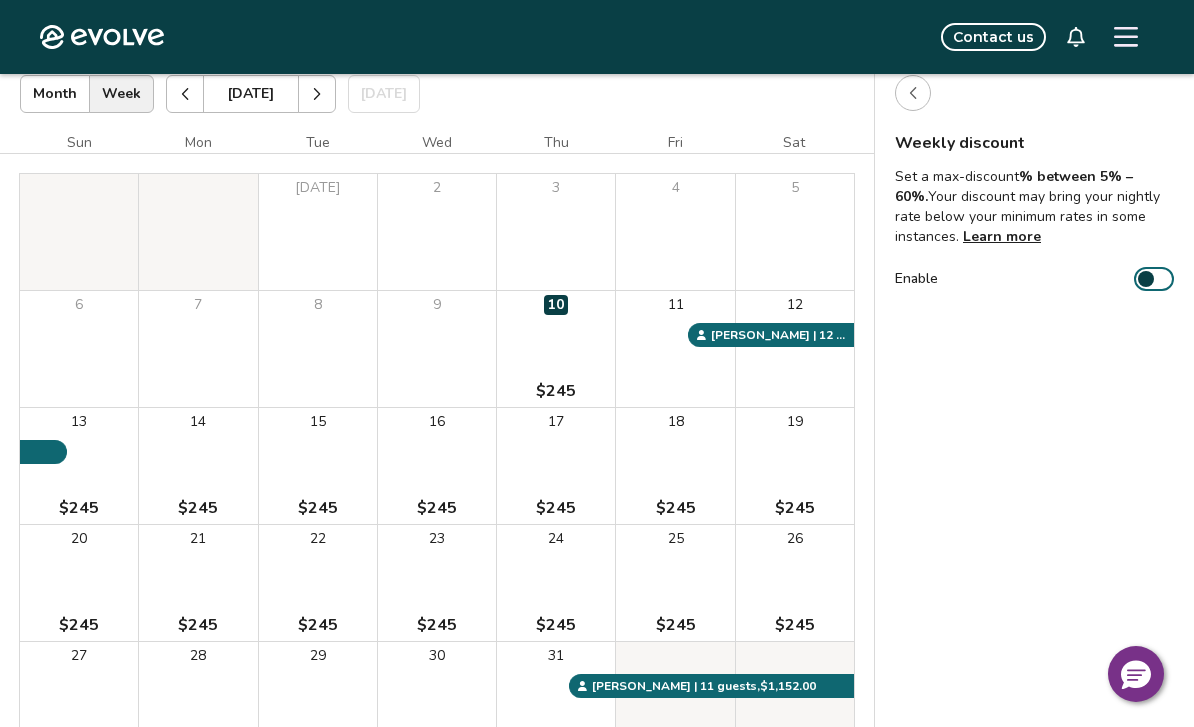 click at bounding box center [913, 93] 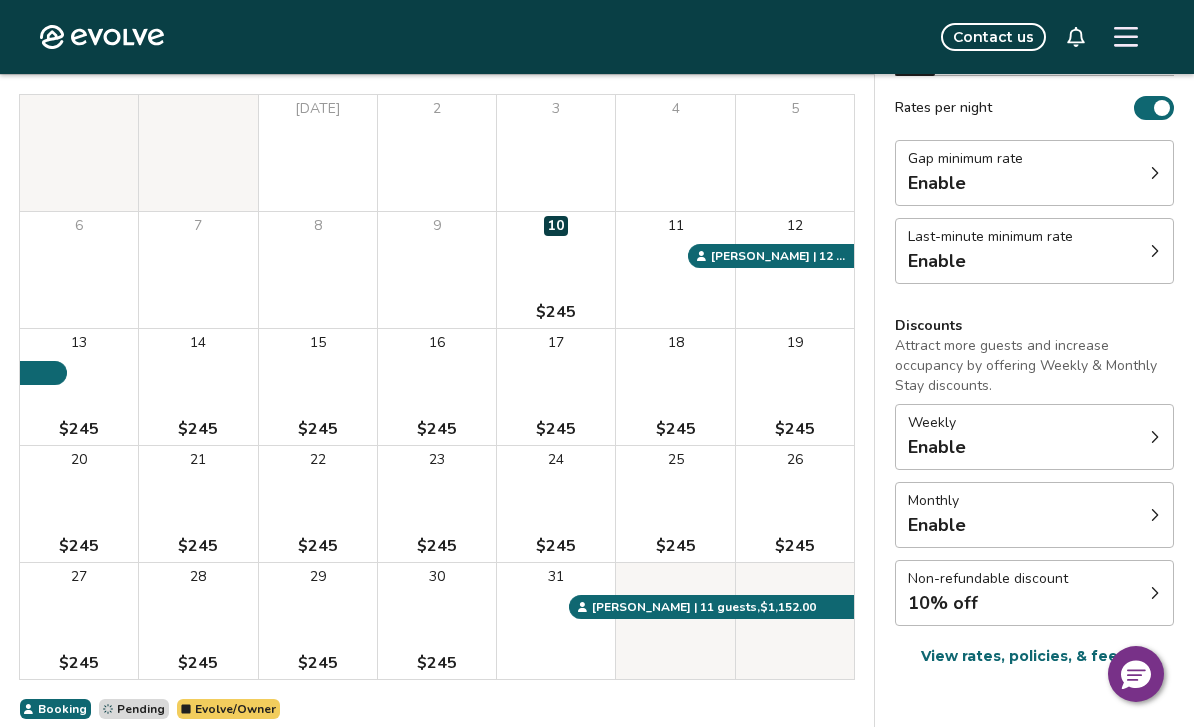 scroll, scrollTop: 243, scrollLeft: 0, axis: vertical 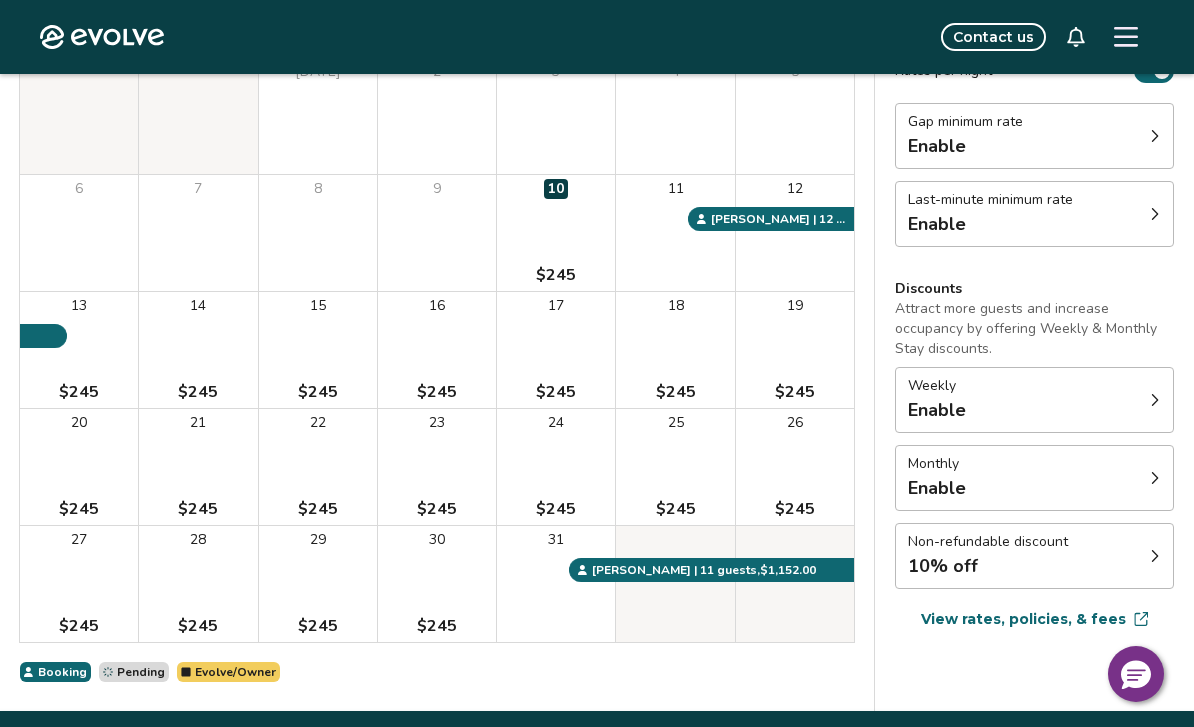 click 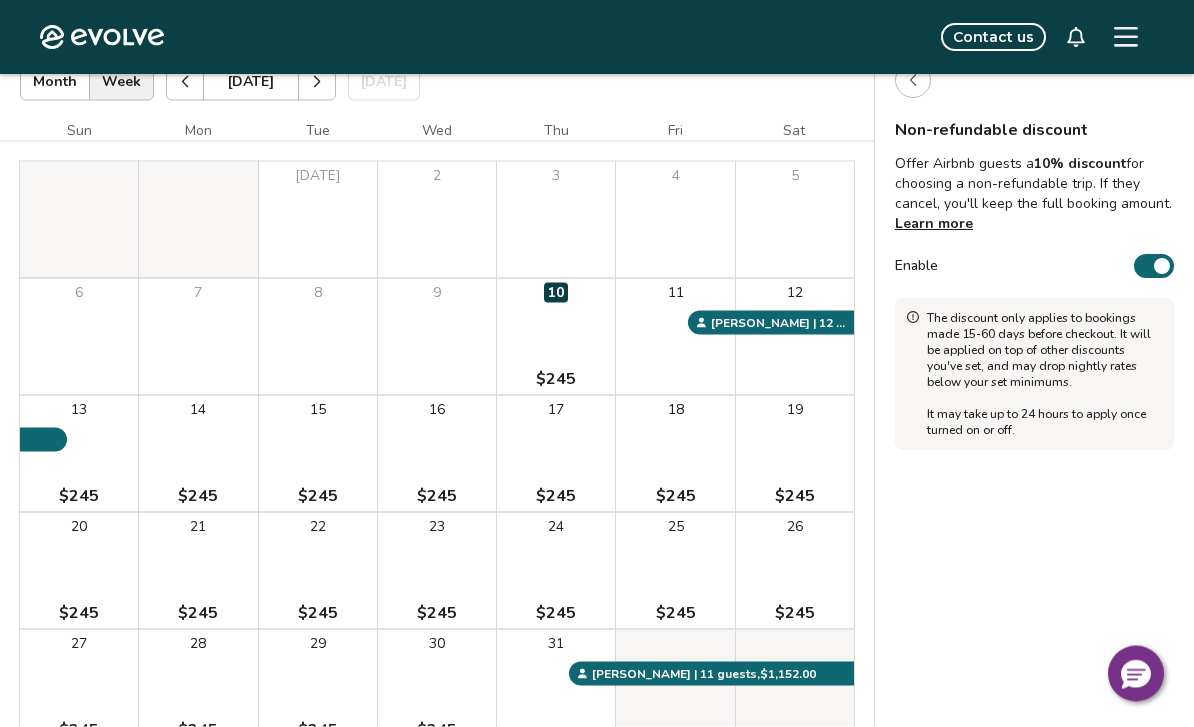 scroll, scrollTop: 140, scrollLeft: 0, axis: vertical 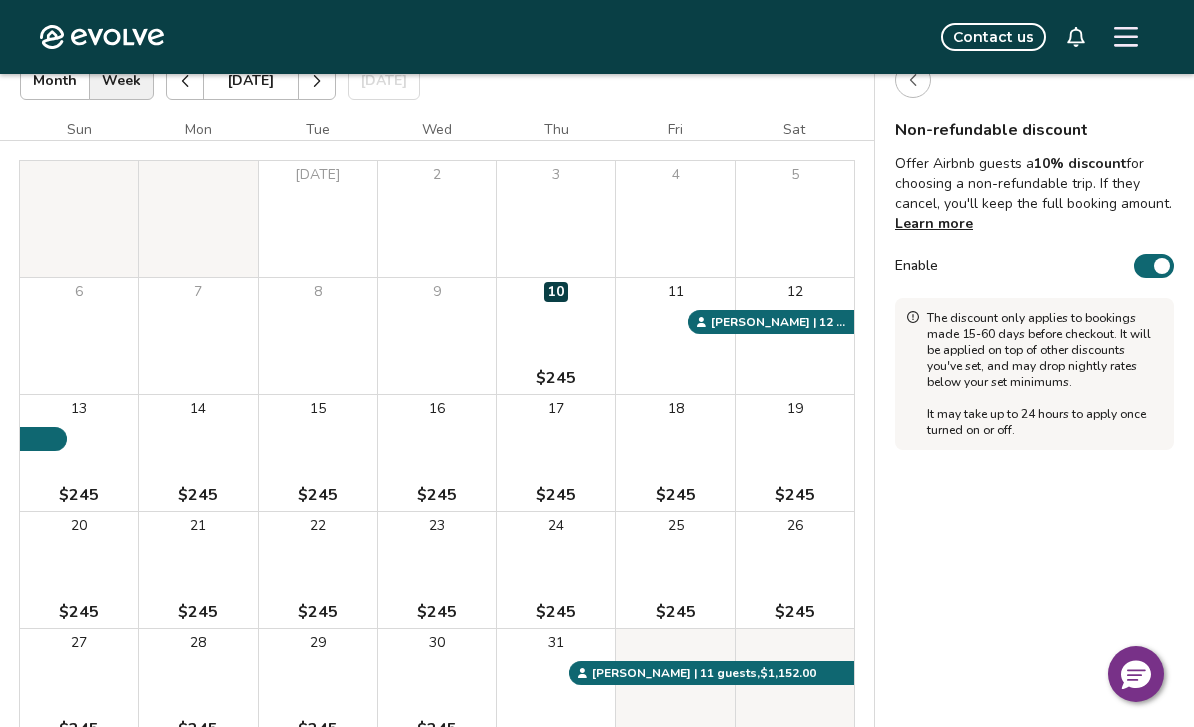 click at bounding box center (1162, 266) 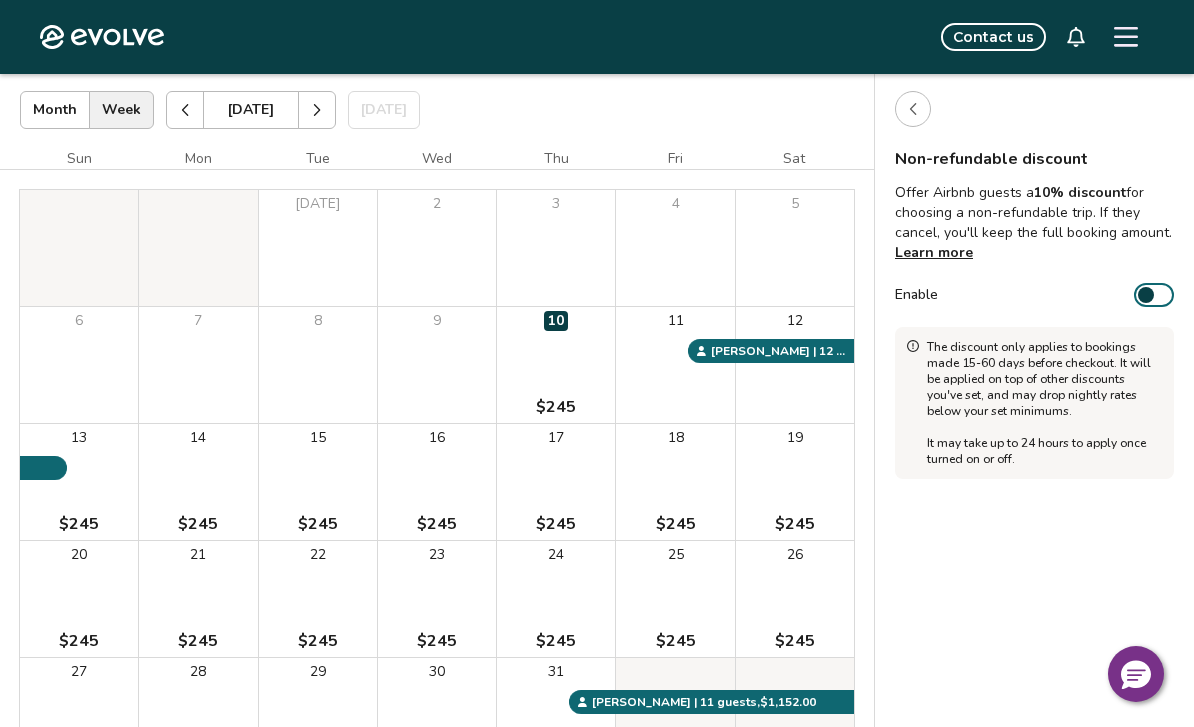 scroll, scrollTop: 0, scrollLeft: 0, axis: both 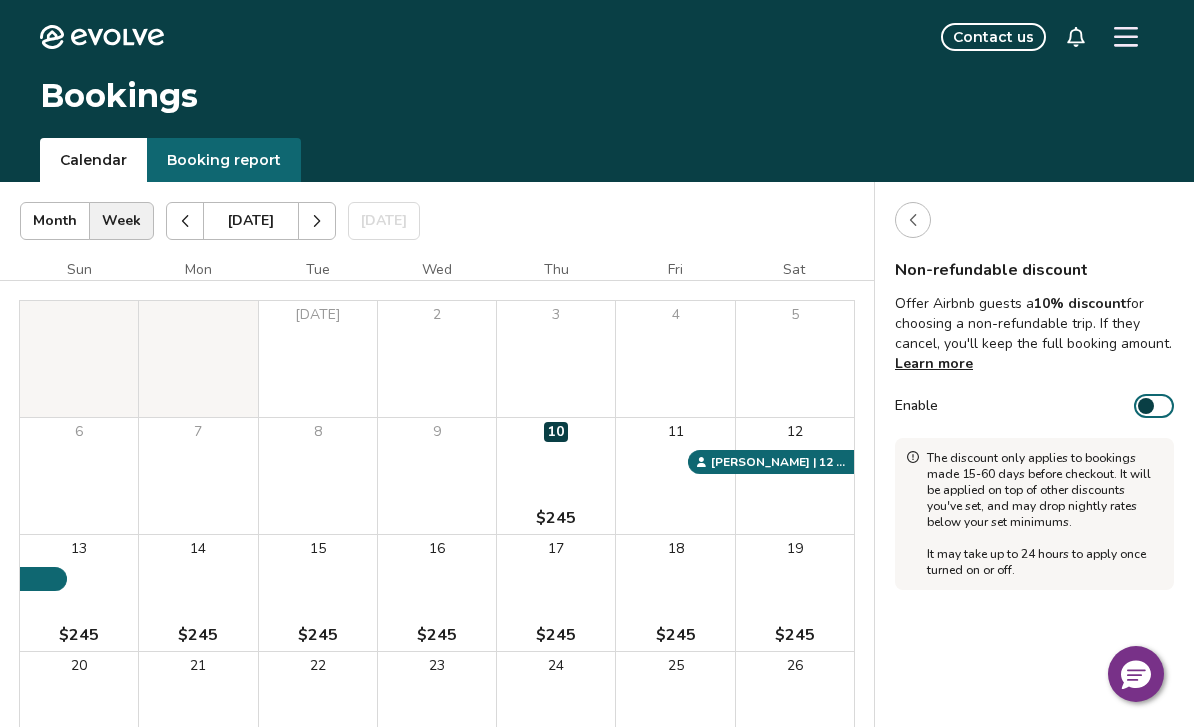 click 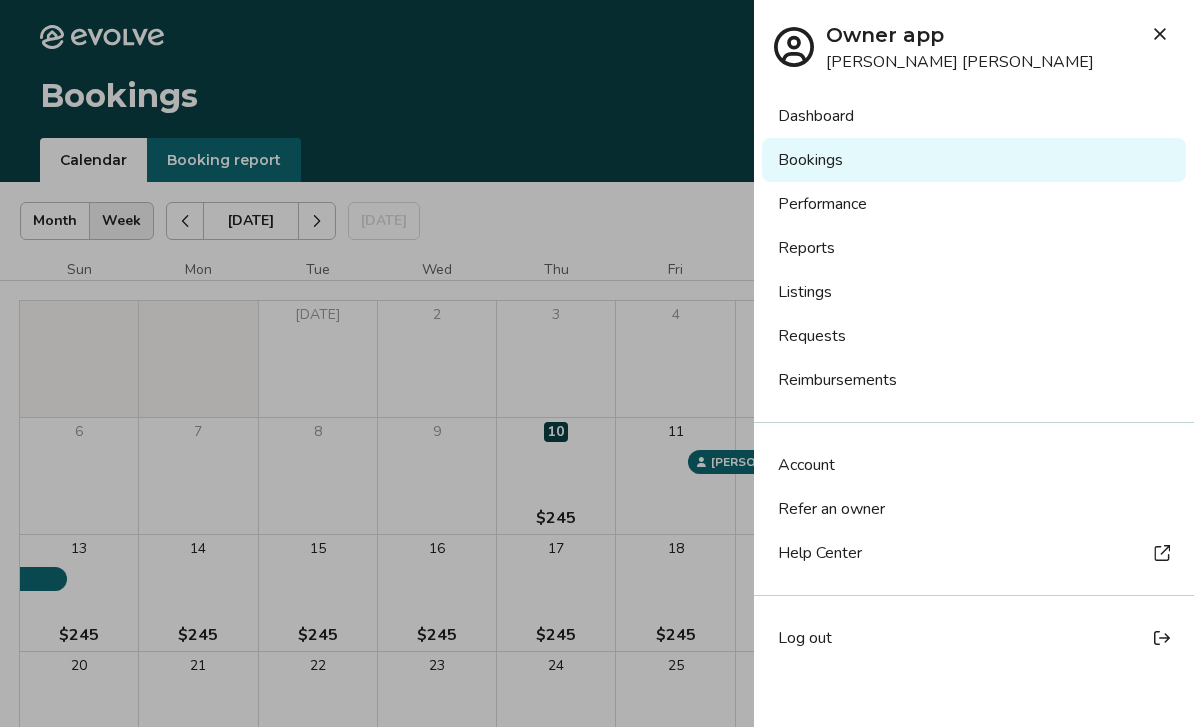 click on "Requests" at bounding box center (974, 336) 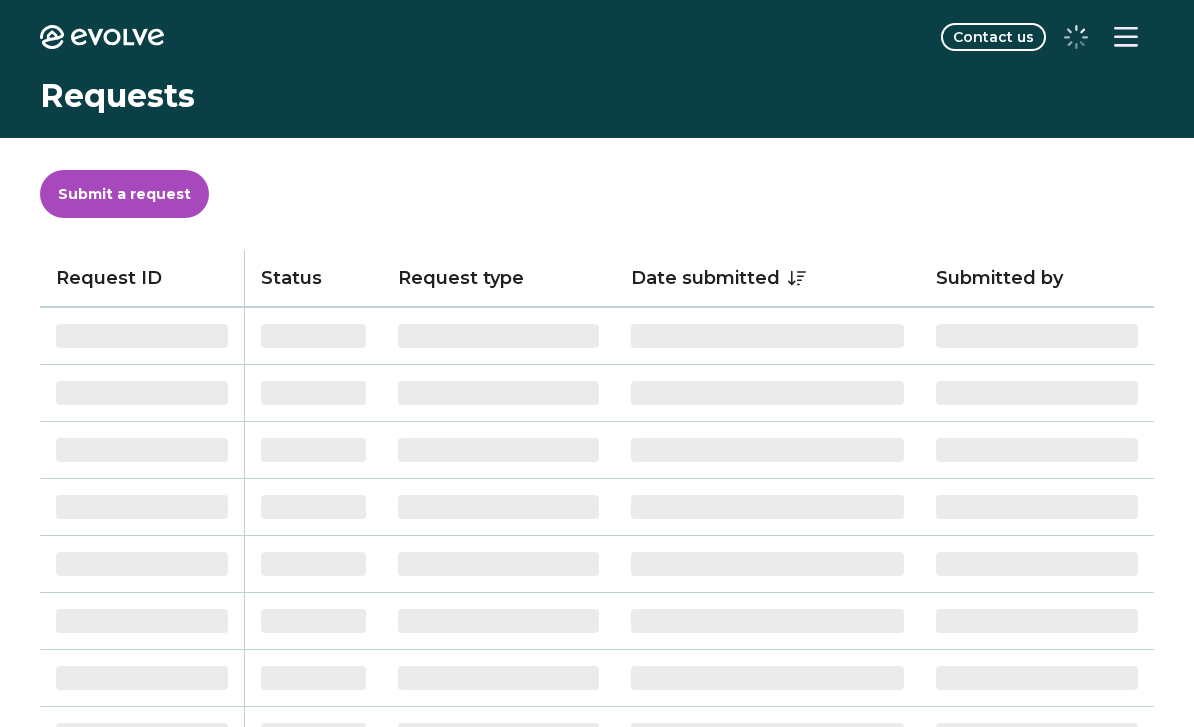 scroll, scrollTop: 0, scrollLeft: 0, axis: both 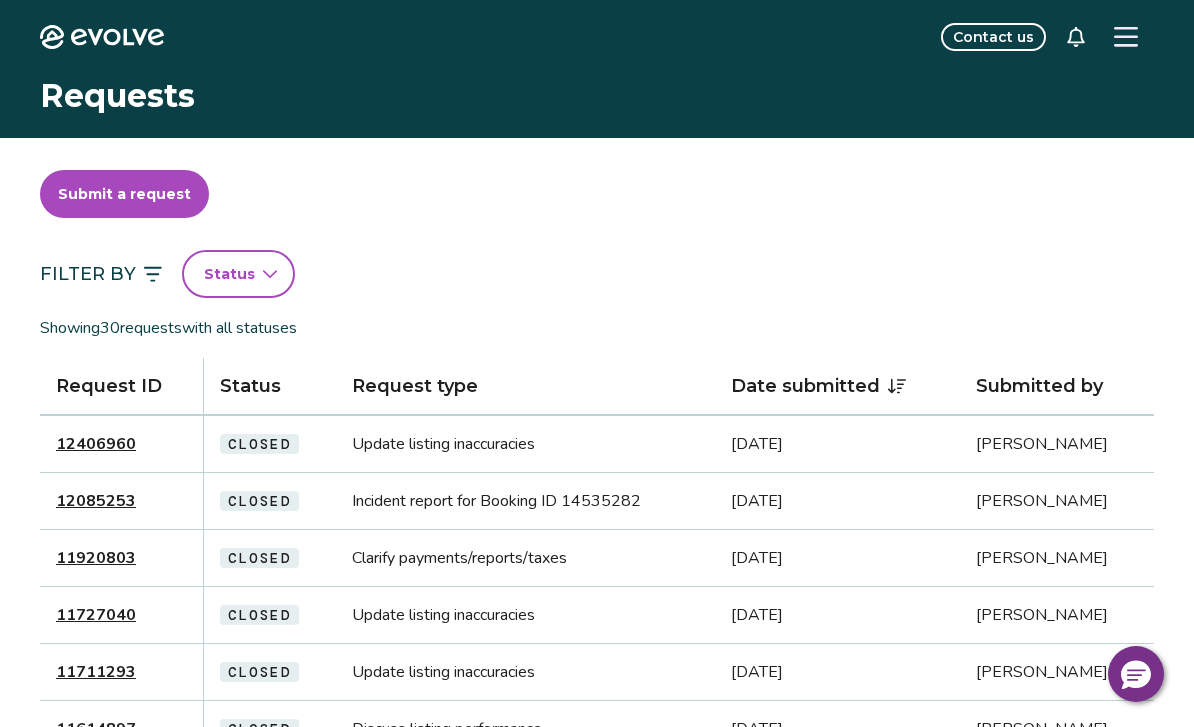 click on "12406960" at bounding box center [96, 444] 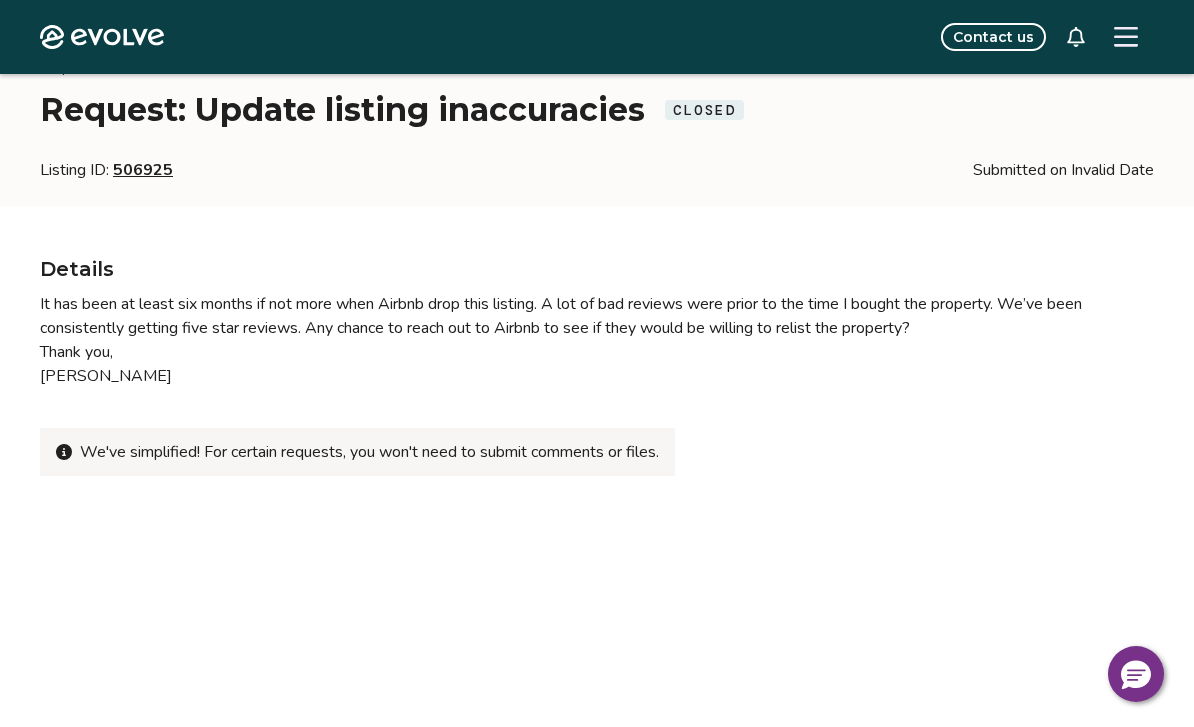 scroll, scrollTop: 0, scrollLeft: 0, axis: both 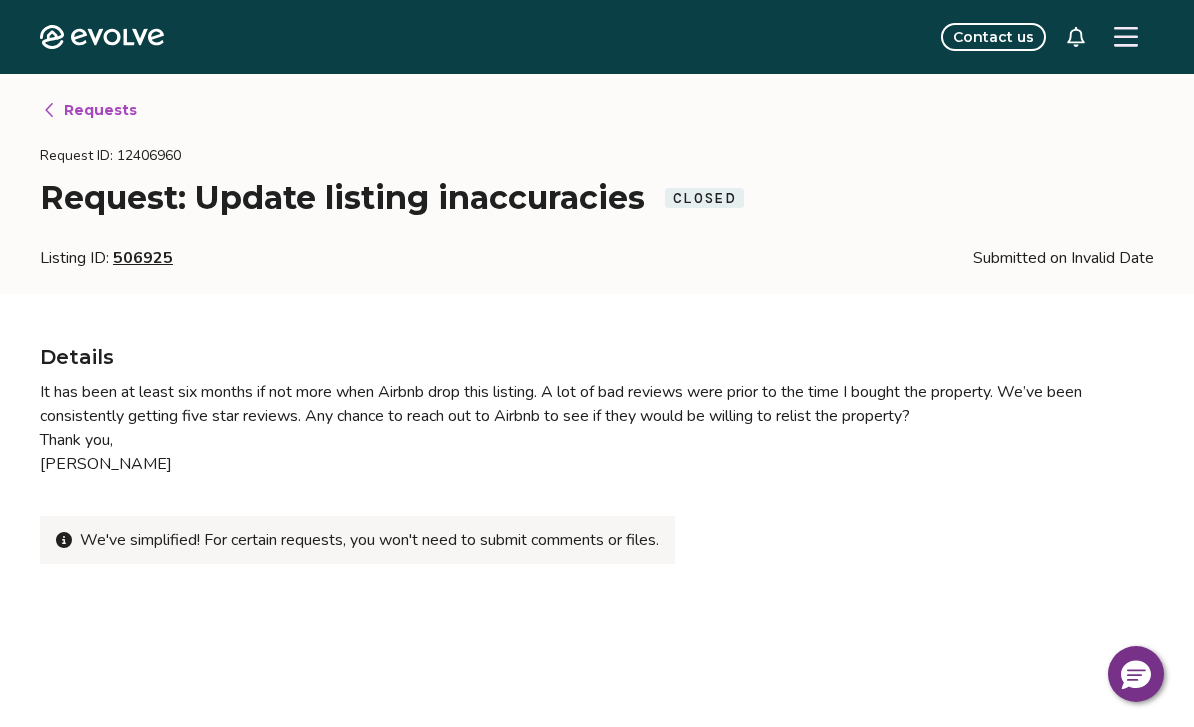click on "Contact us" at bounding box center [993, 37] 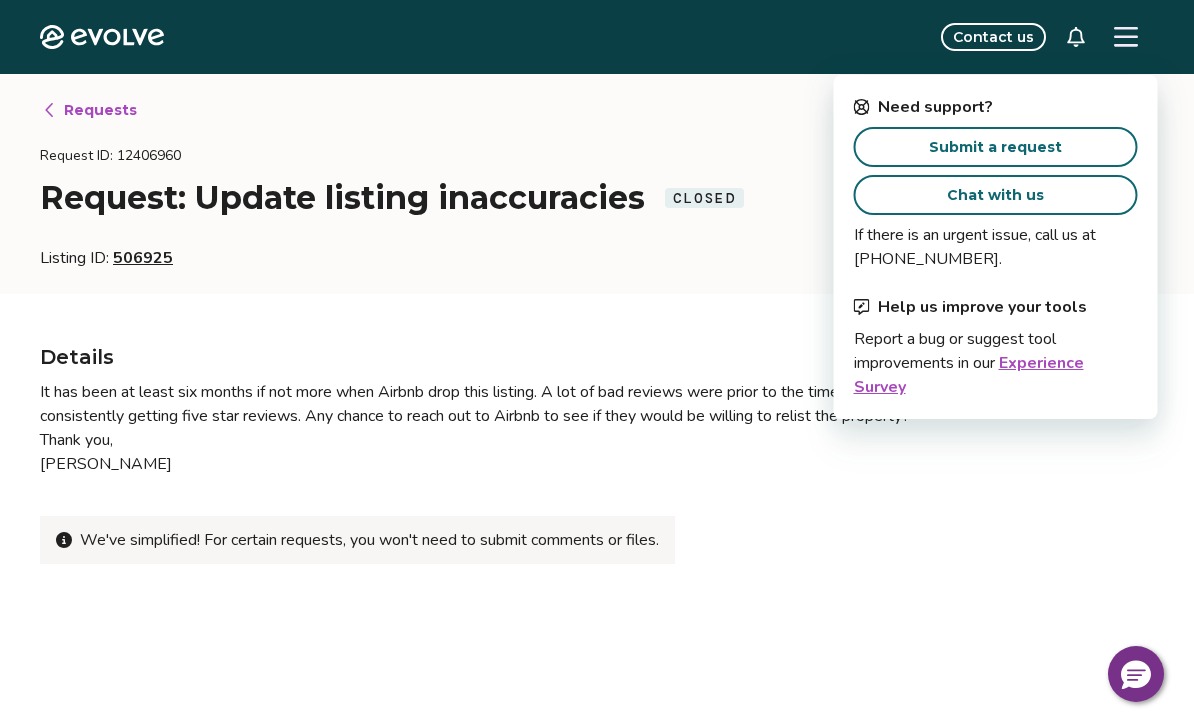 click on "Submit a request" at bounding box center [995, 147] 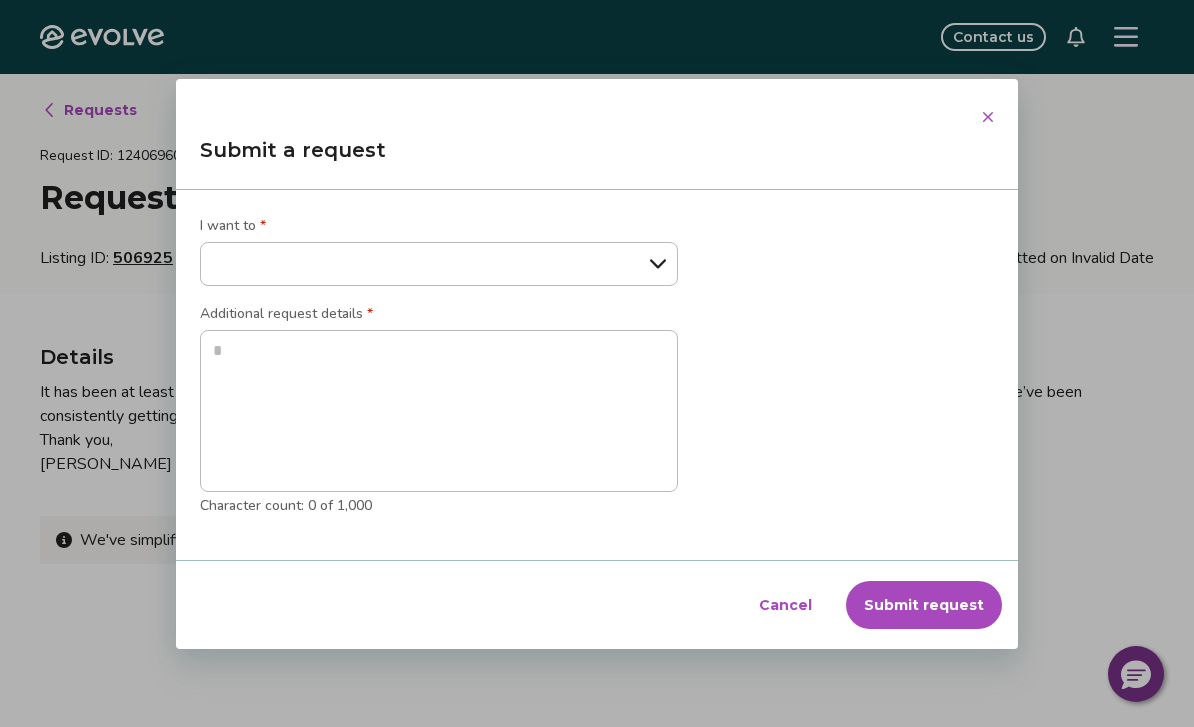 click on "Cancel" at bounding box center (785, 605) 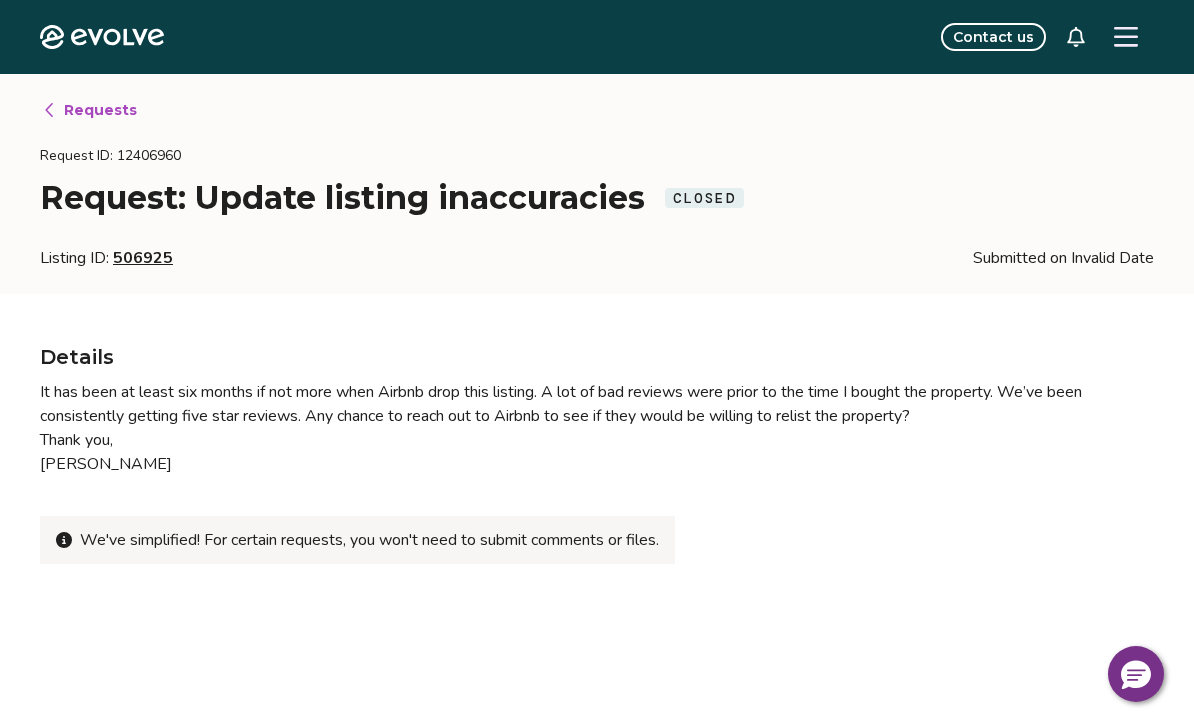 click on "Requests" at bounding box center (100, 110) 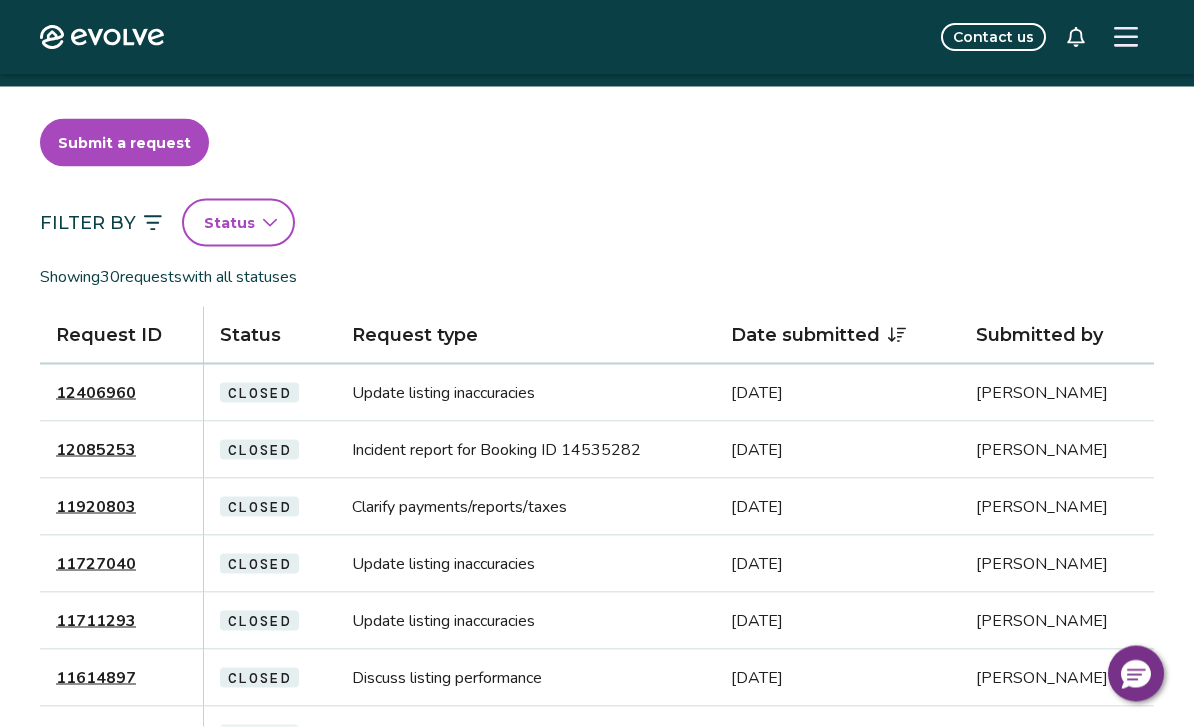 scroll, scrollTop: 52, scrollLeft: 0, axis: vertical 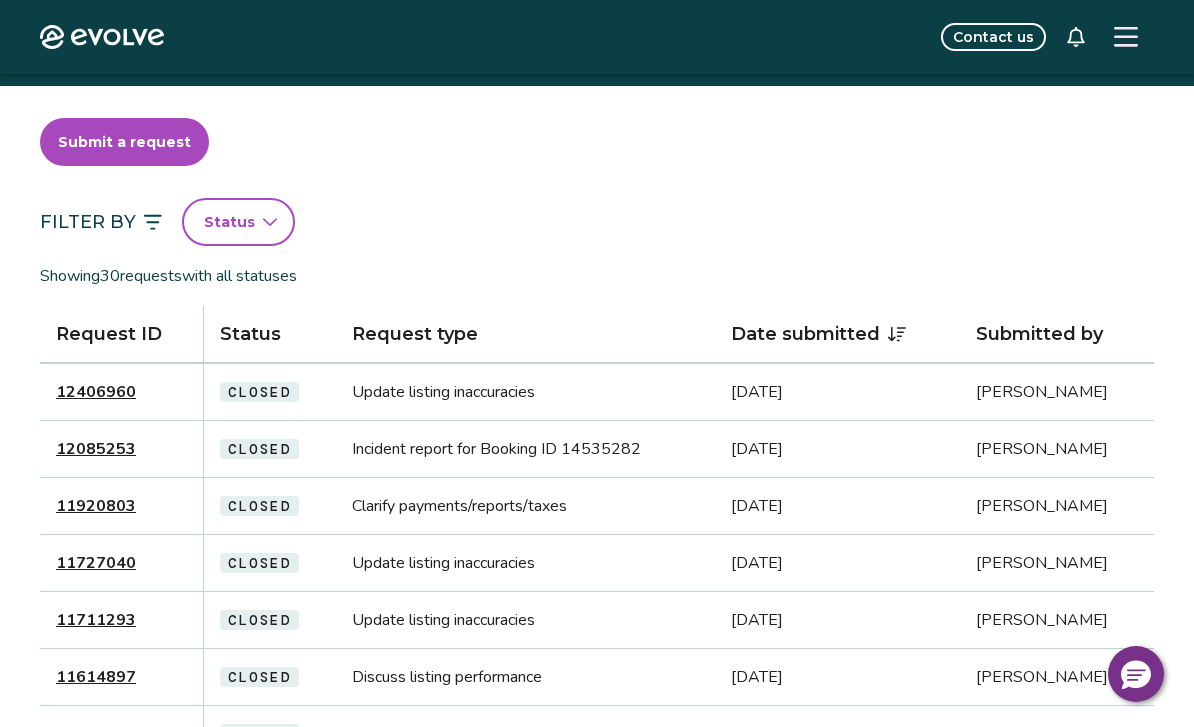 click on "Submit a request" at bounding box center (124, 142) 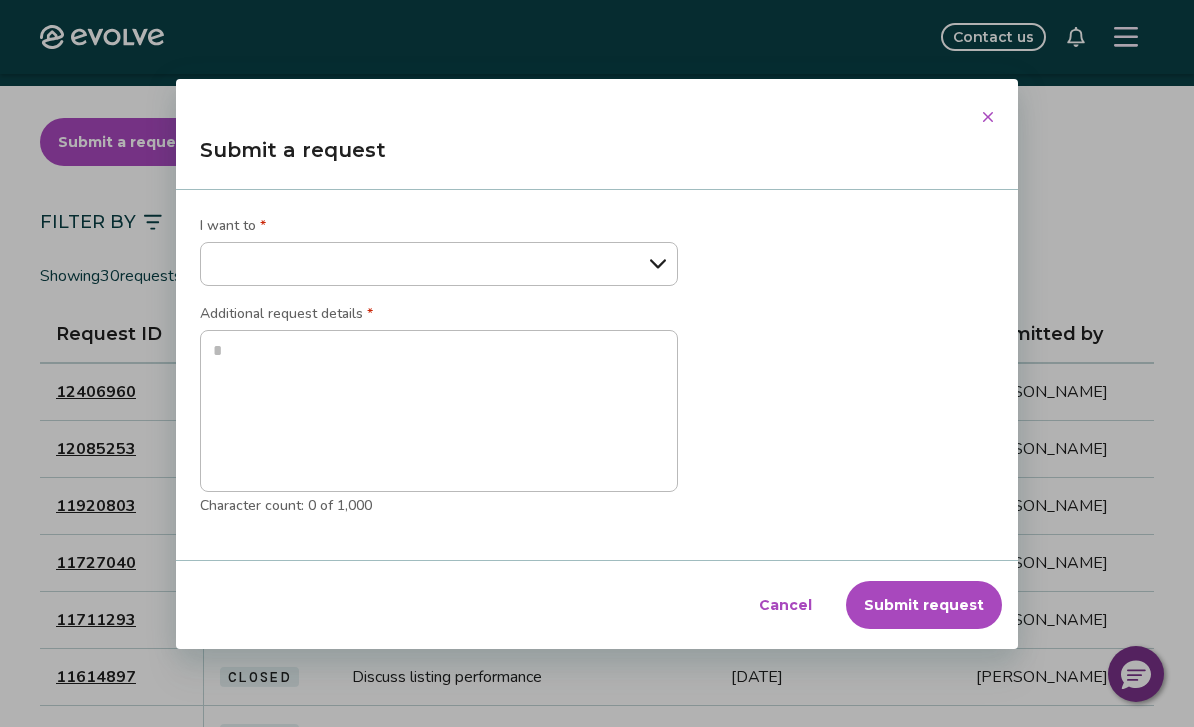 select on "**********" 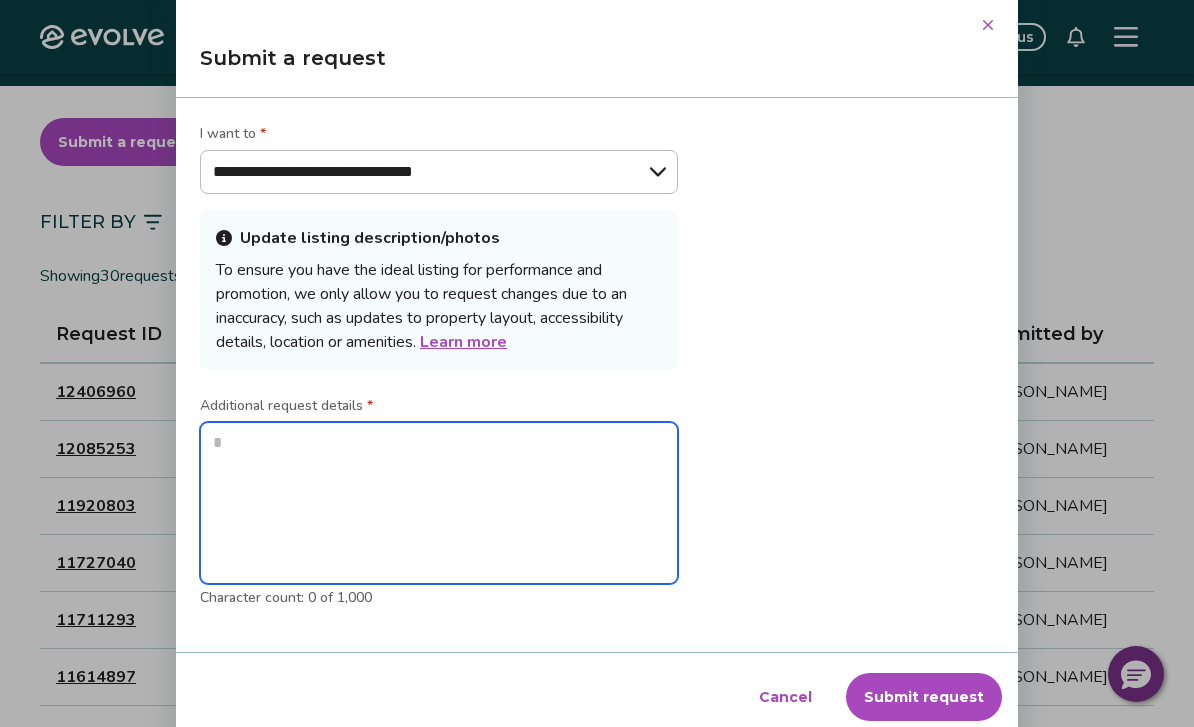 click at bounding box center (439, 503) 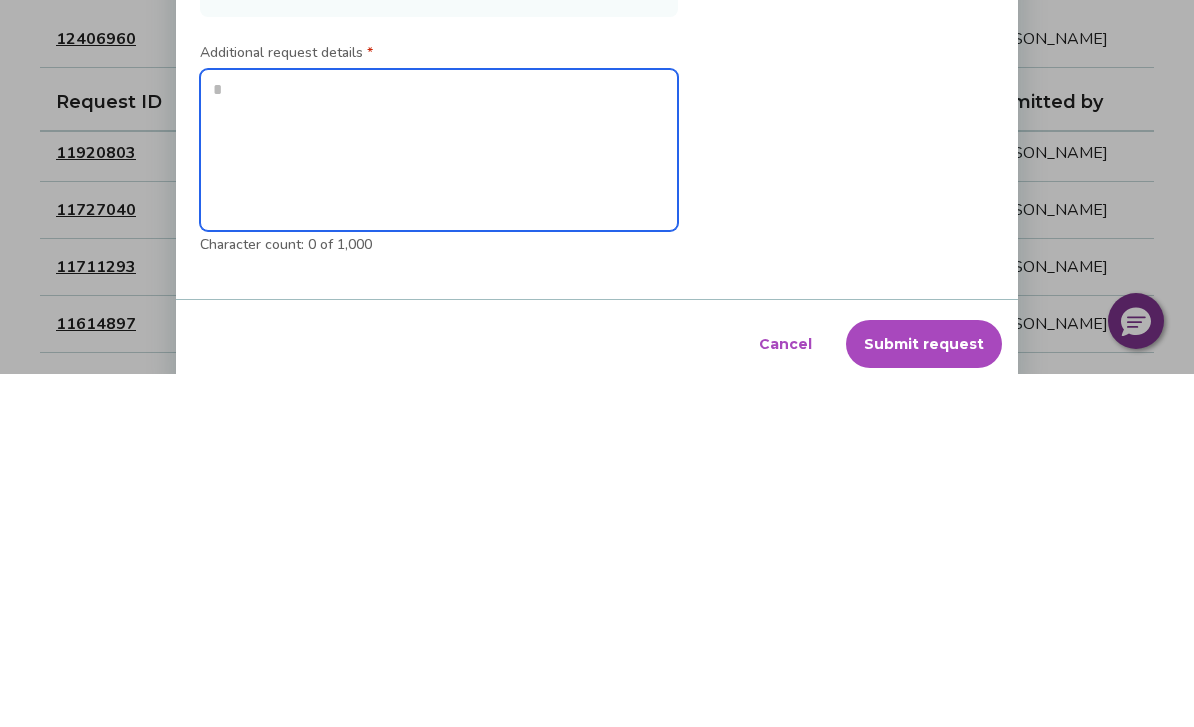 type on "*" 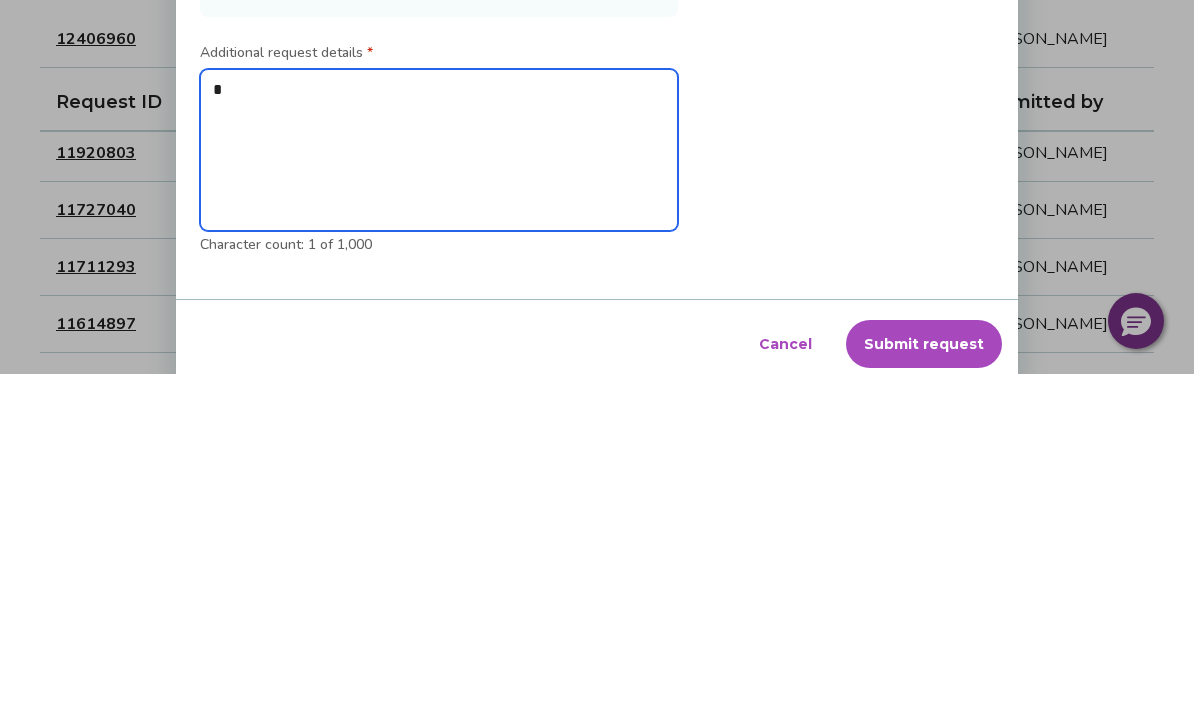 type on "**" 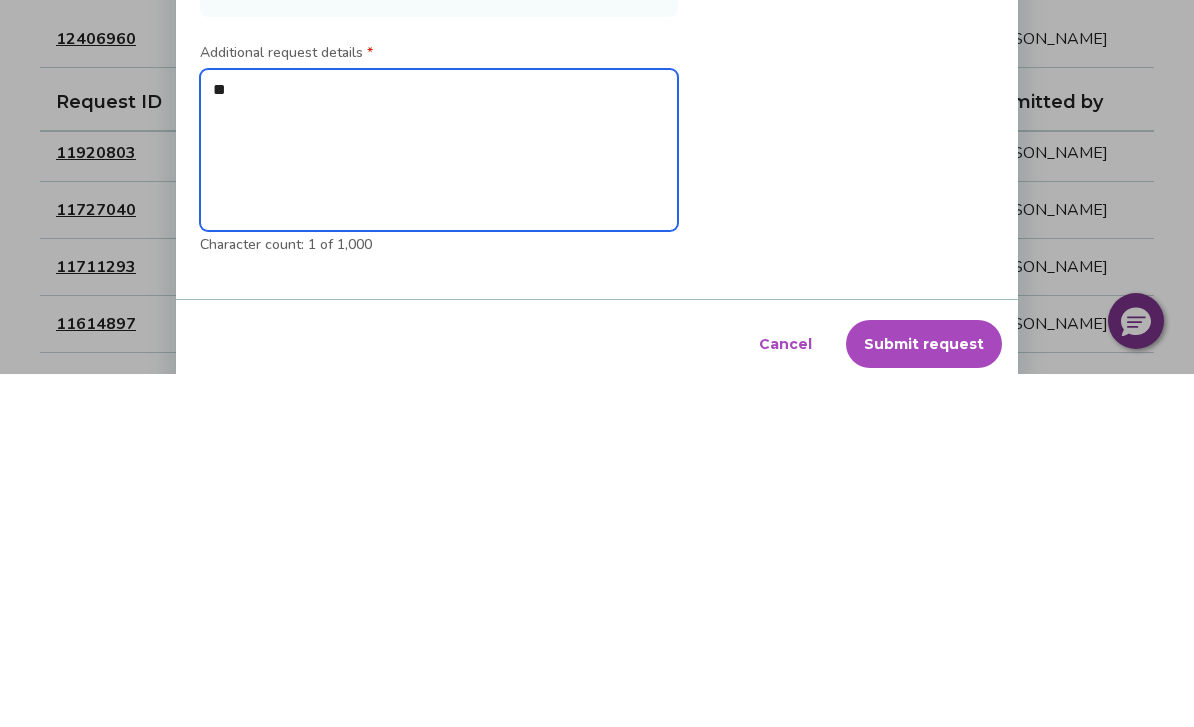 type on "*" 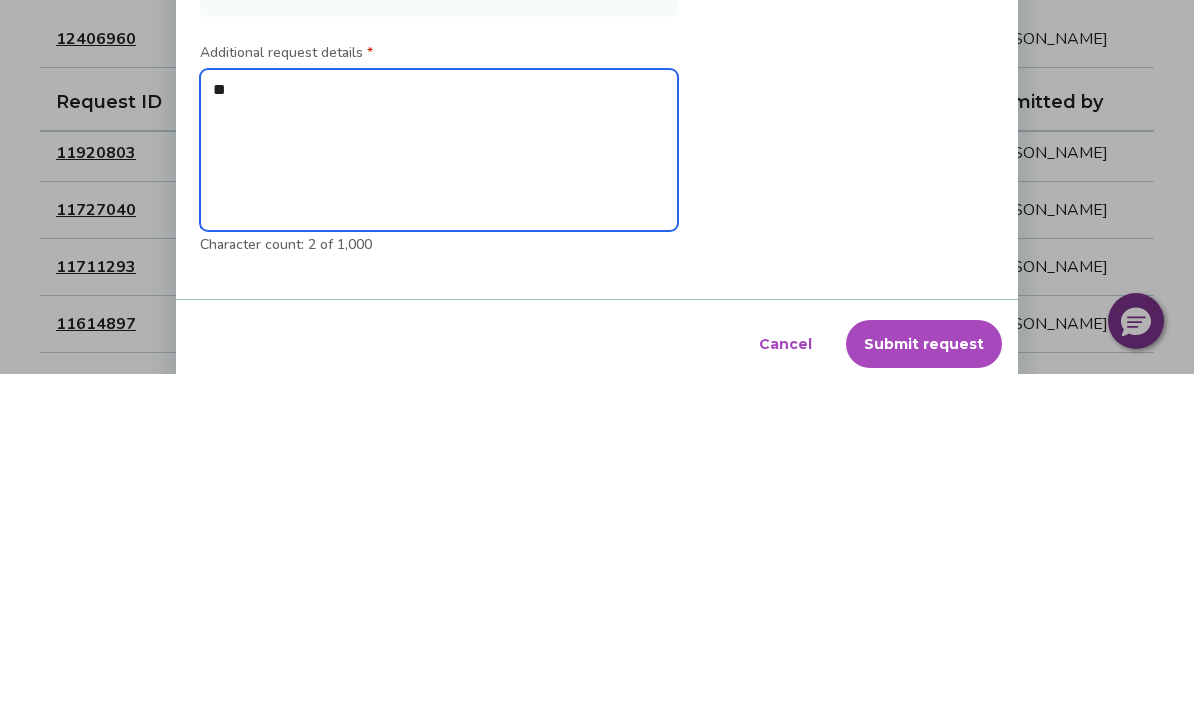 type on "***" 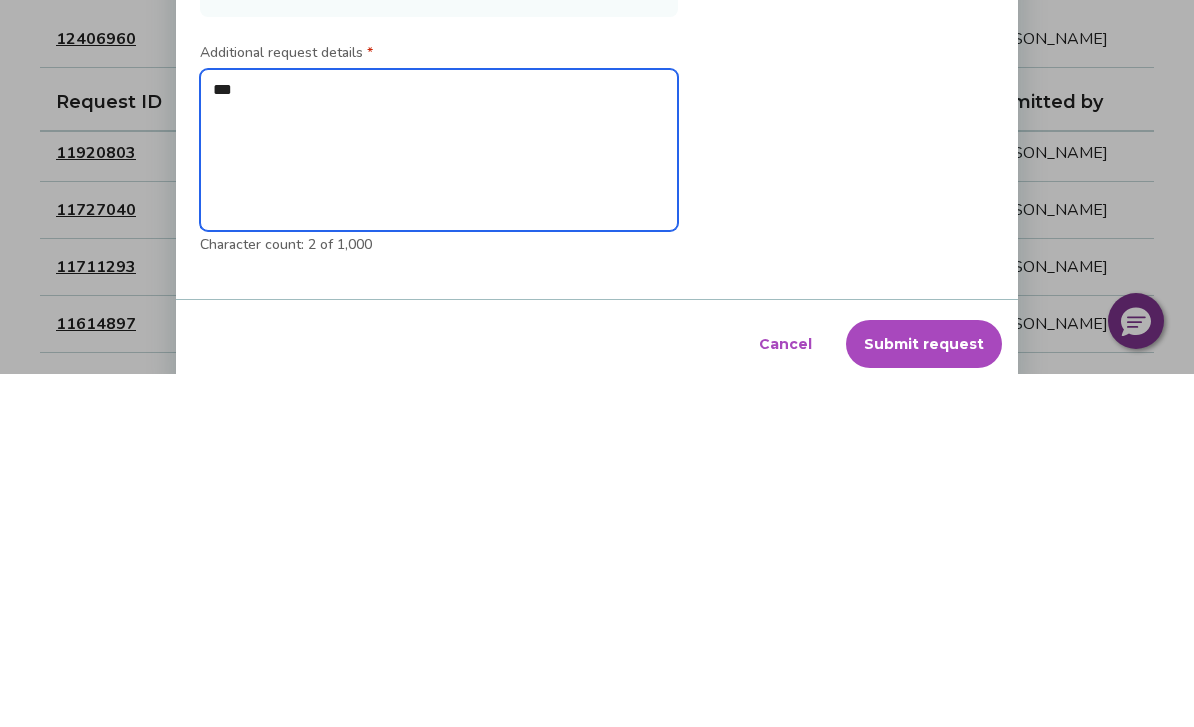 type on "*" 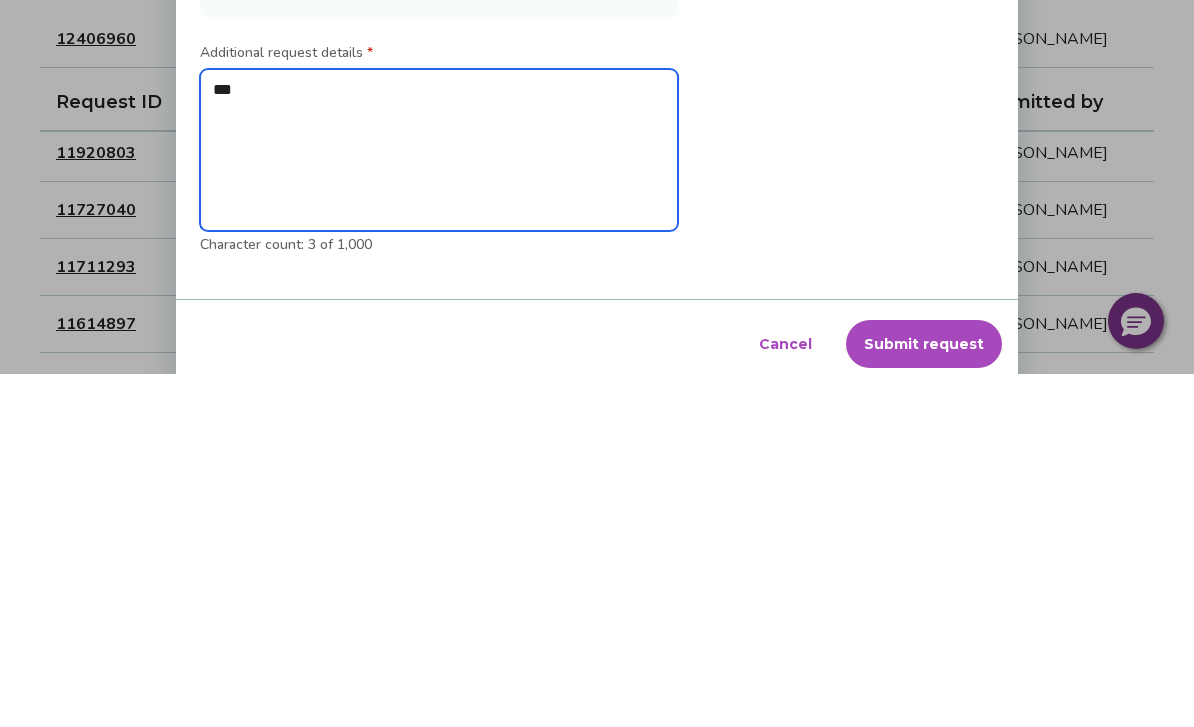 type on "***" 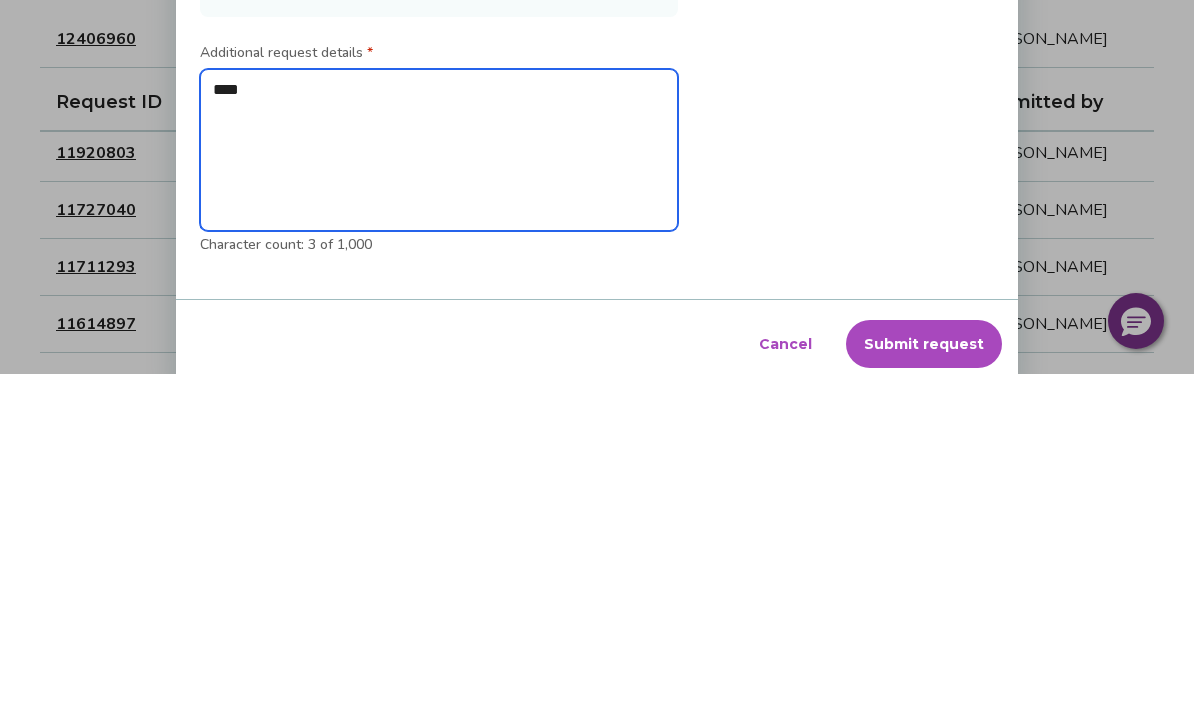 type on "*" 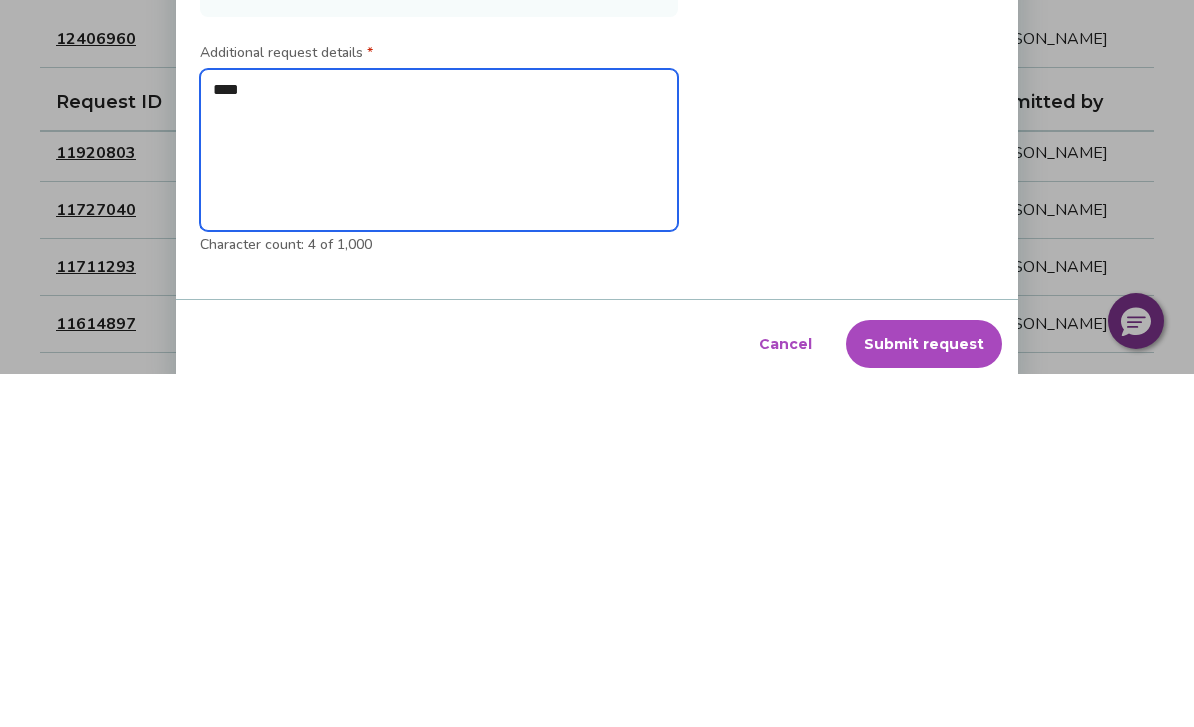 type on "*****" 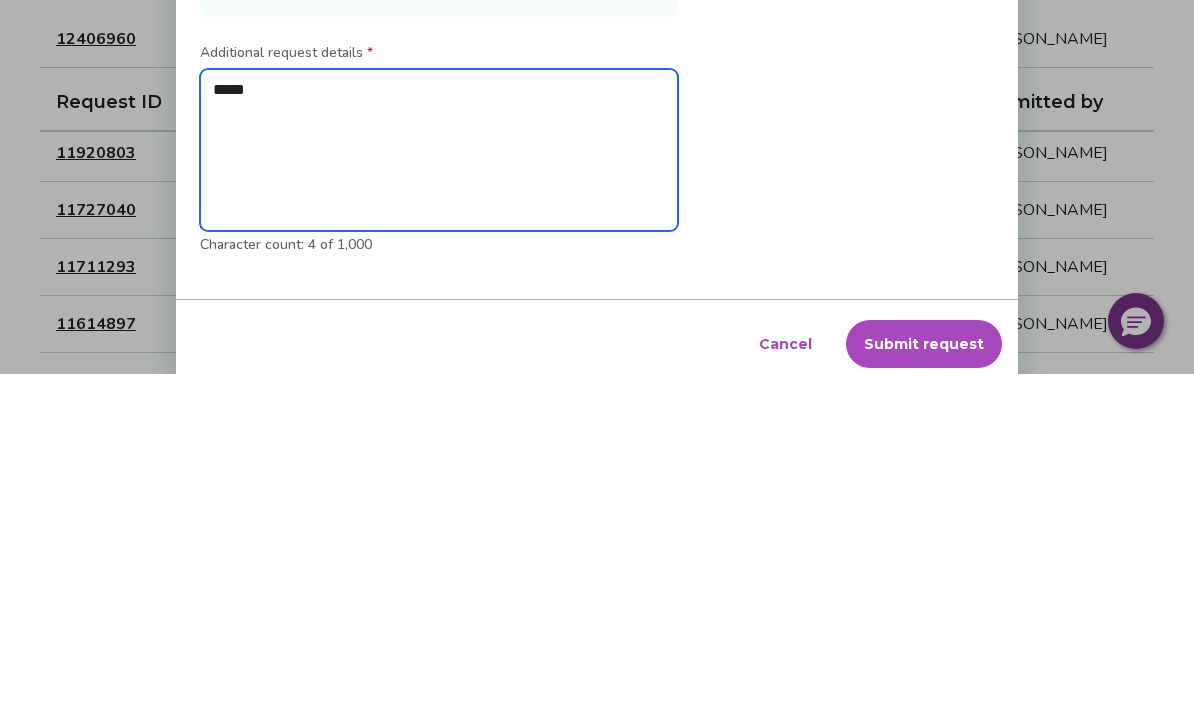 type on "*" 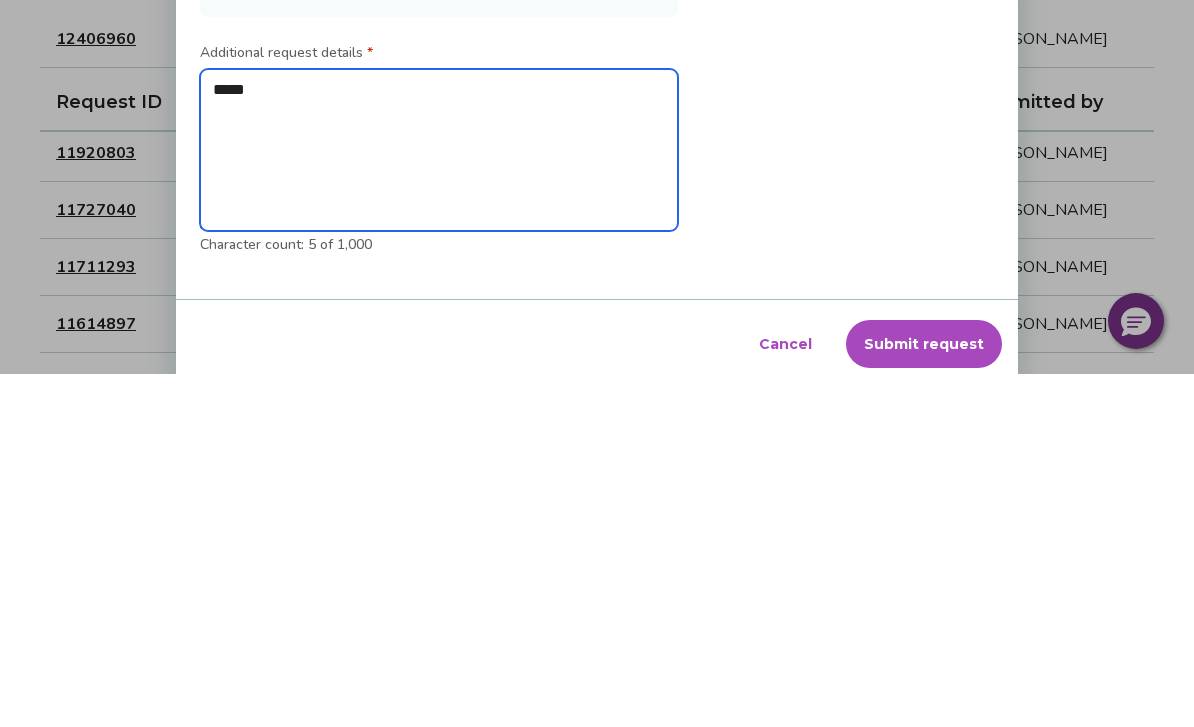 type on "******" 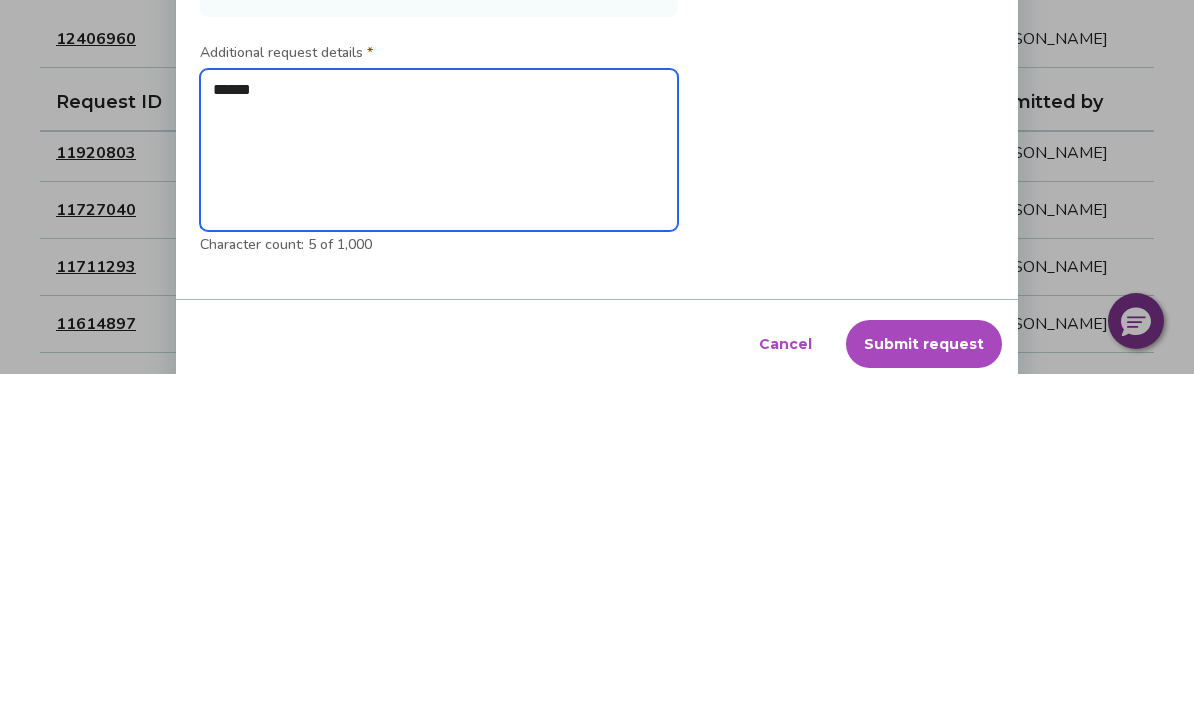 type on "*" 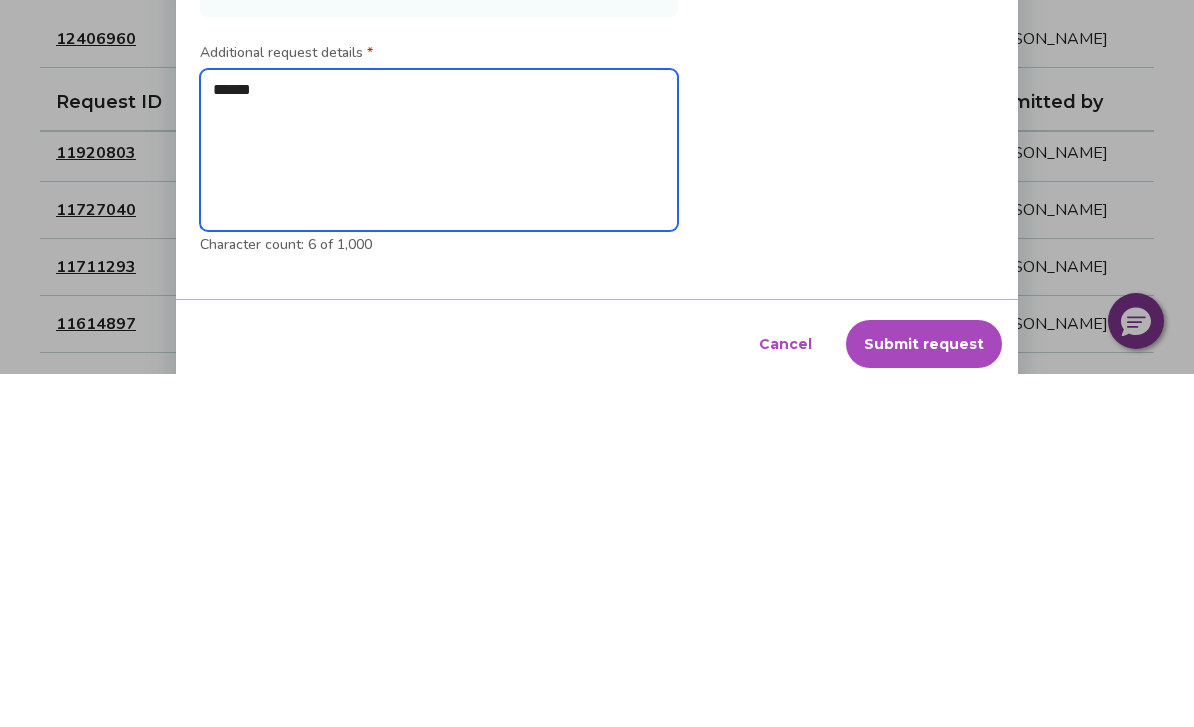 type on "*******" 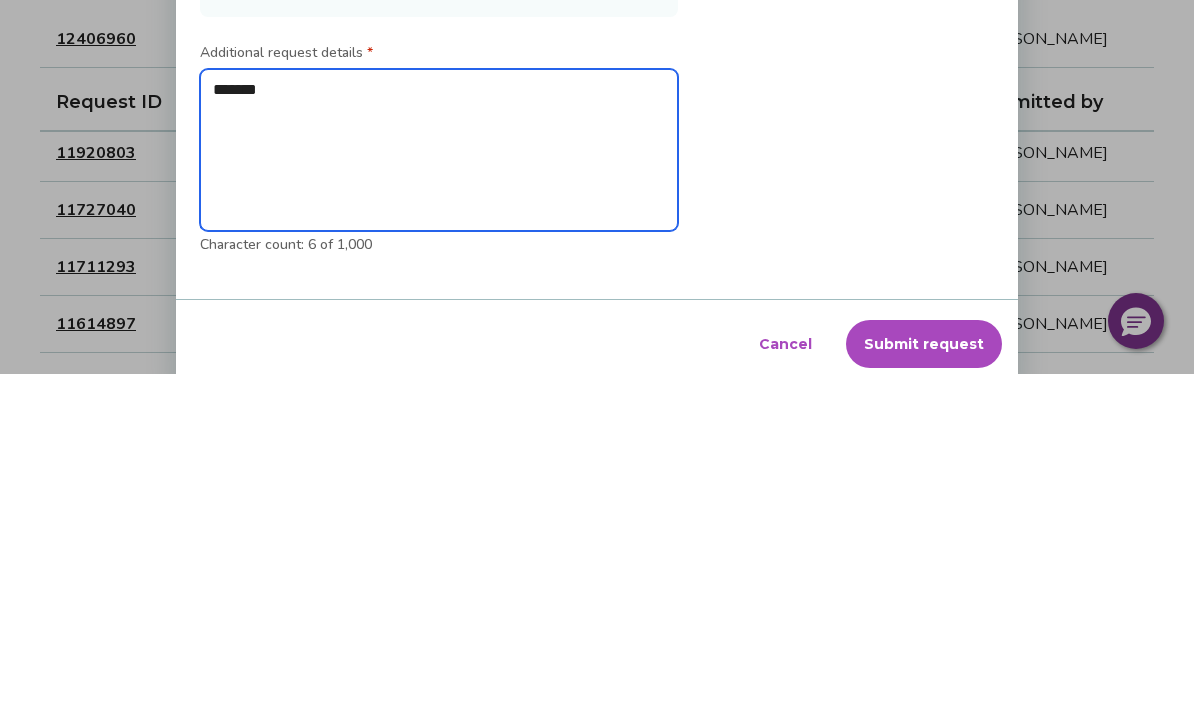 type on "*" 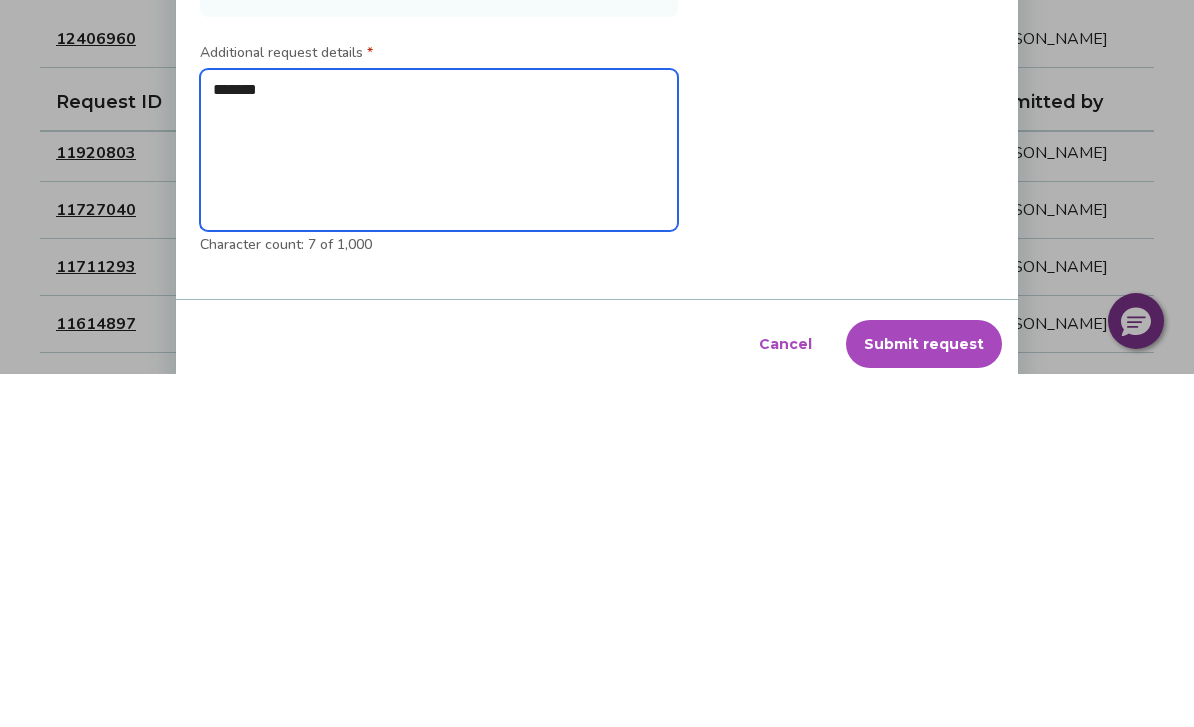 type on "********" 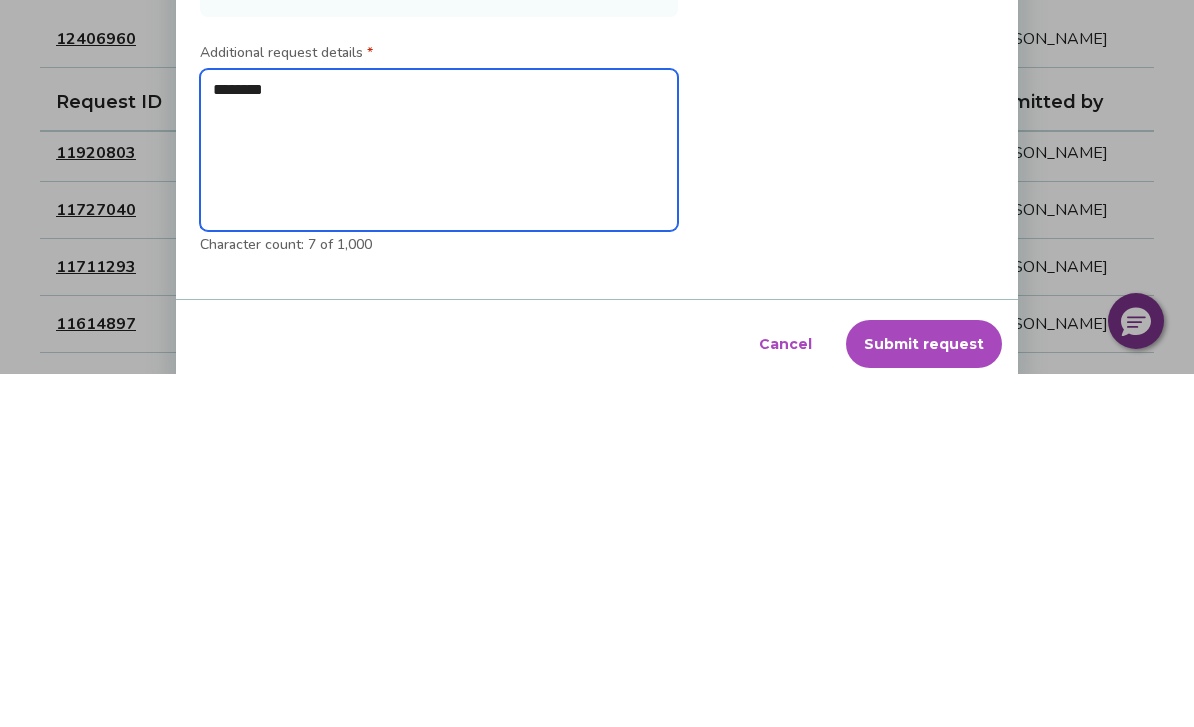 type on "*" 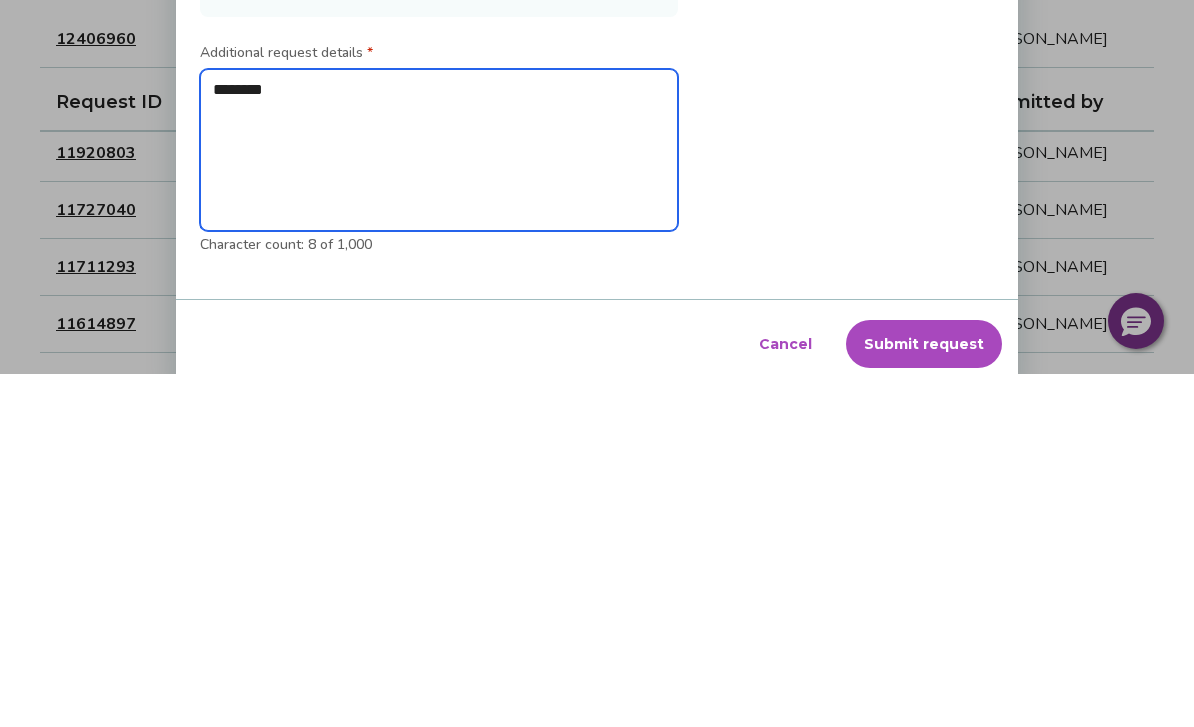 type on "*********" 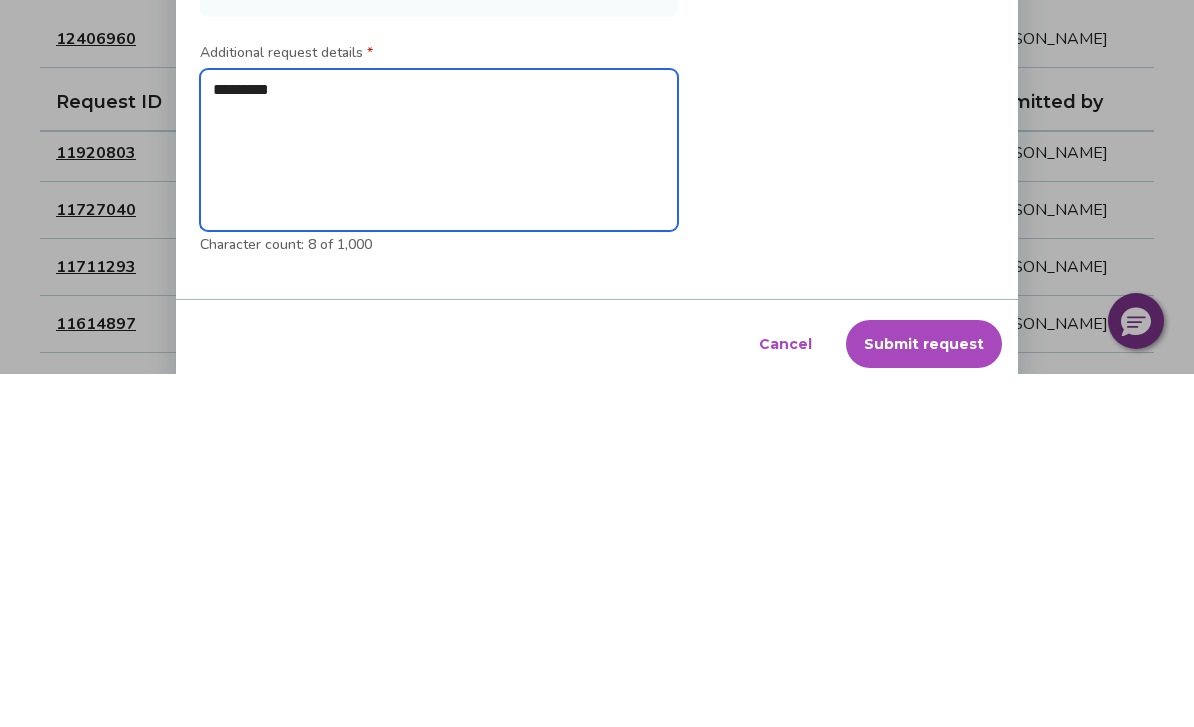 type on "*" 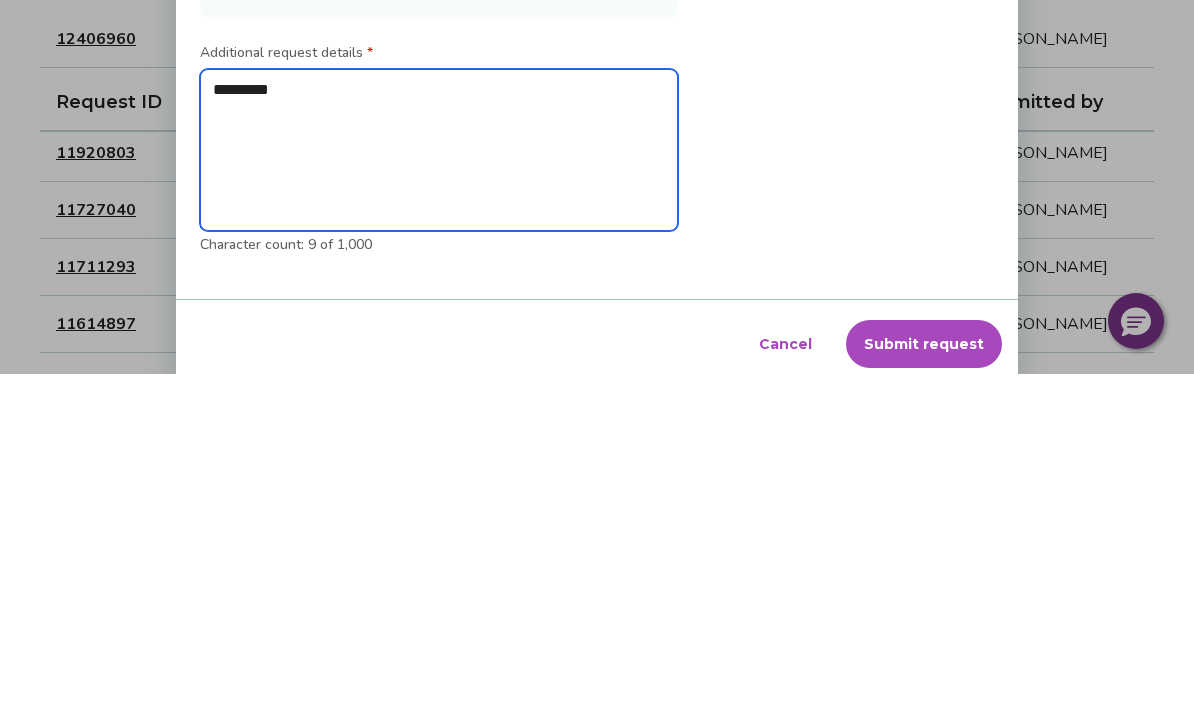 type on "**********" 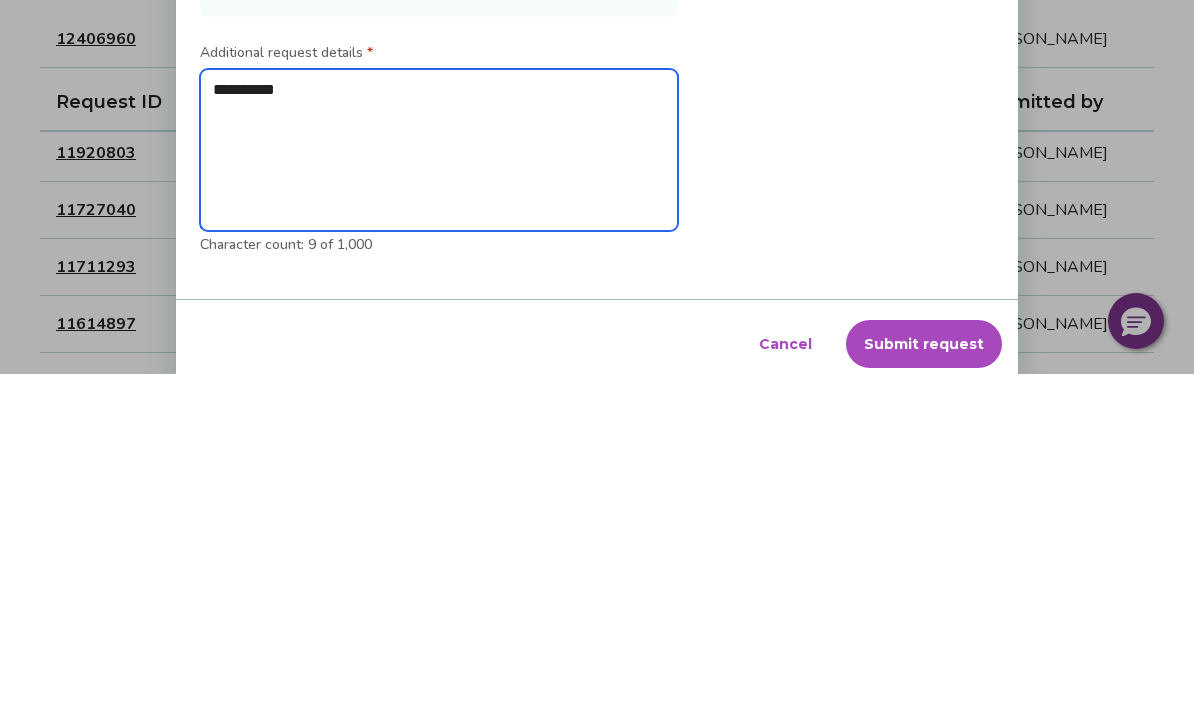 type on "*" 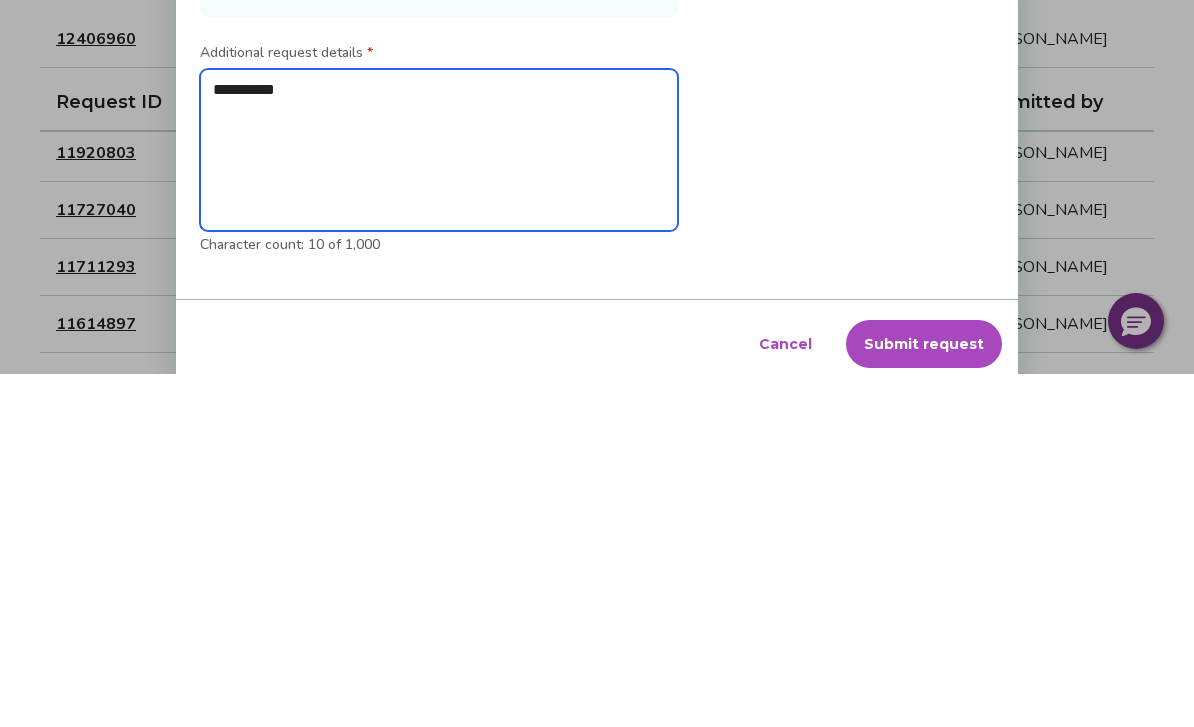 type on "**********" 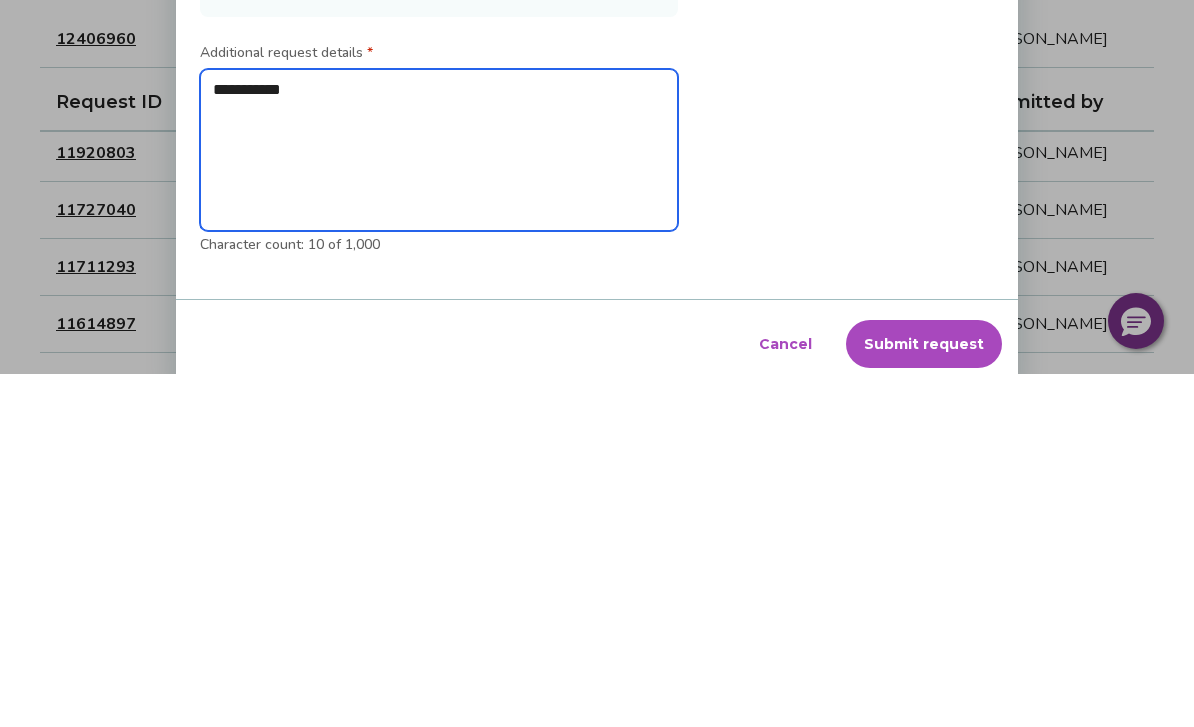 type on "*" 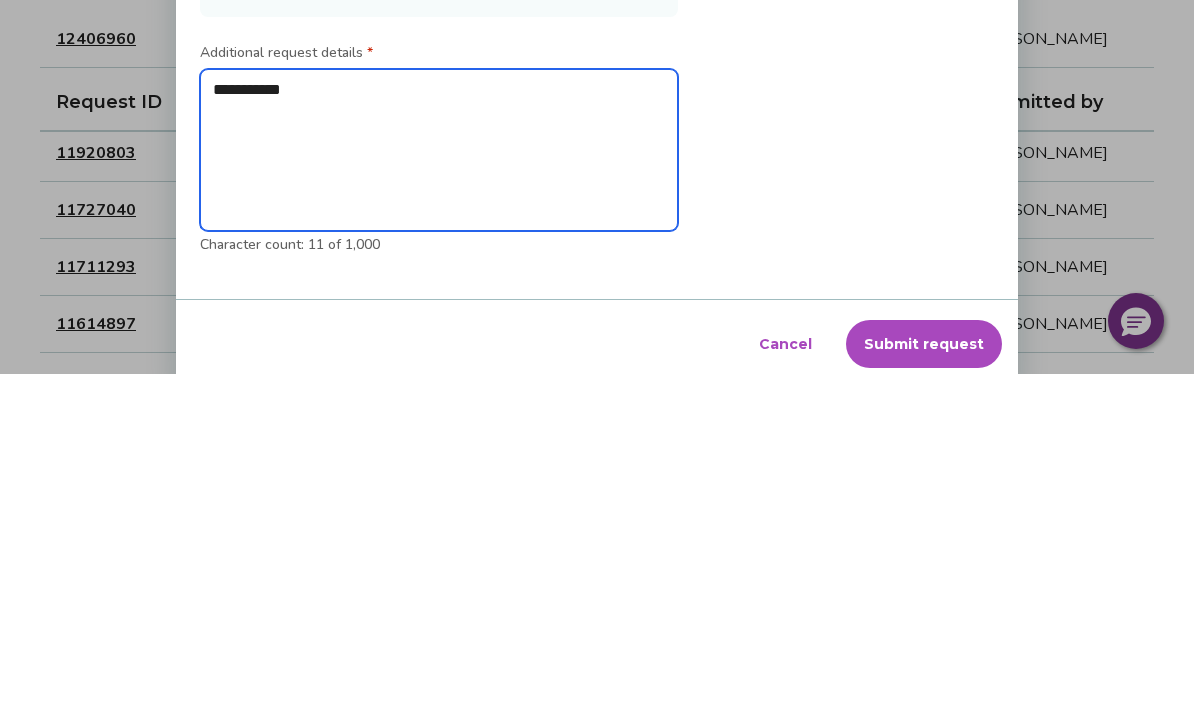 type on "**********" 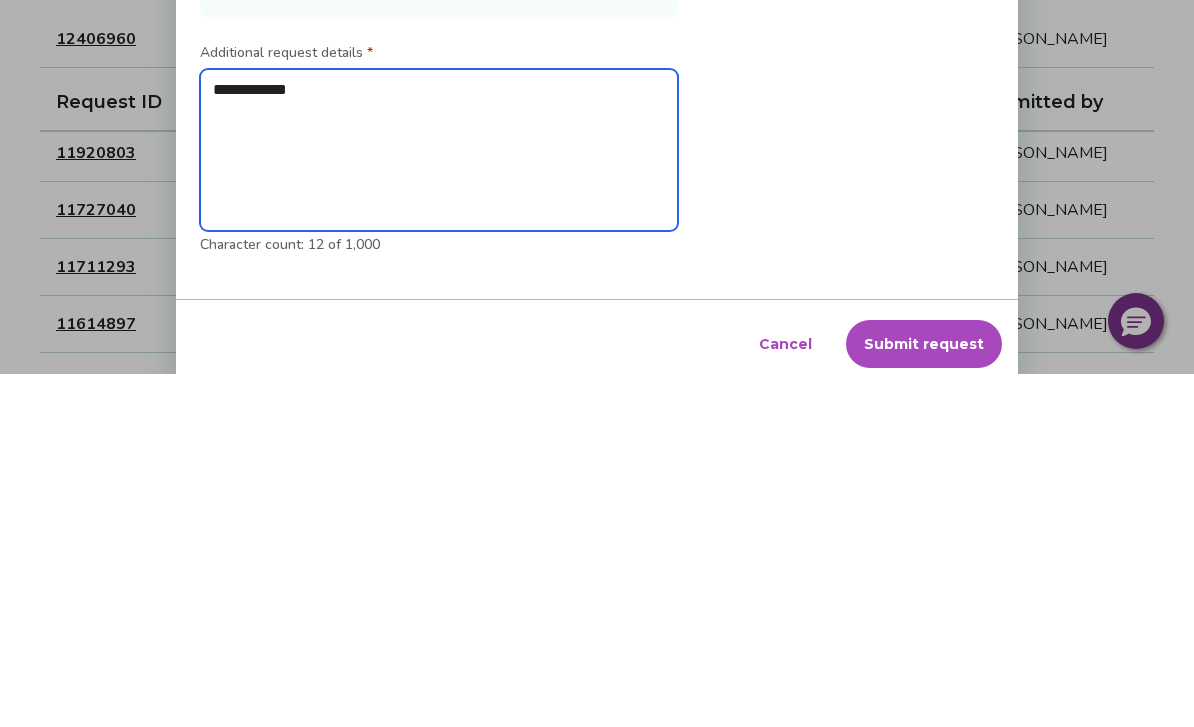 type on "*" 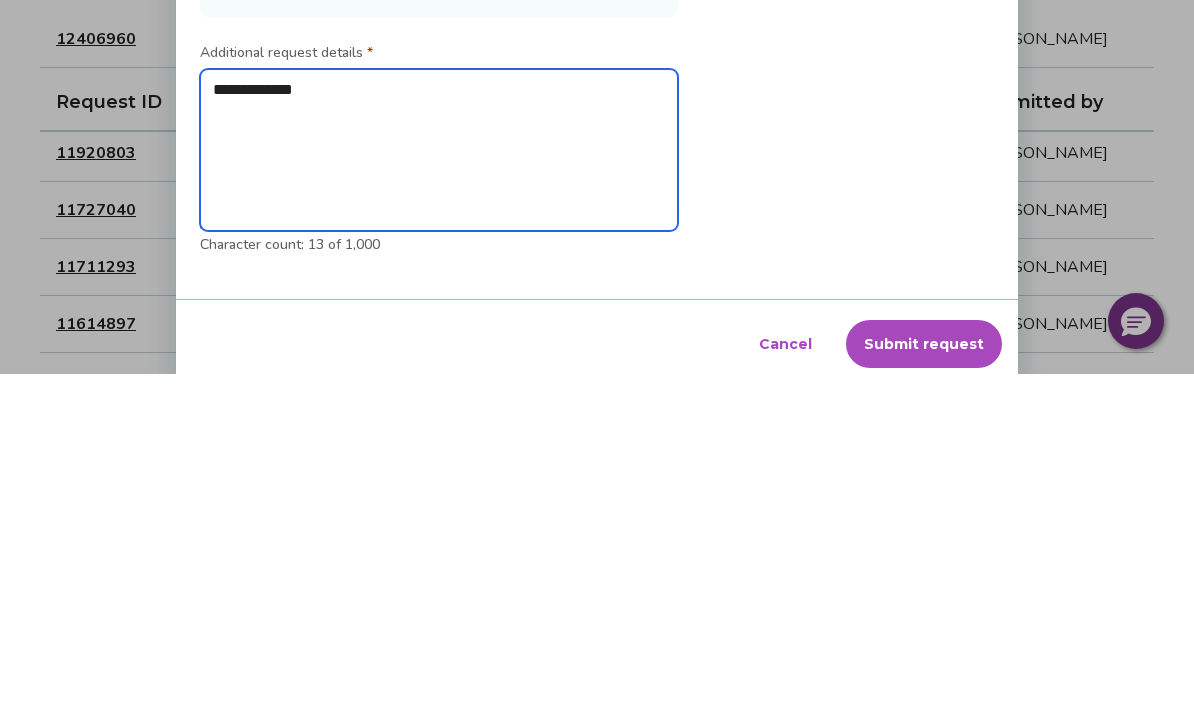 type on "**********" 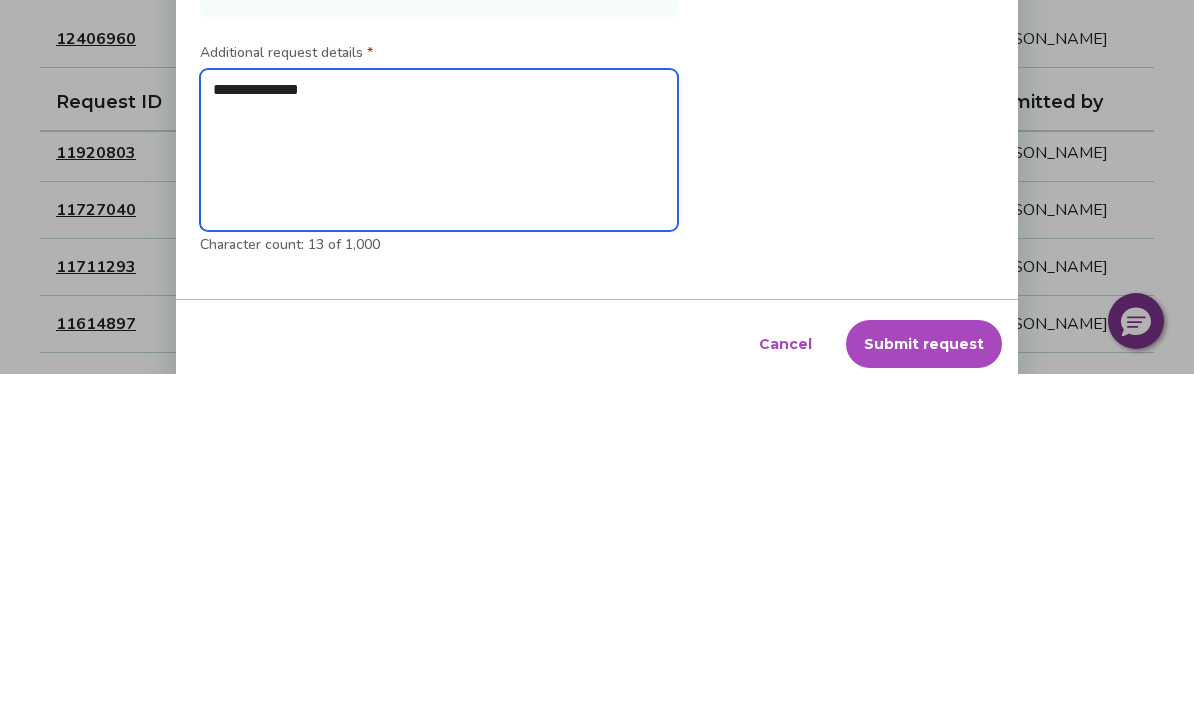 type on "*" 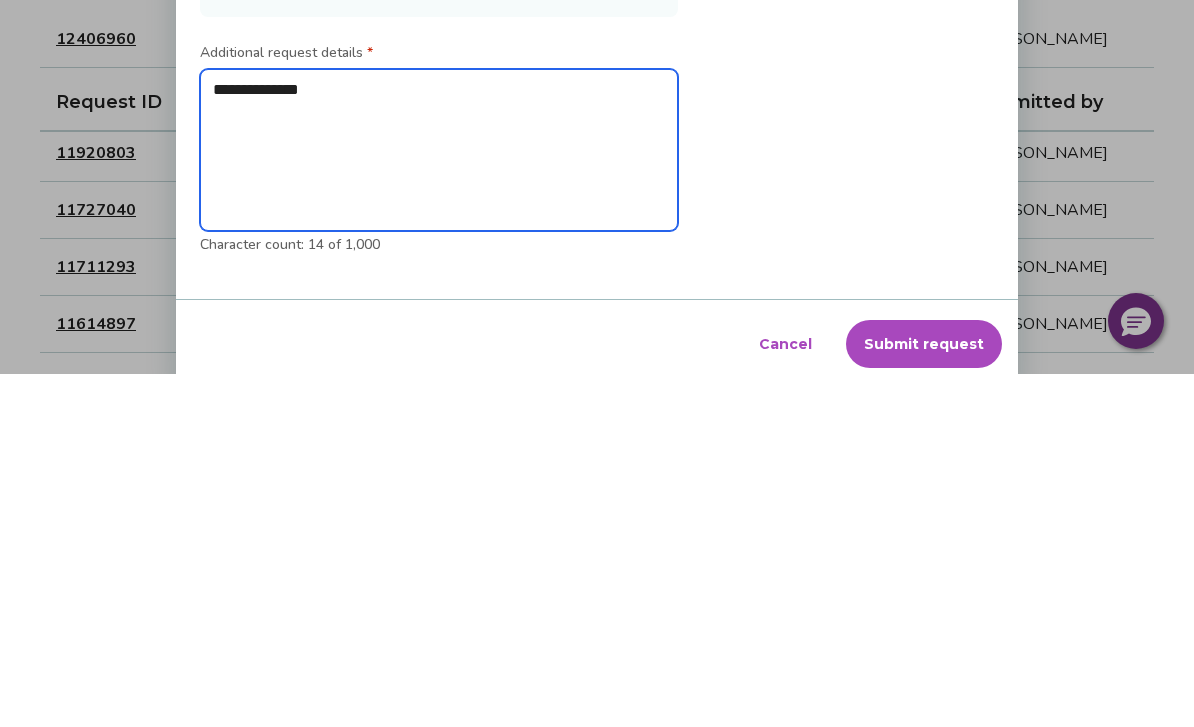 type on "**********" 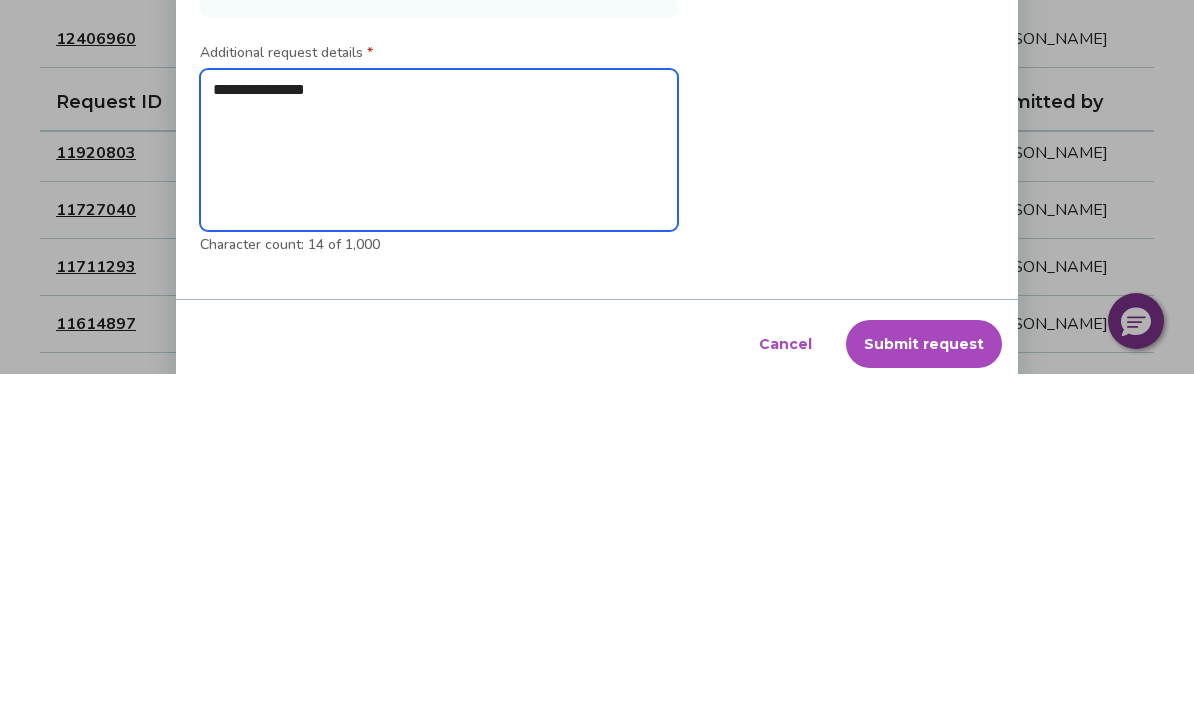 type on "*" 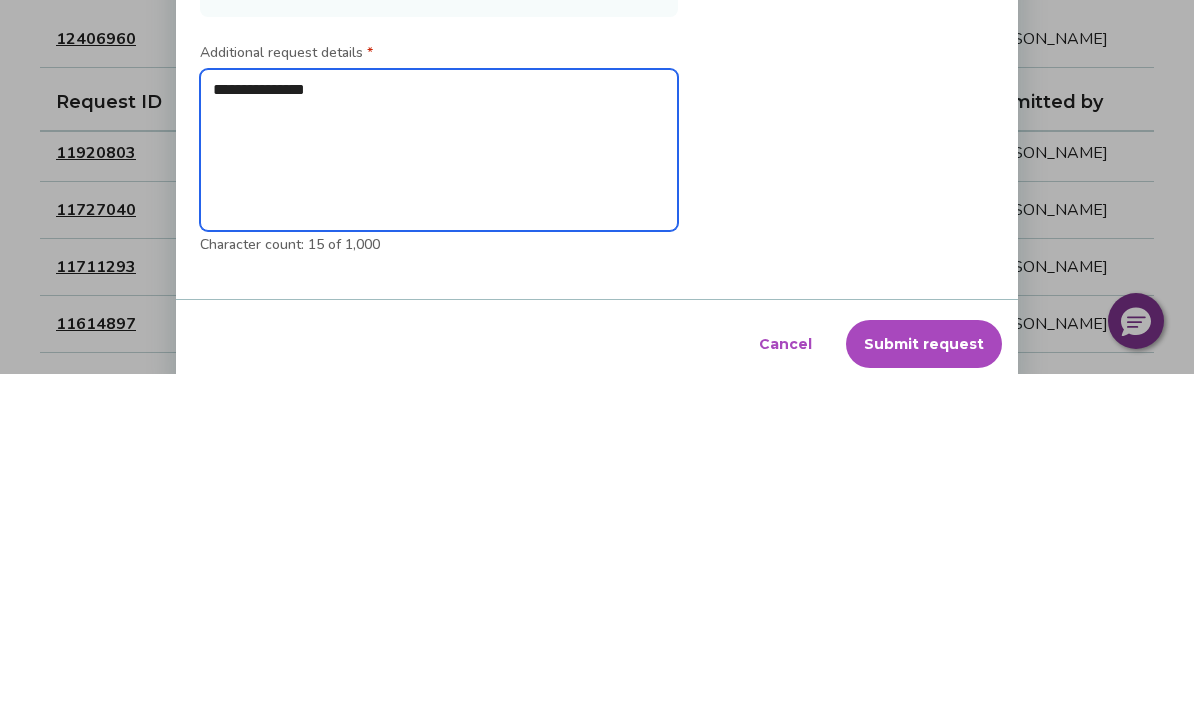 type on "**********" 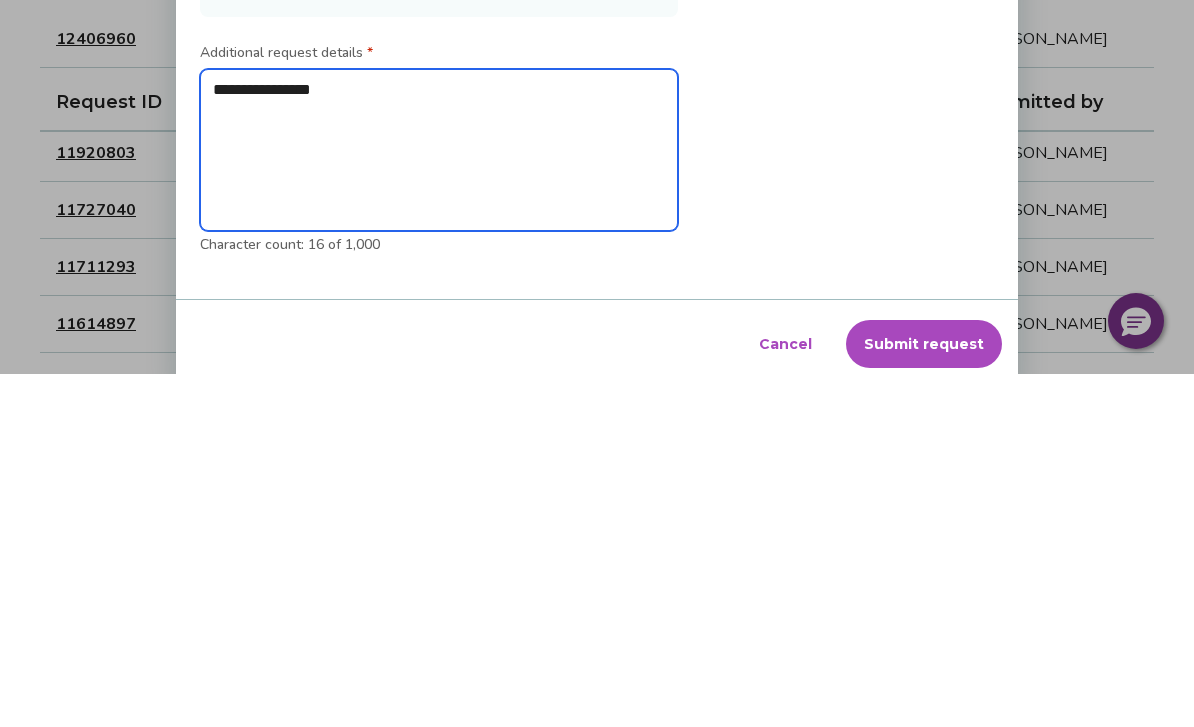 type on "*" 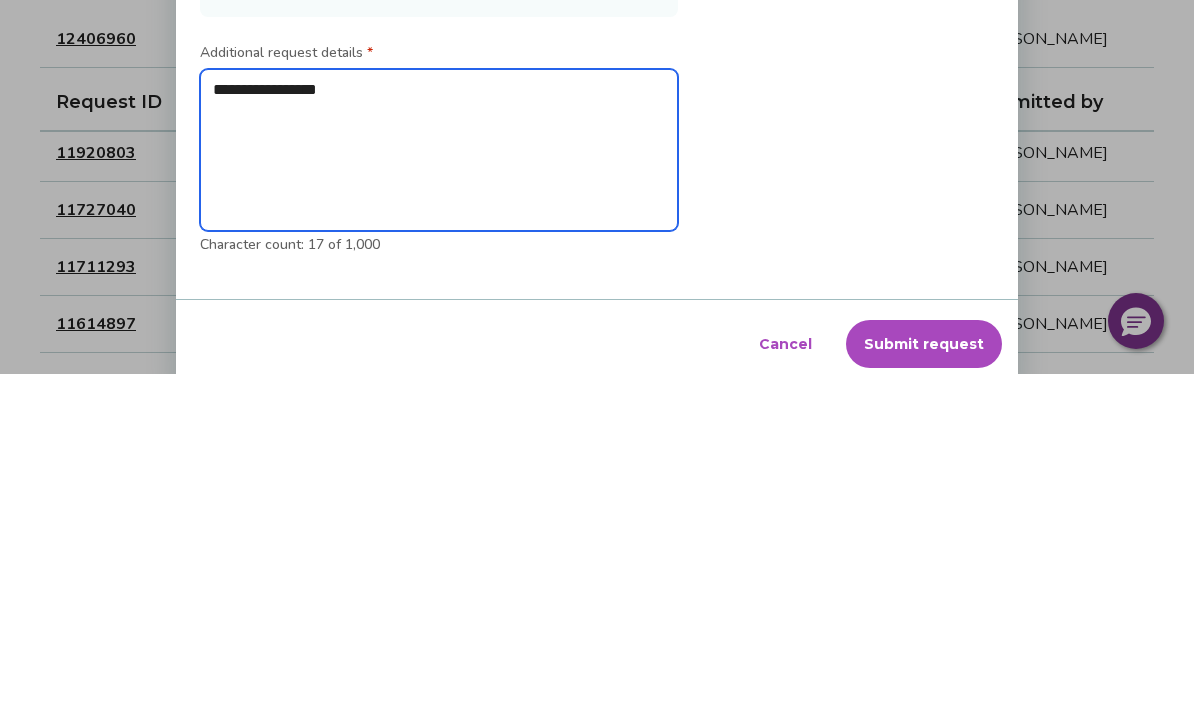 type on "*" 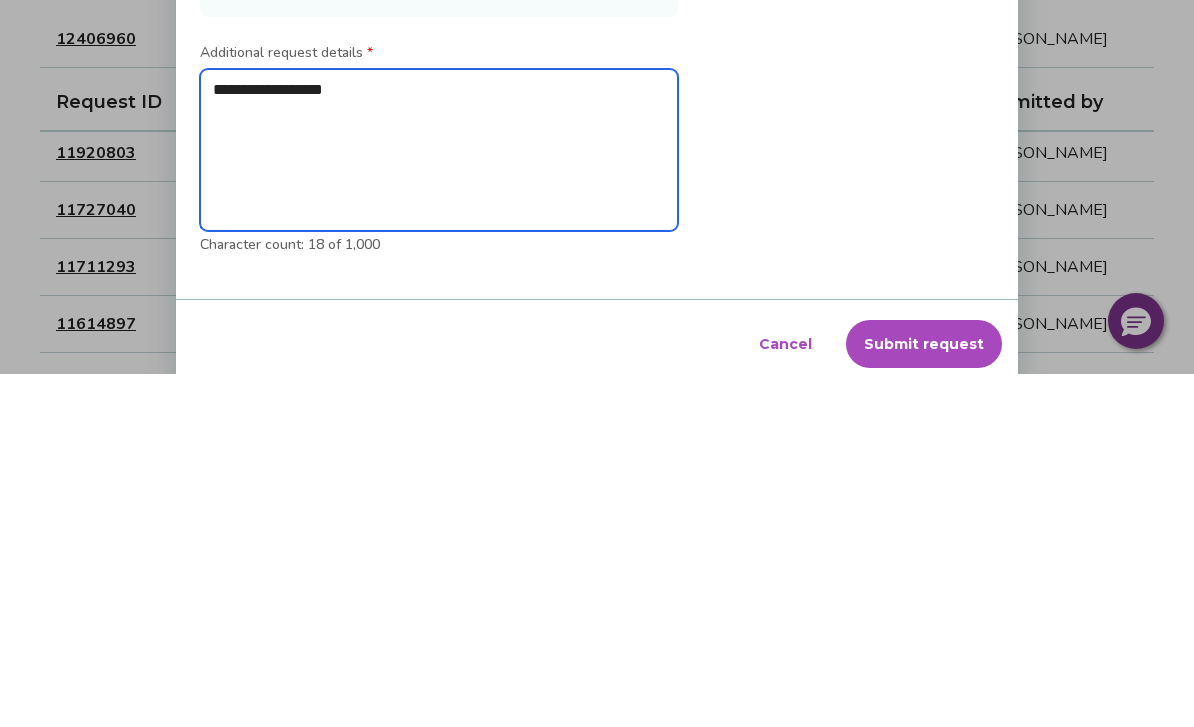 type on "**********" 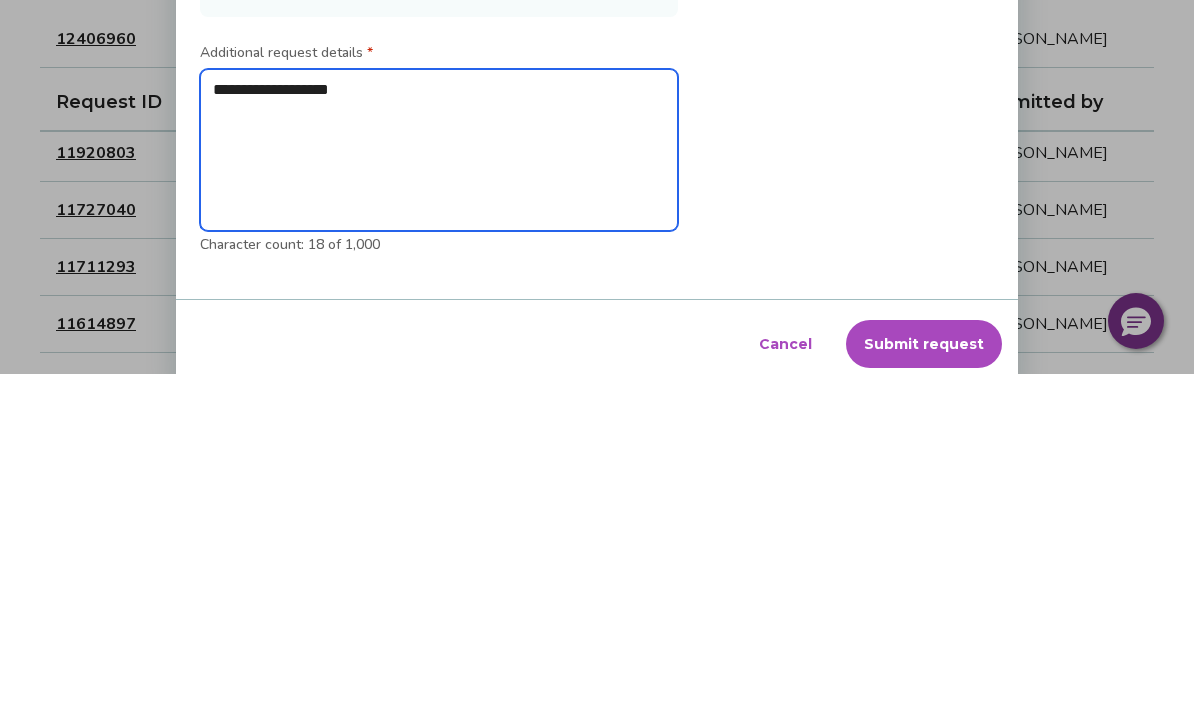type on "*" 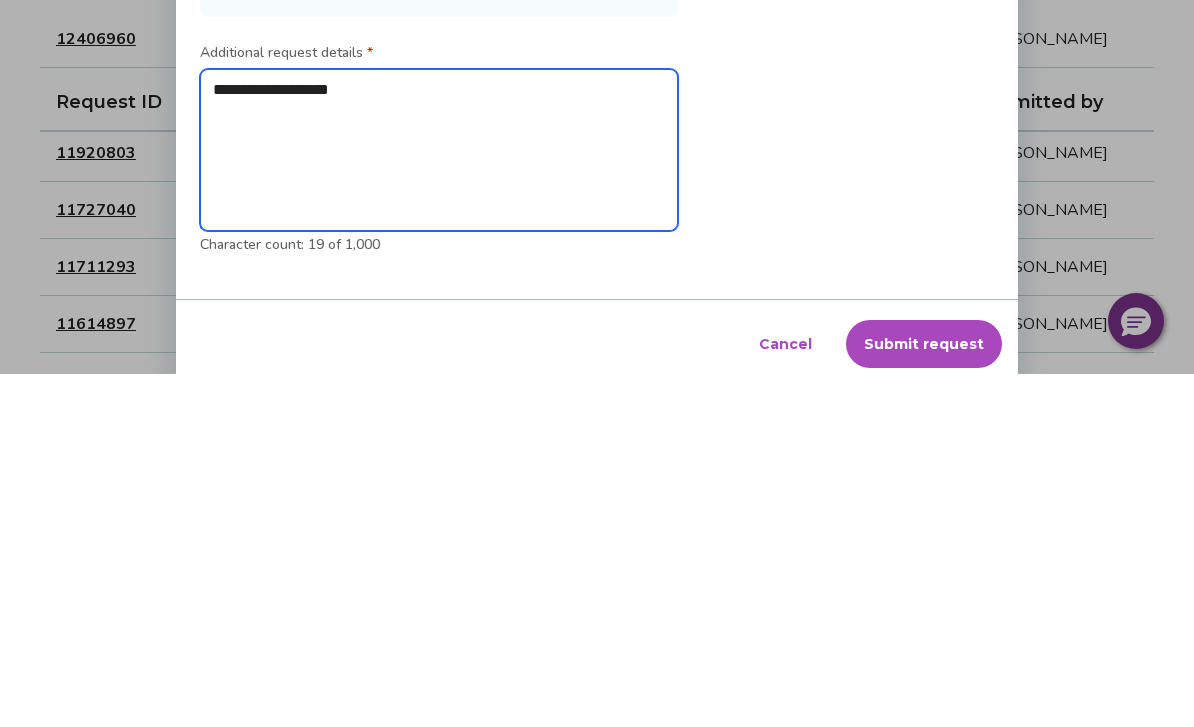 type on "**********" 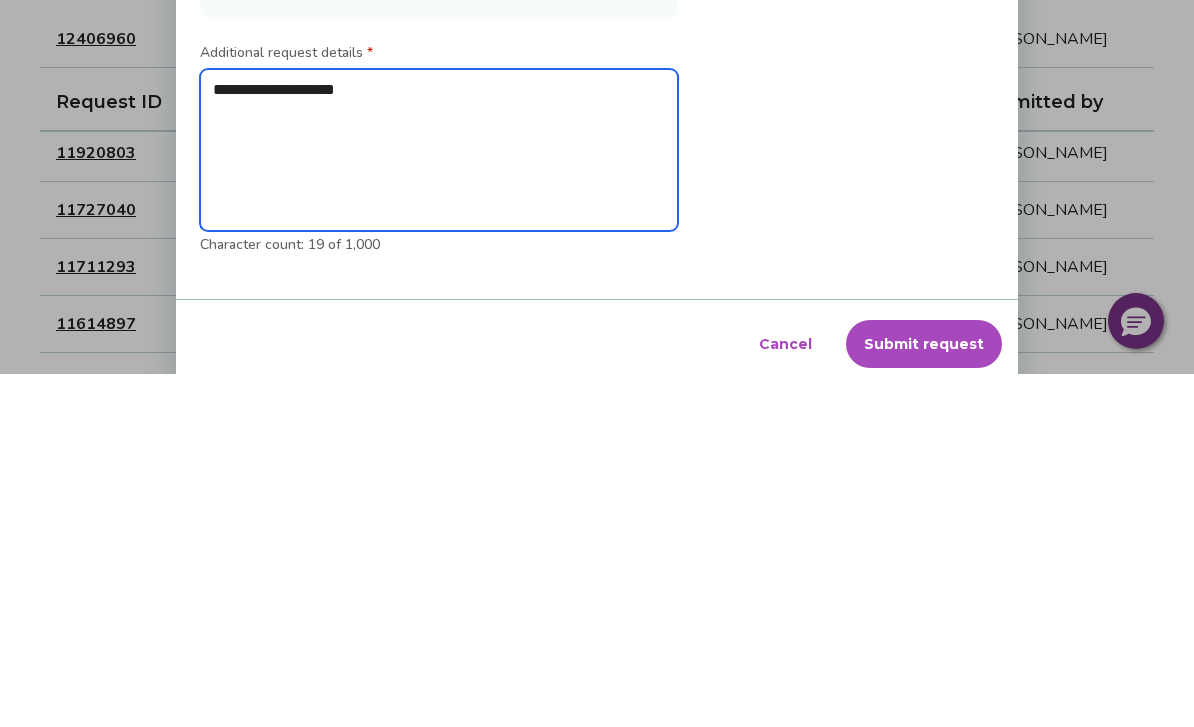 type on "*" 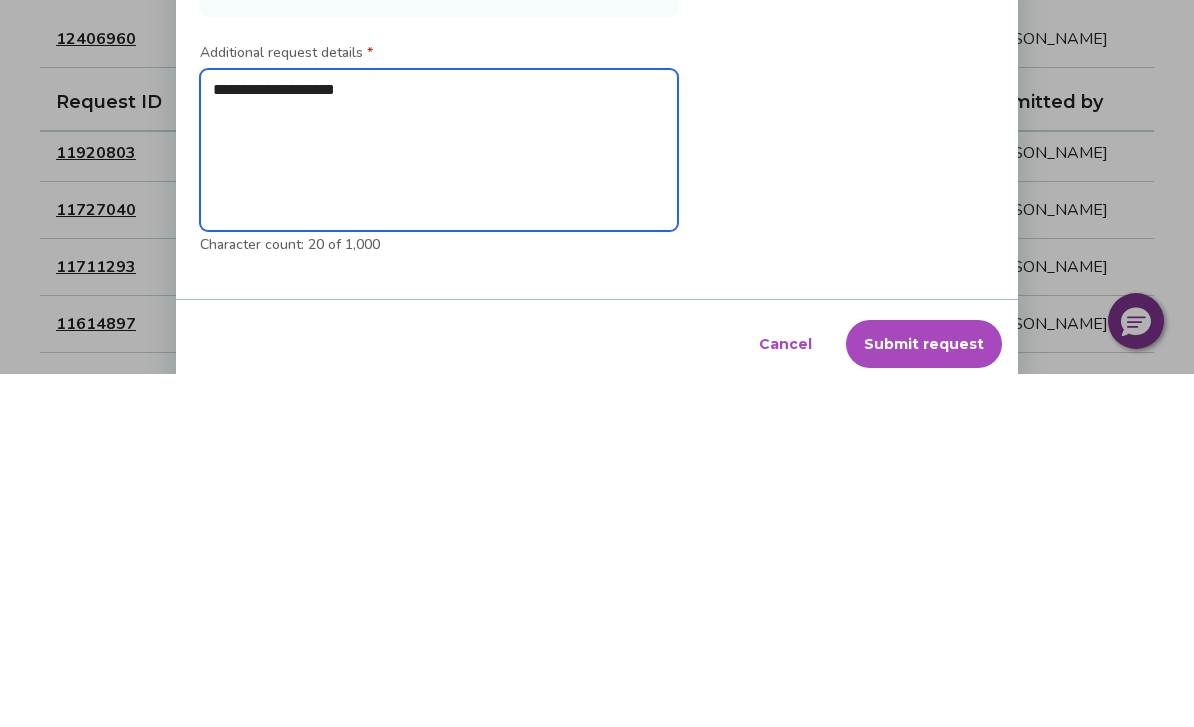 type on "**********" 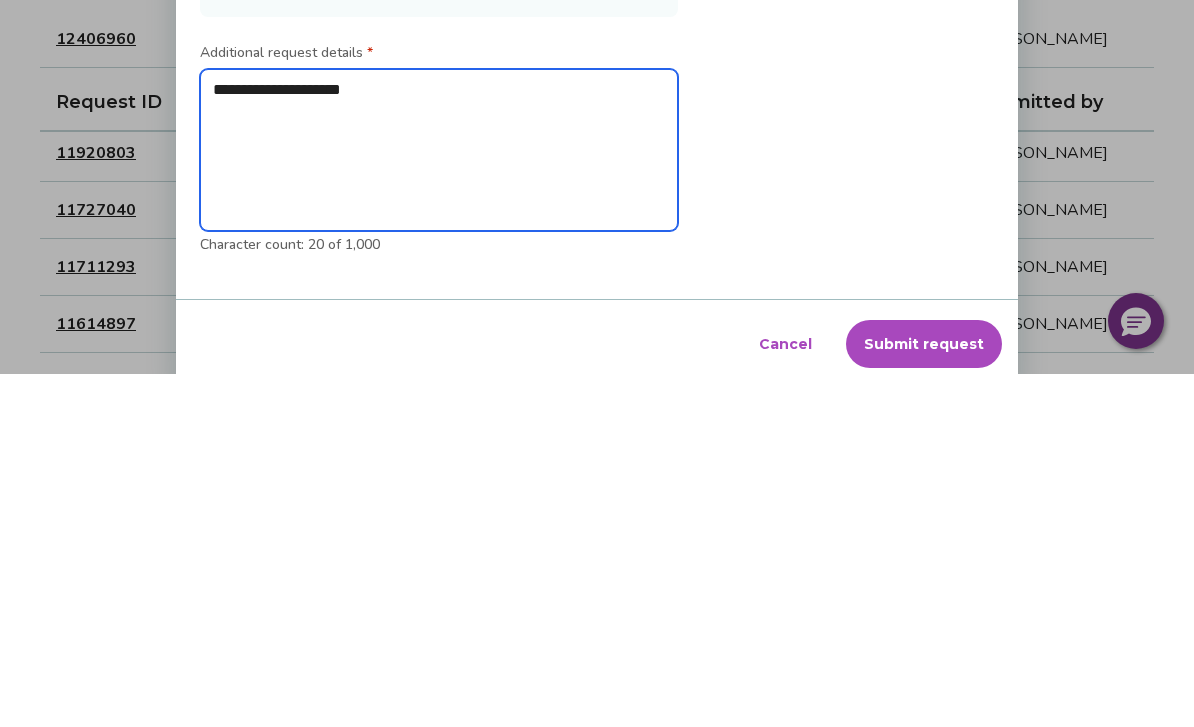type on "*" 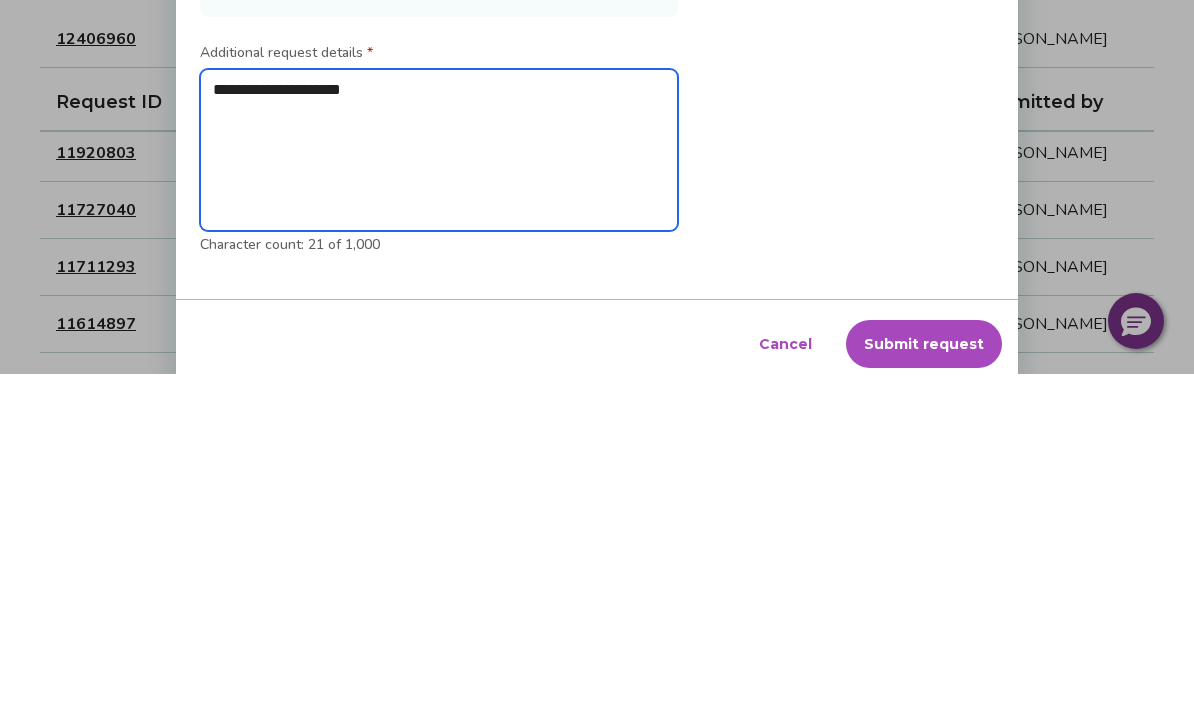 type on "**********" 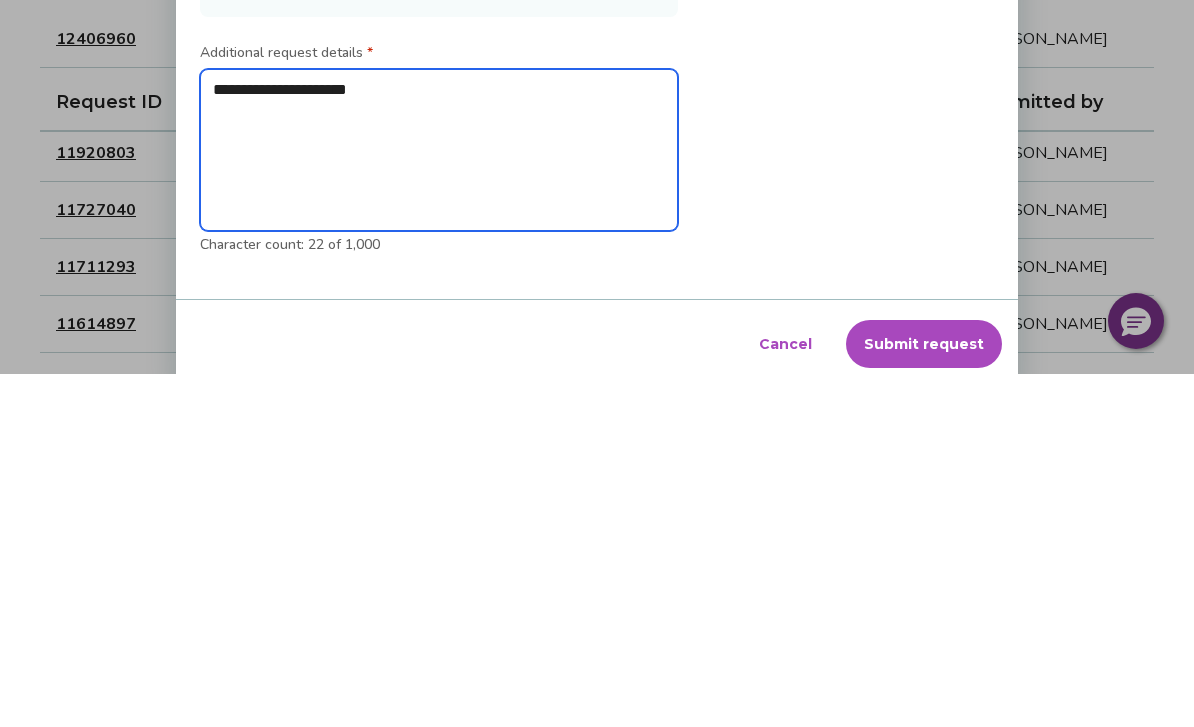 type on "*" 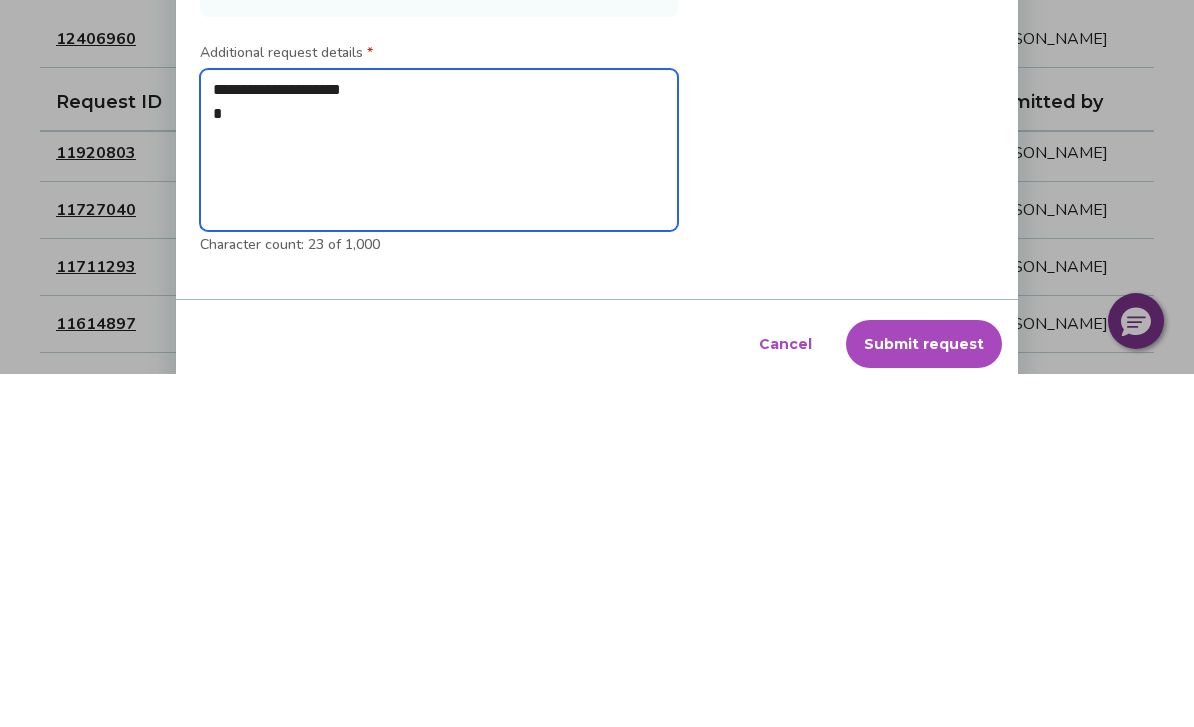 type on "*" 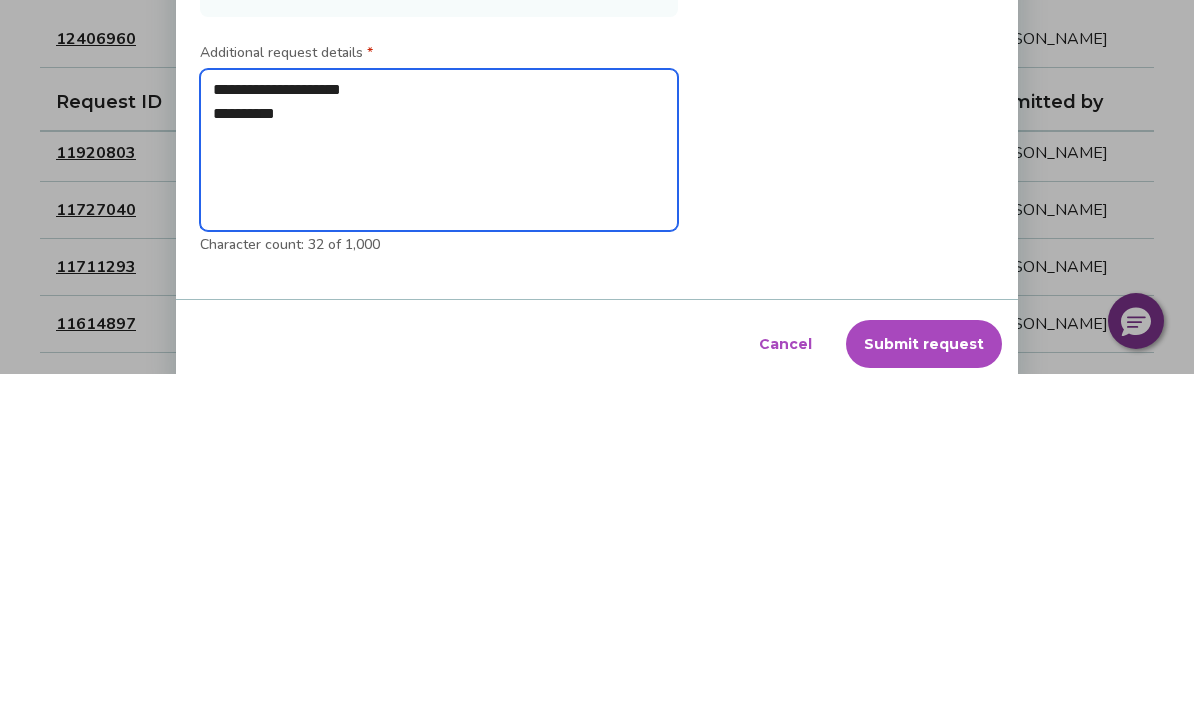 type on "*" 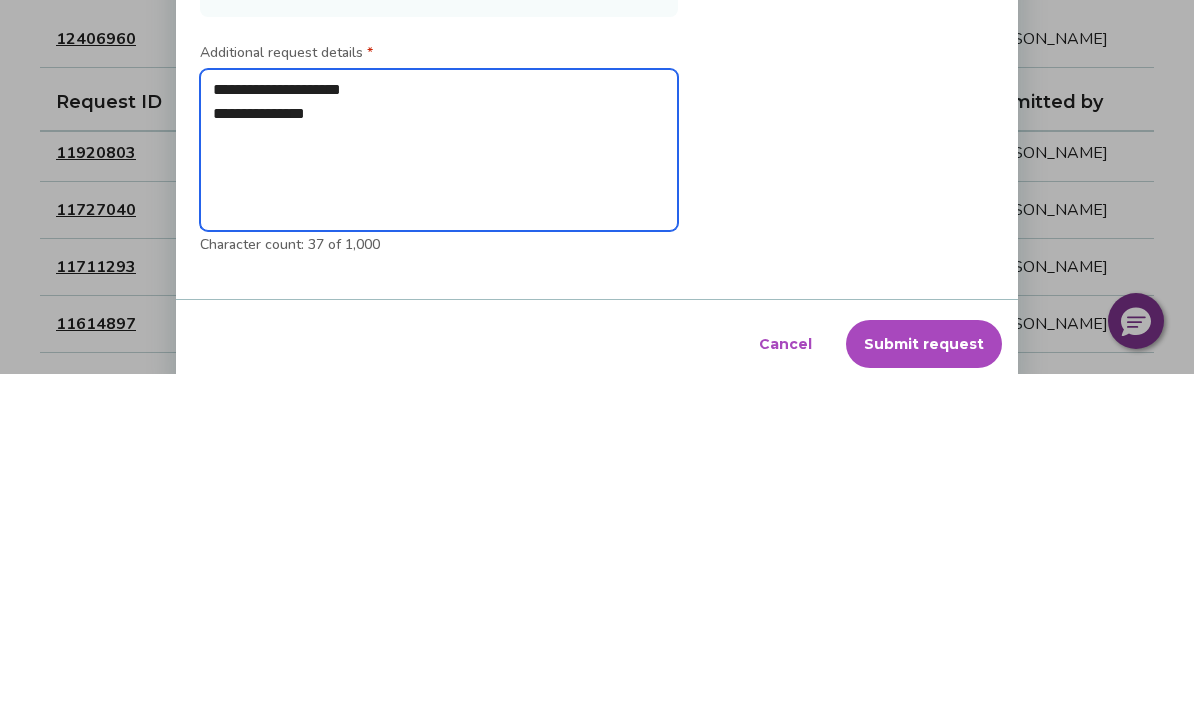 type on "*" 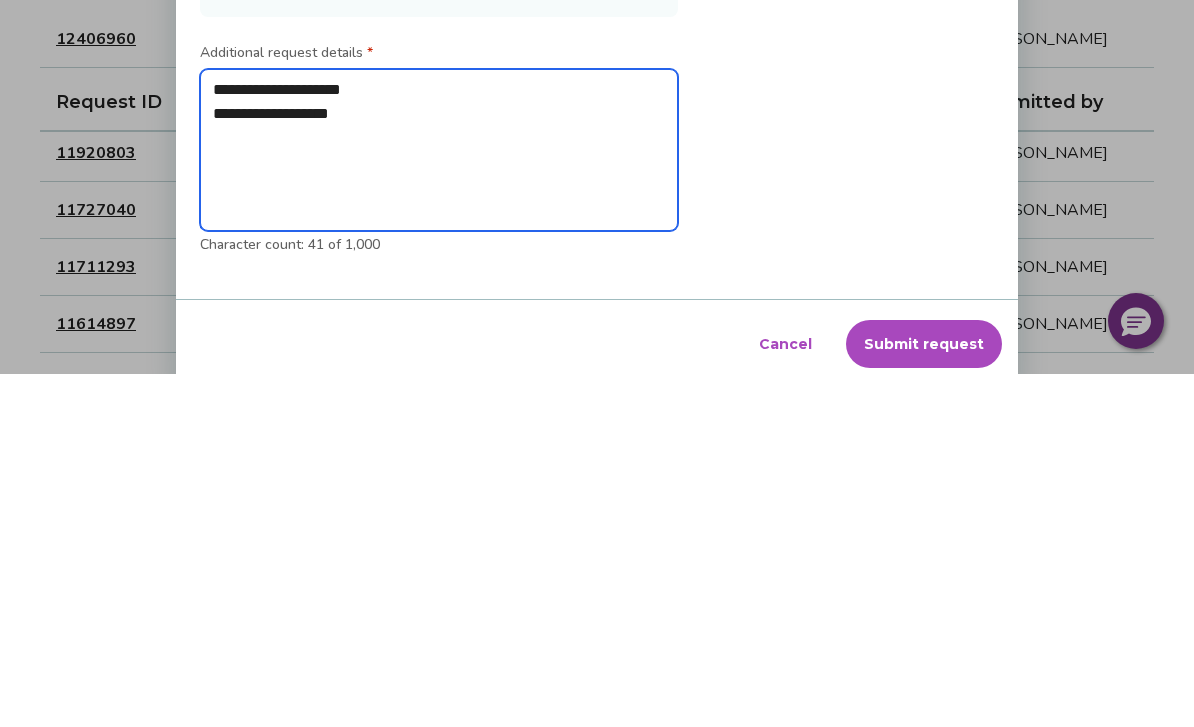 type on "*" 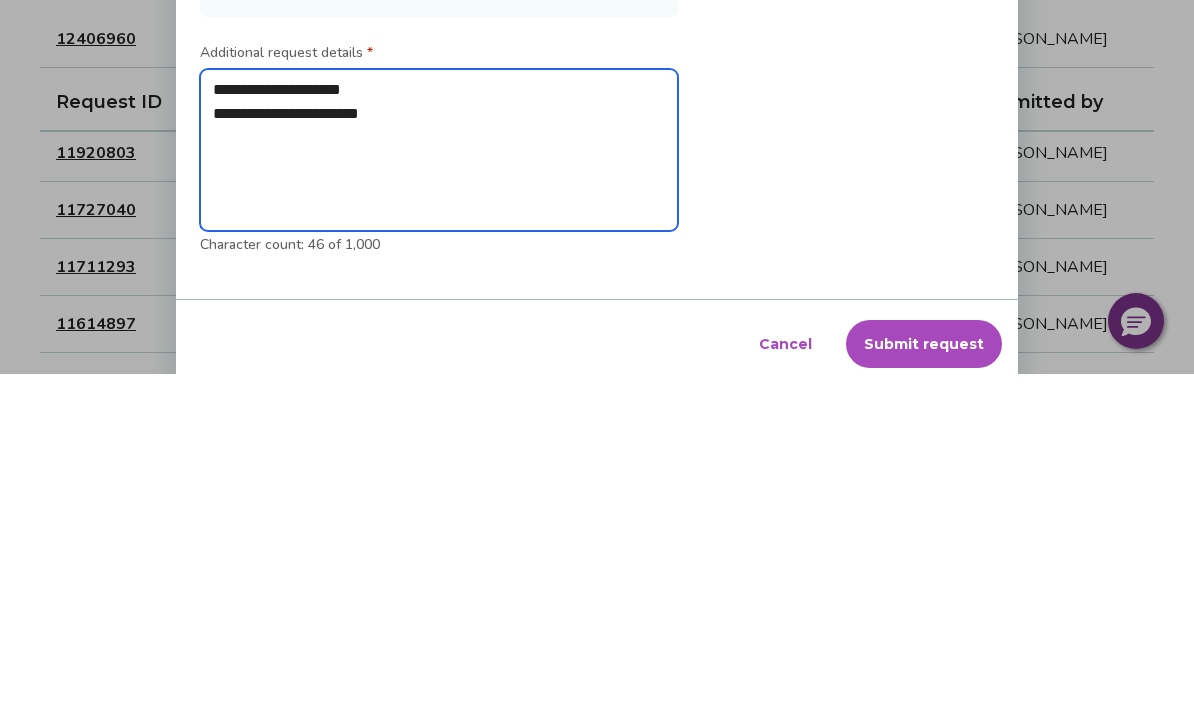 type on "*" 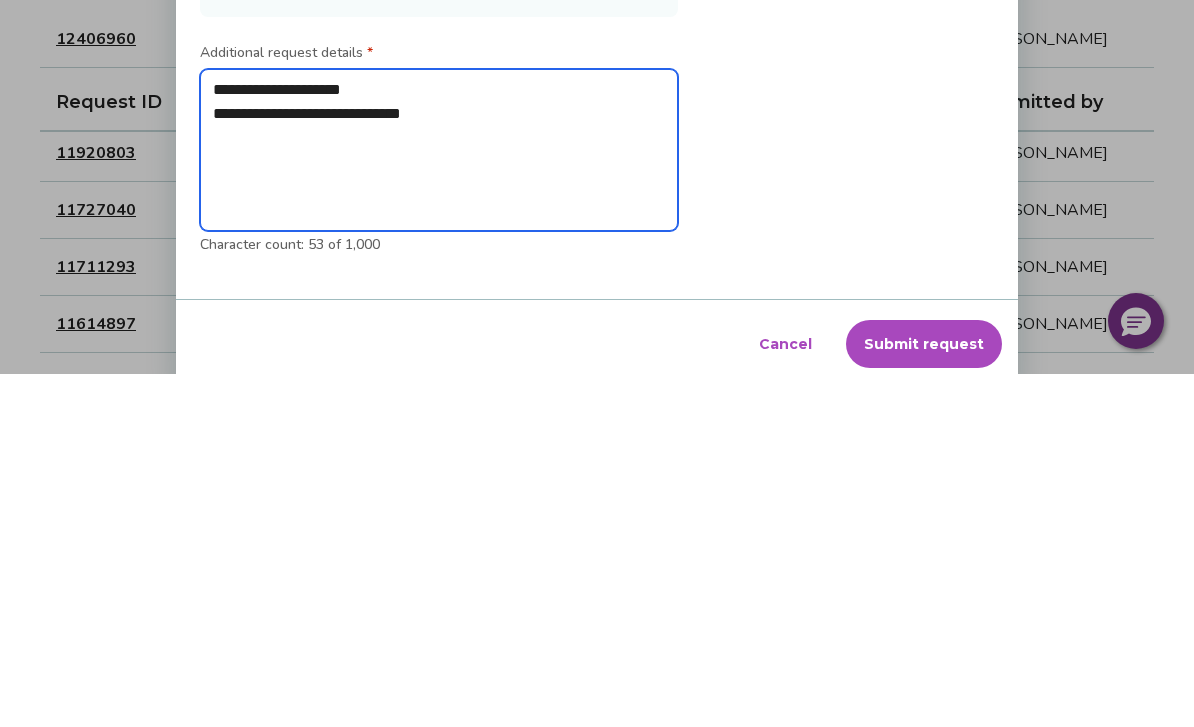 type on "*" 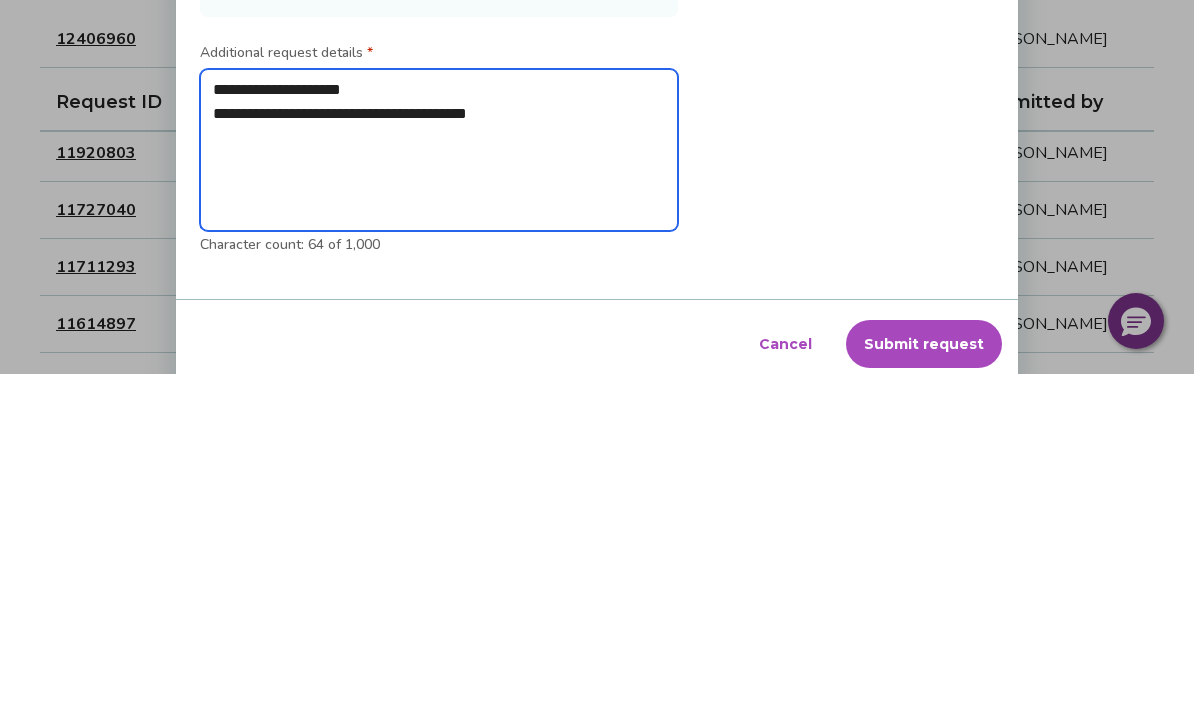 type on "*" 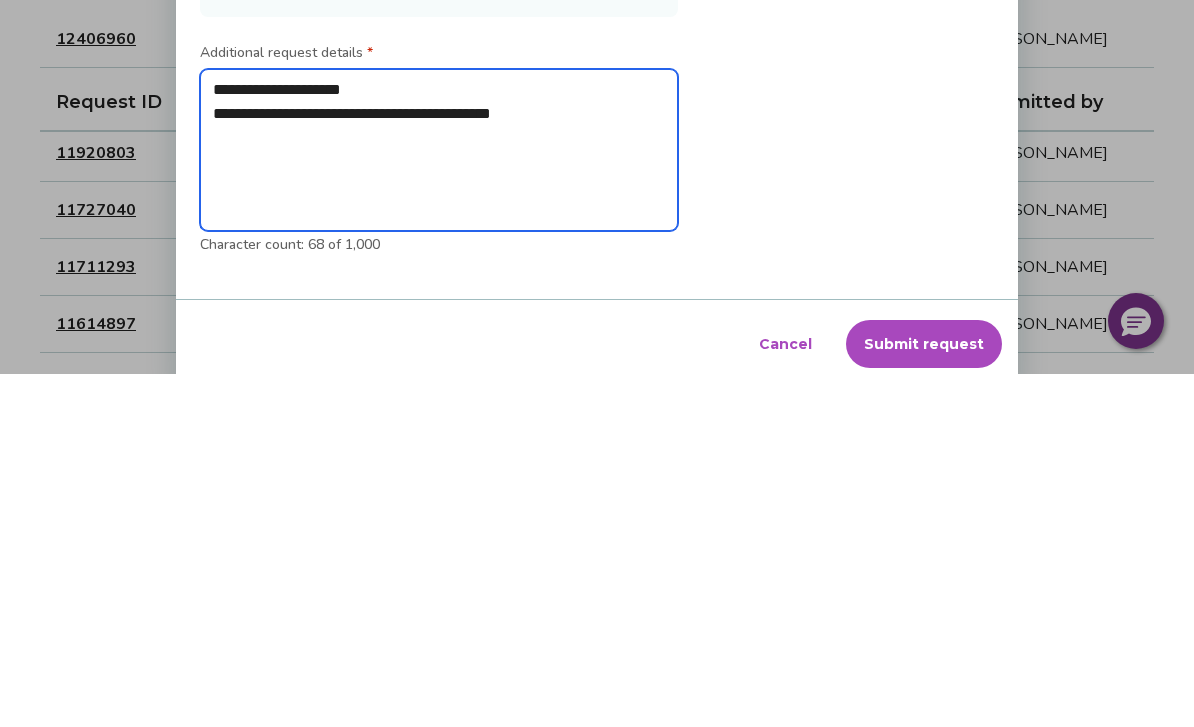 type on "*" 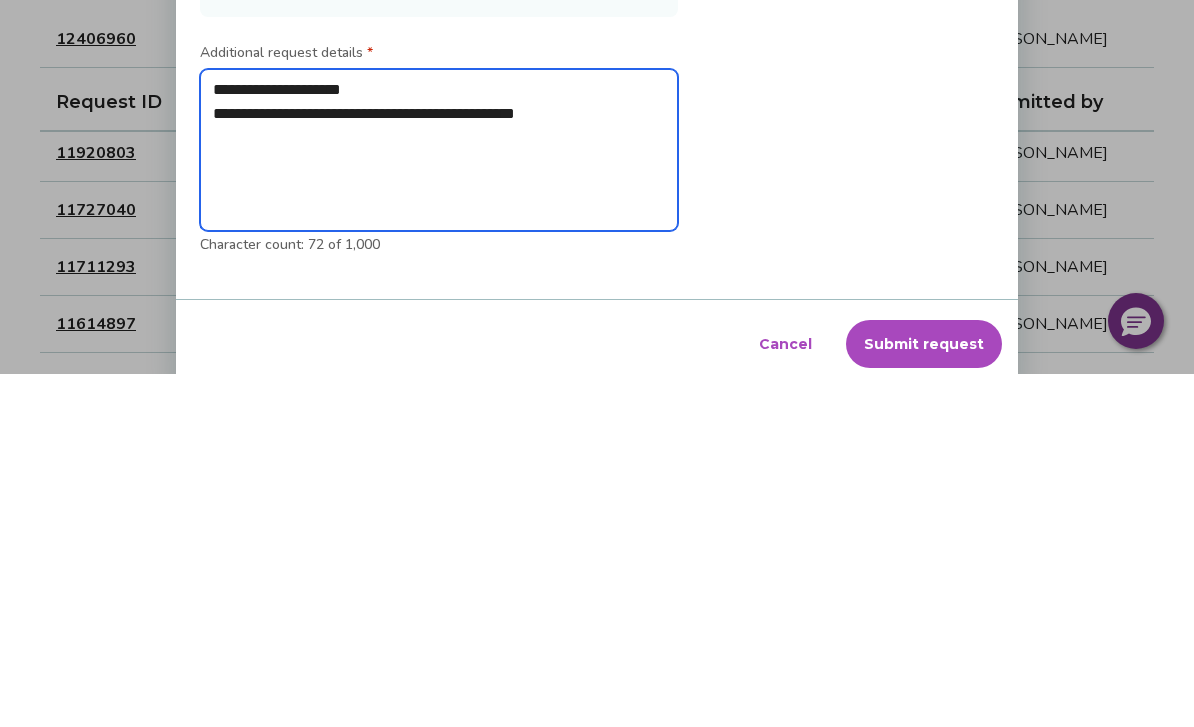 type on "*" 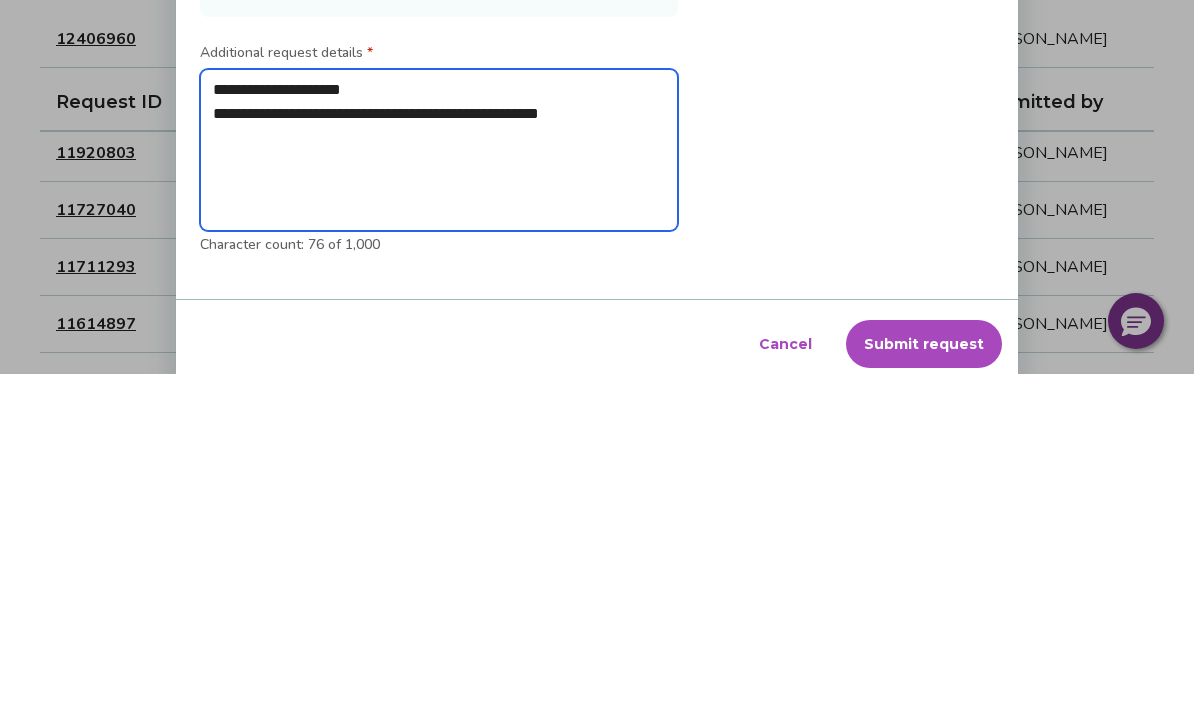 type on "*" 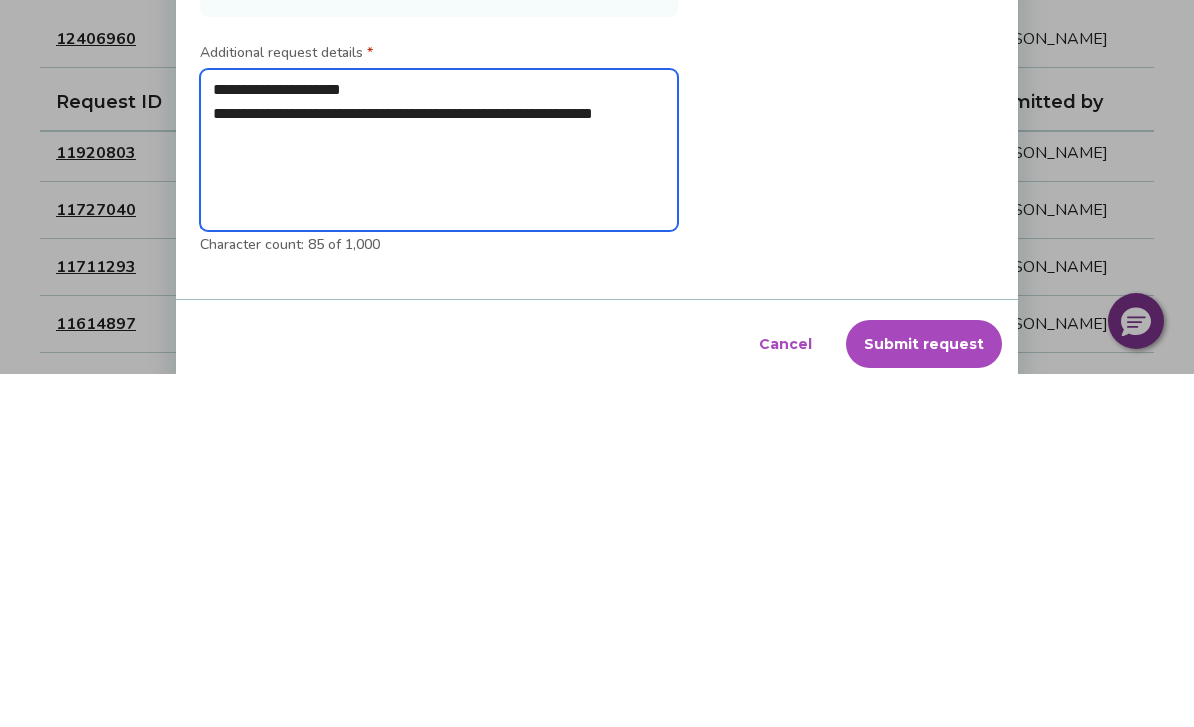 type on "*" 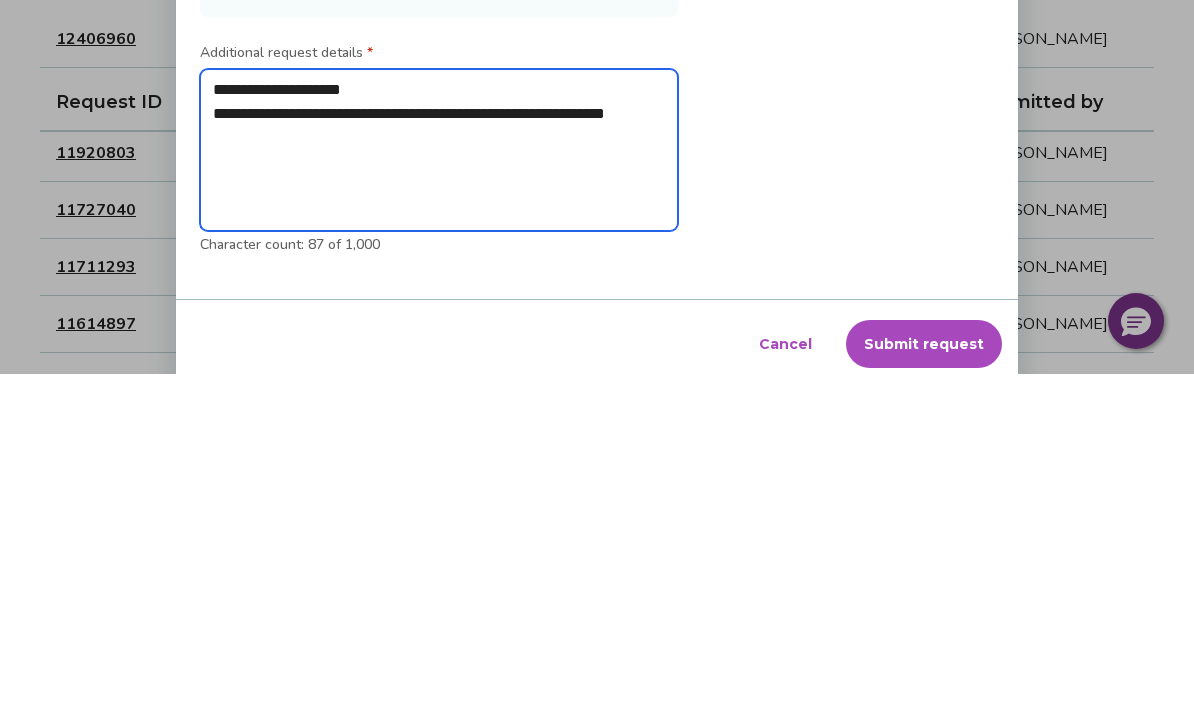type on "*" 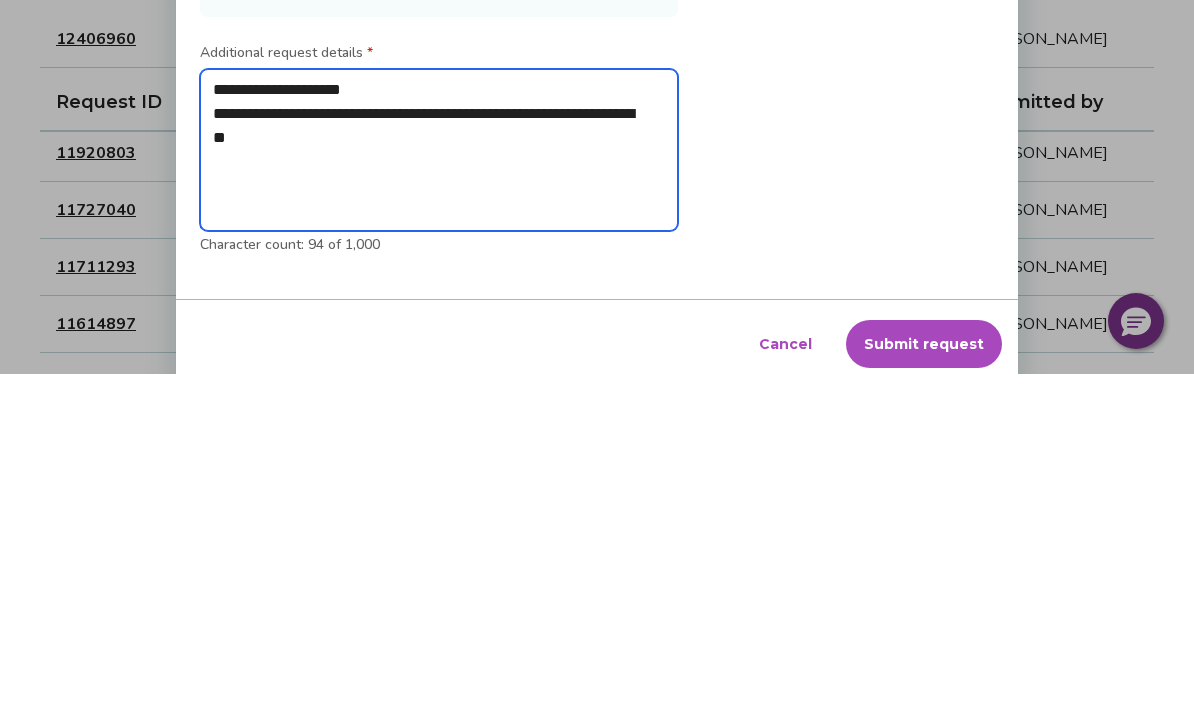 type on "*" 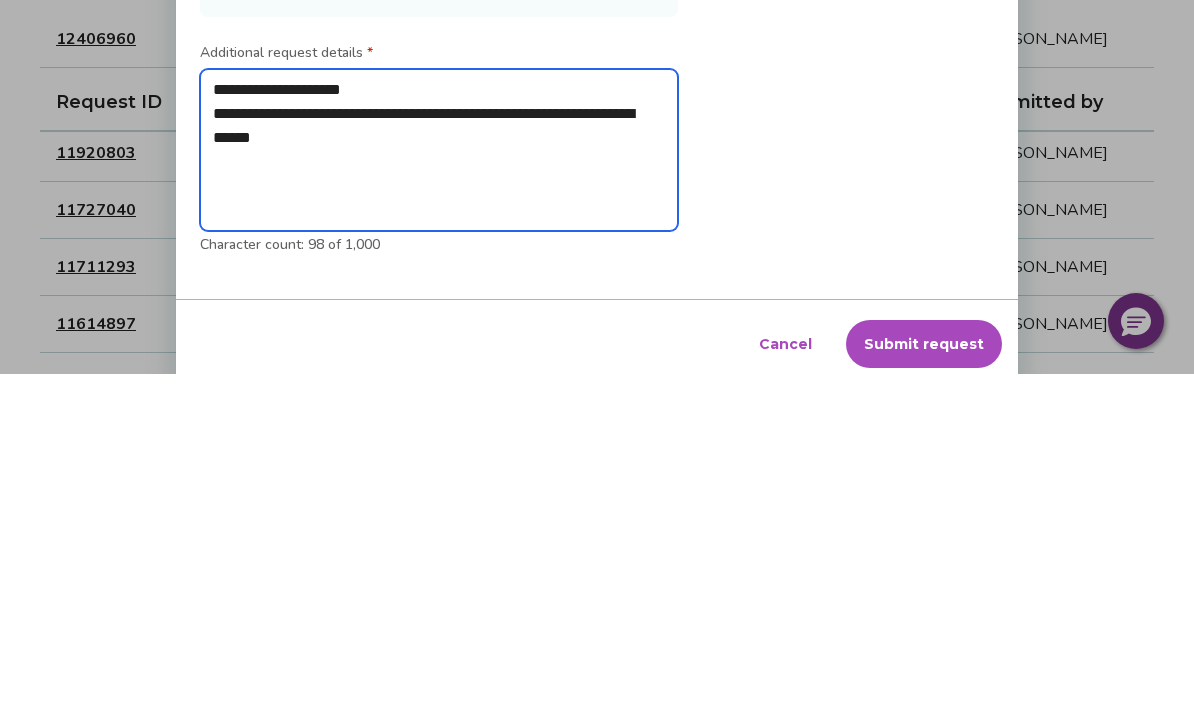 type on "*" 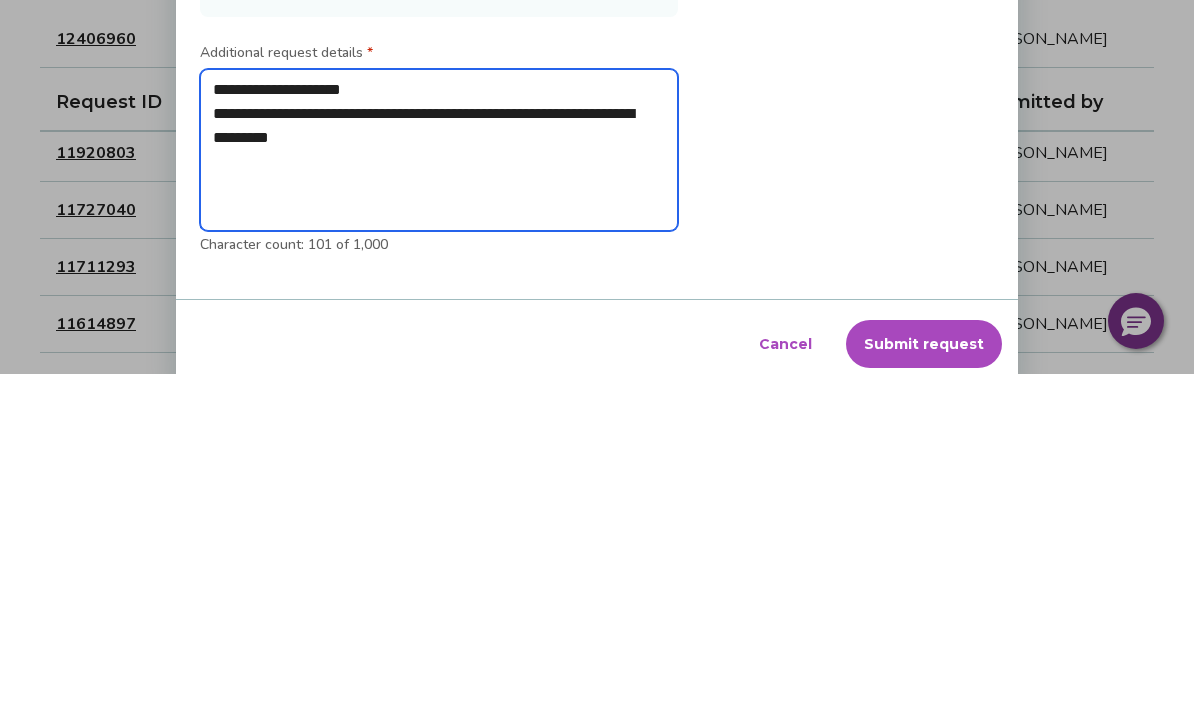 type on "*" 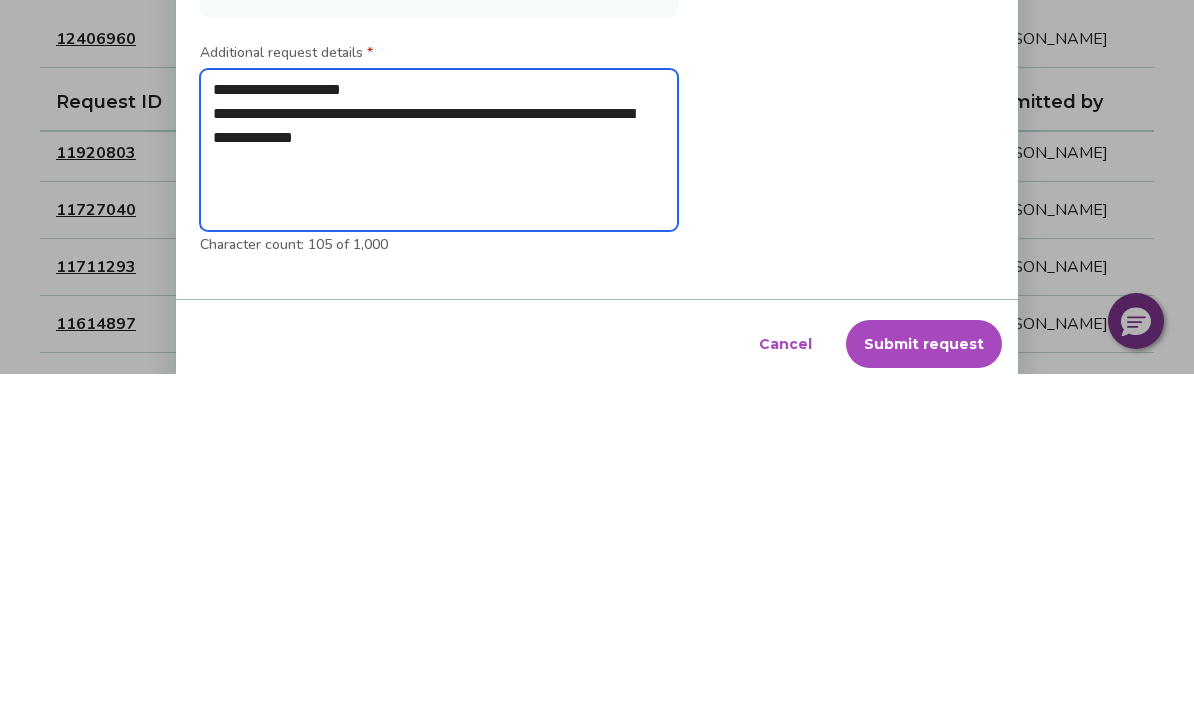 type on "*" 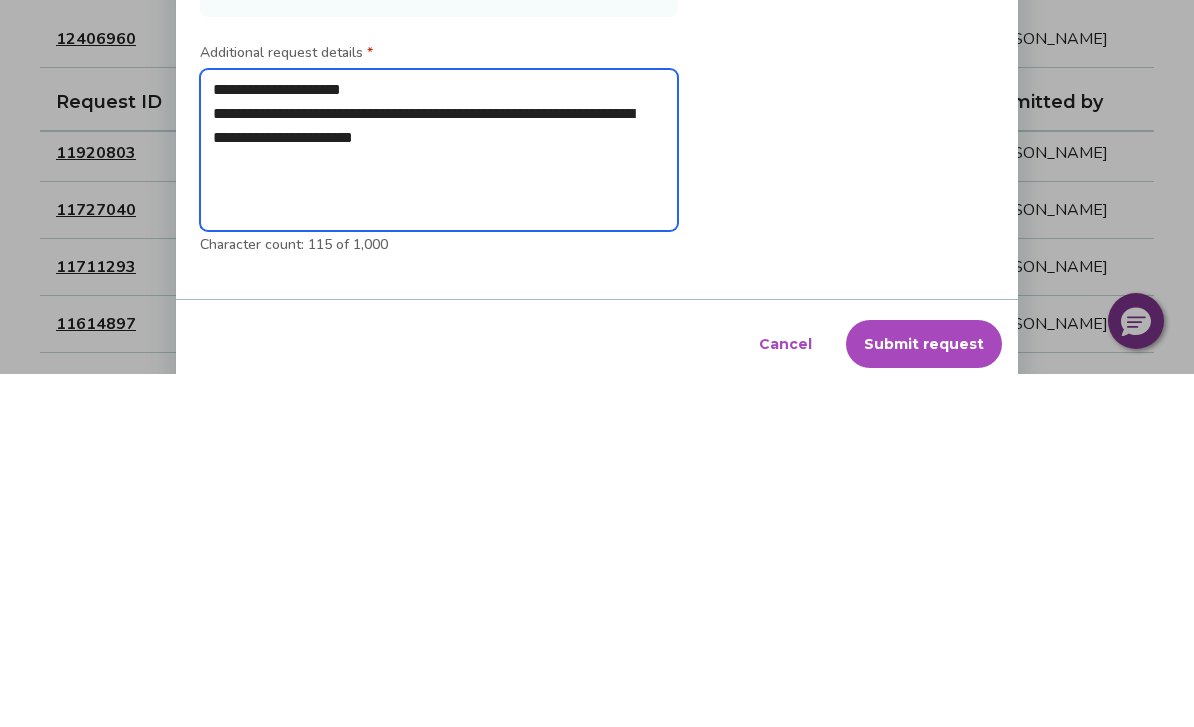 type on "*" 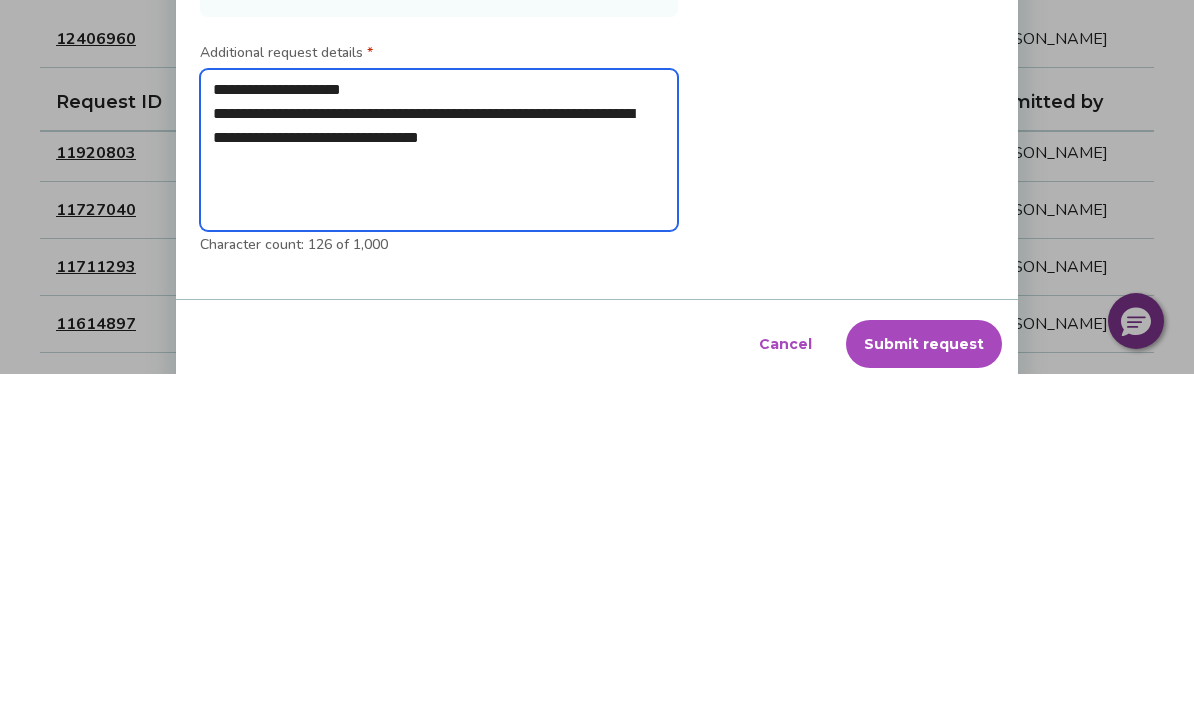 type on "*" 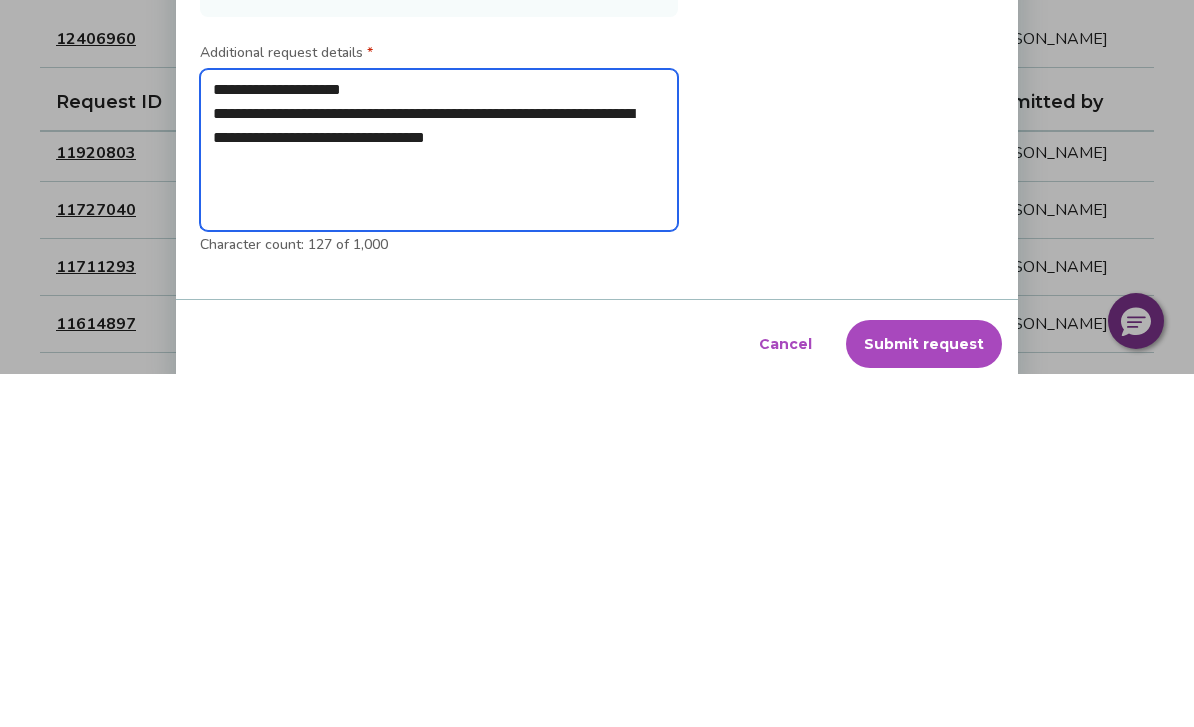 type on "*" 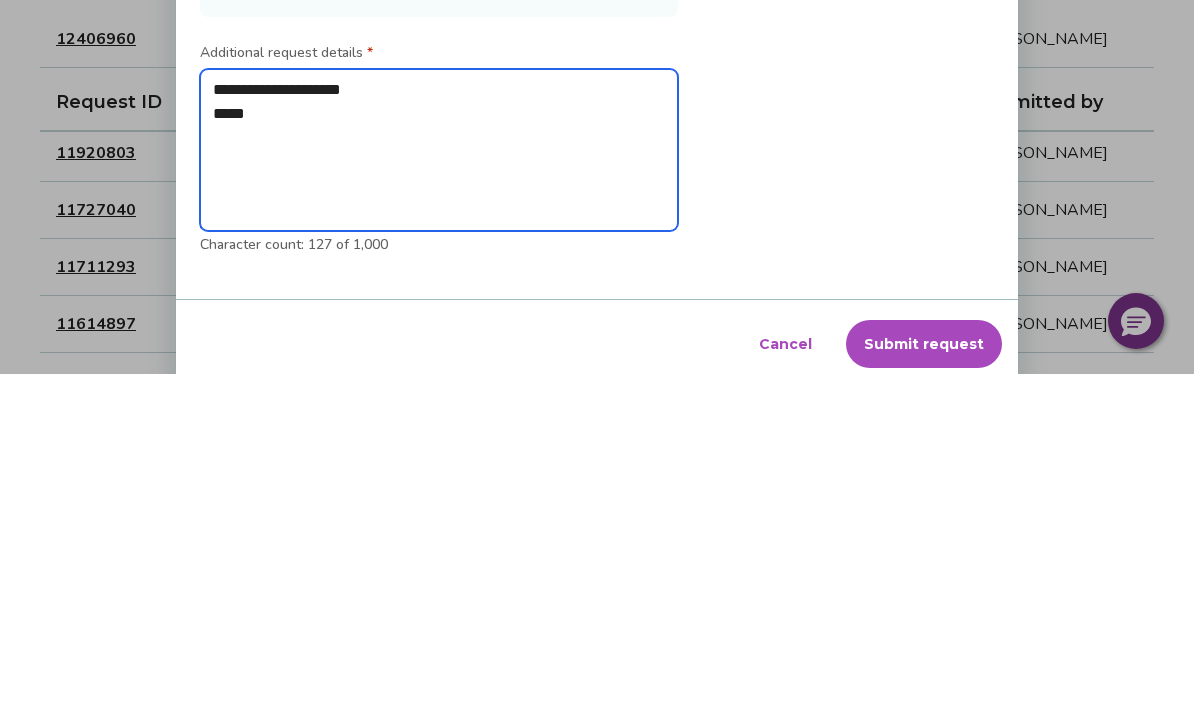 type on "*" 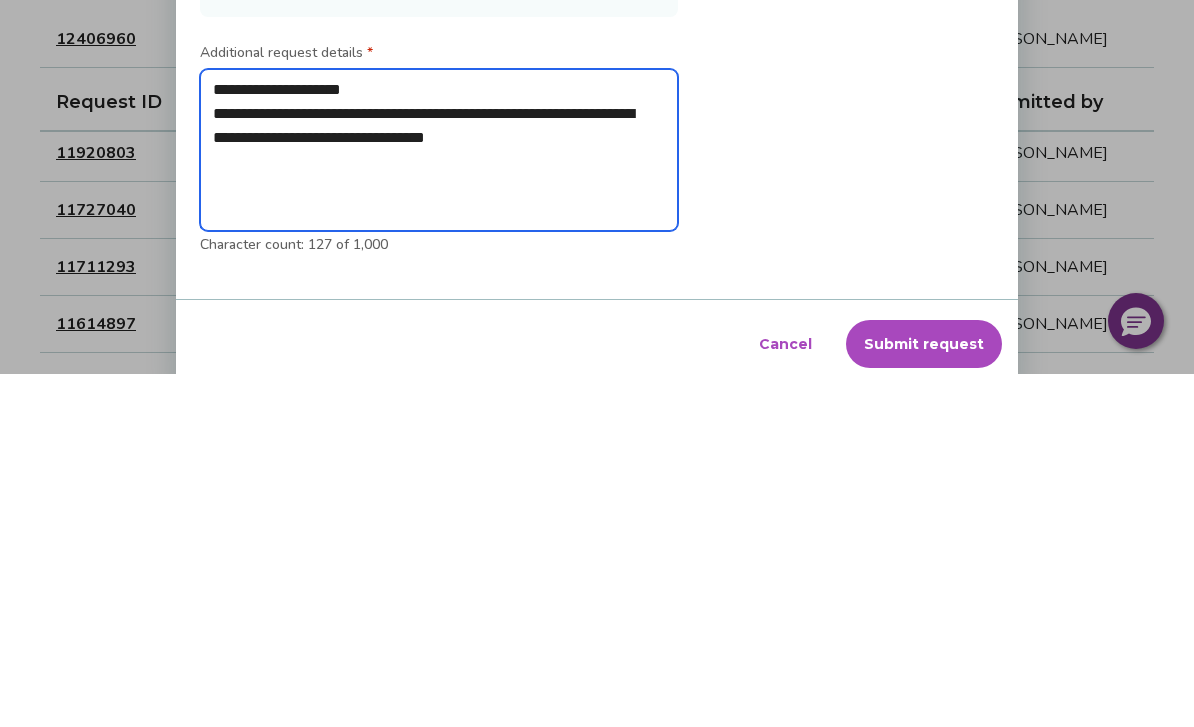 type on "*" 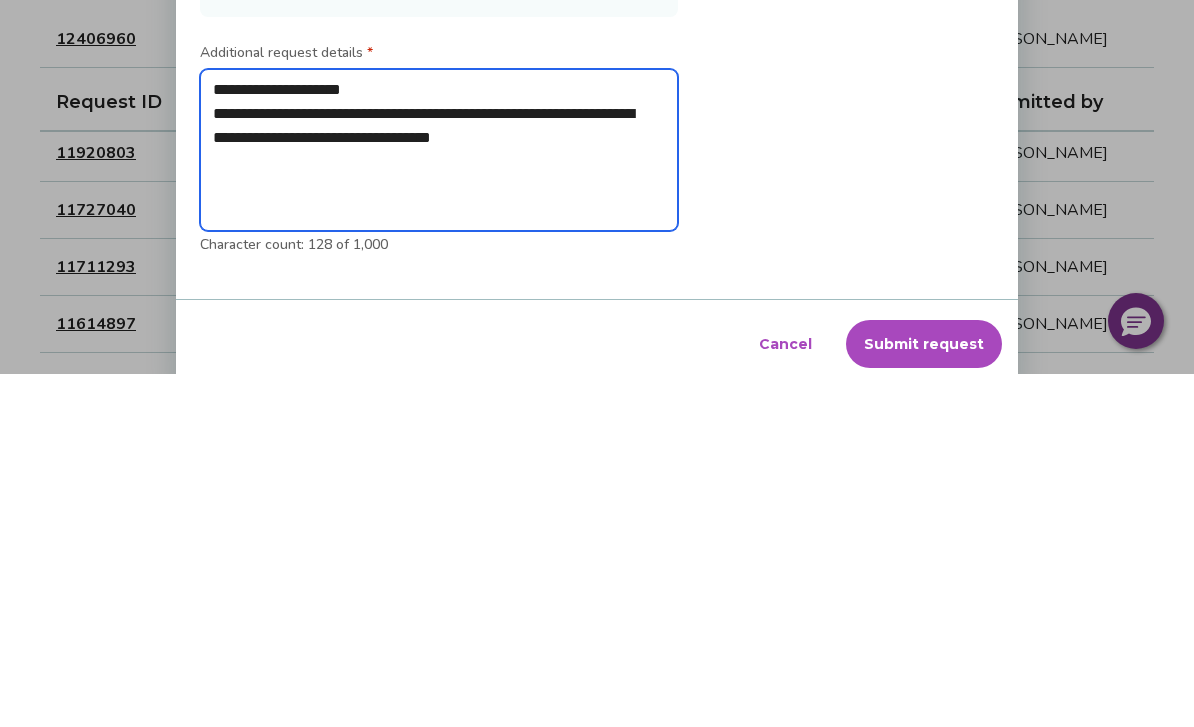 click on "**********" at bounding box center (439, 503) 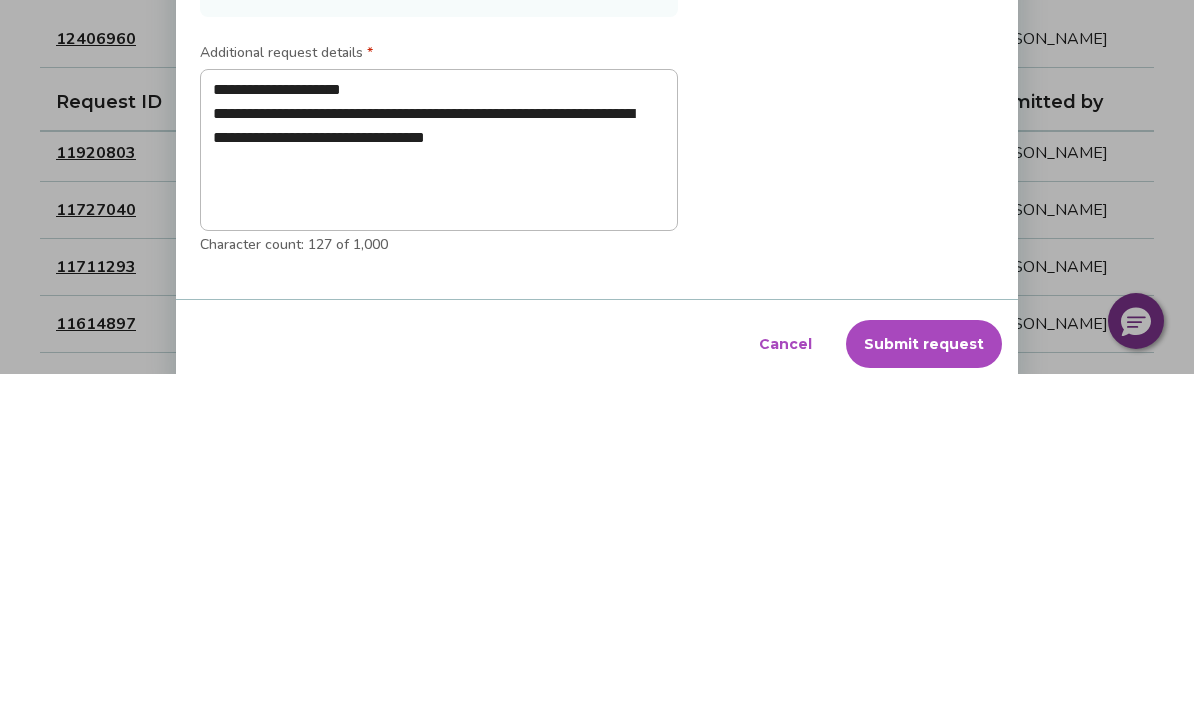 scroll, scrollTop: 405, scrollLeft: 0, axis: vertical 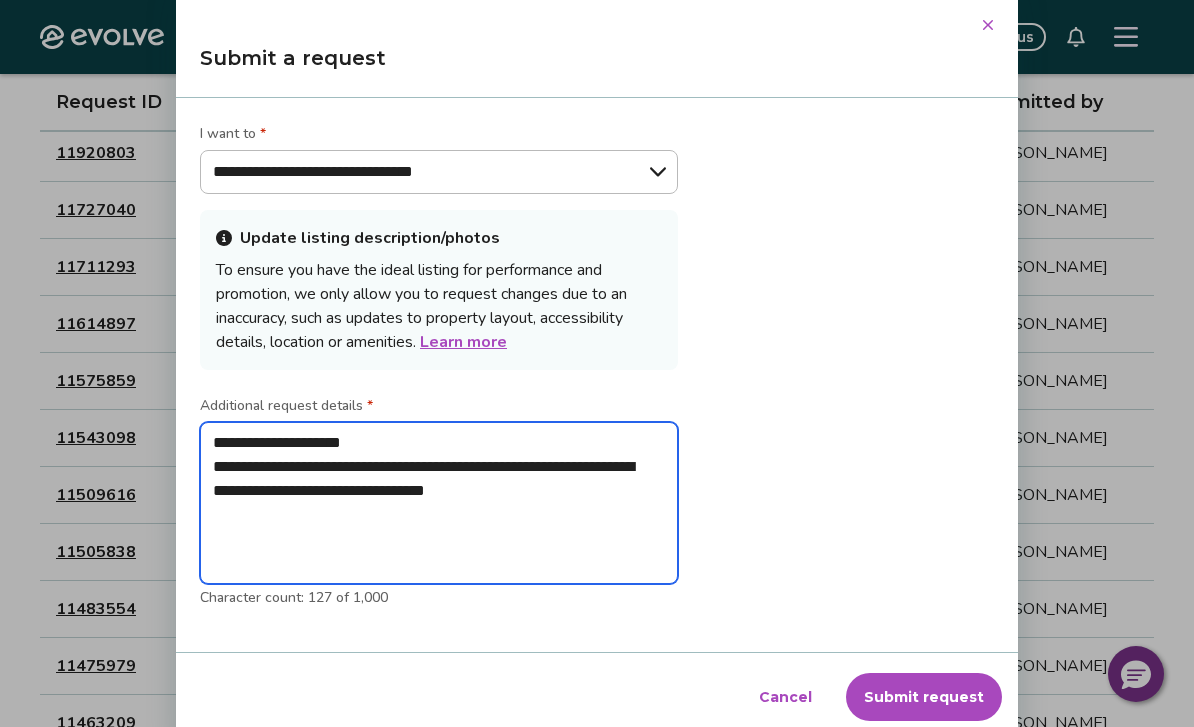 type on "**********" 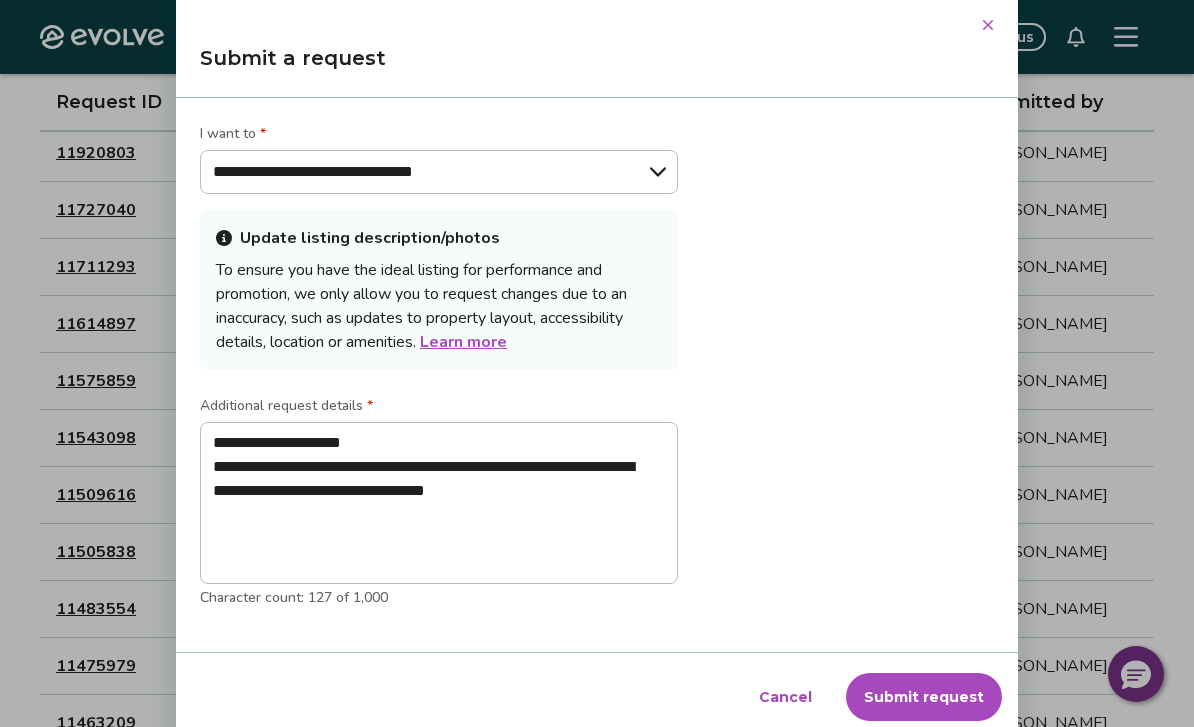 click on "**********" at bounding box center [597, 363] 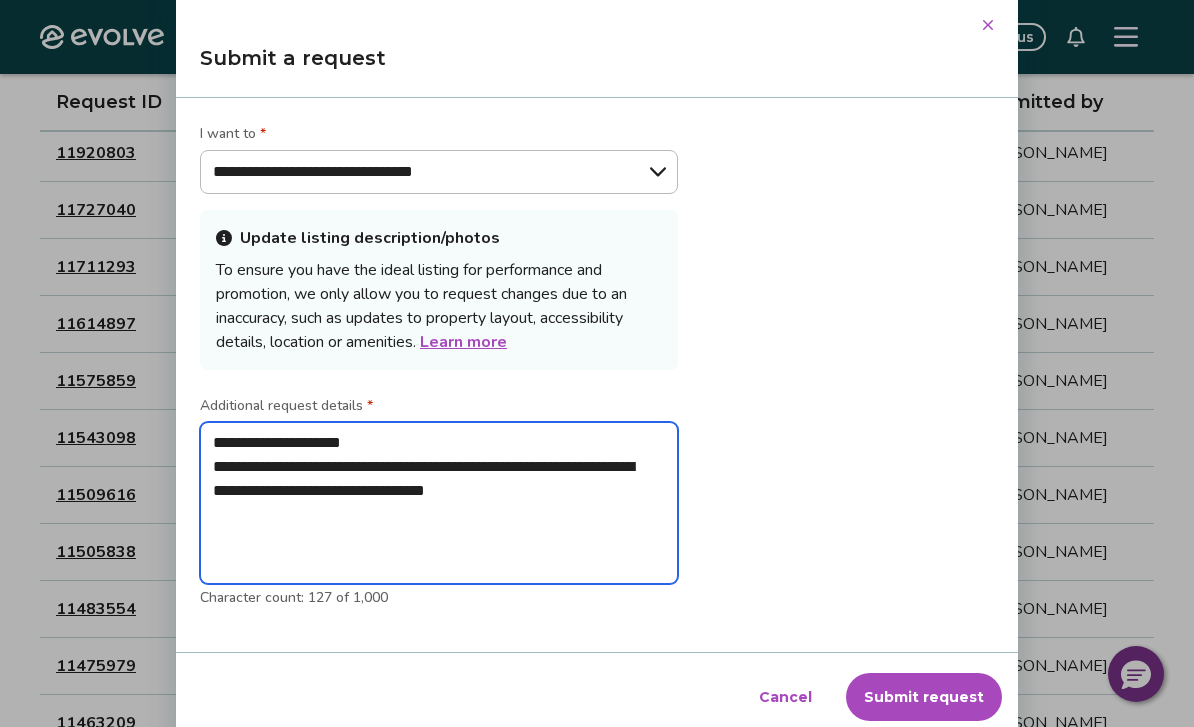 click on "**********" at bounding box center [439, 503] 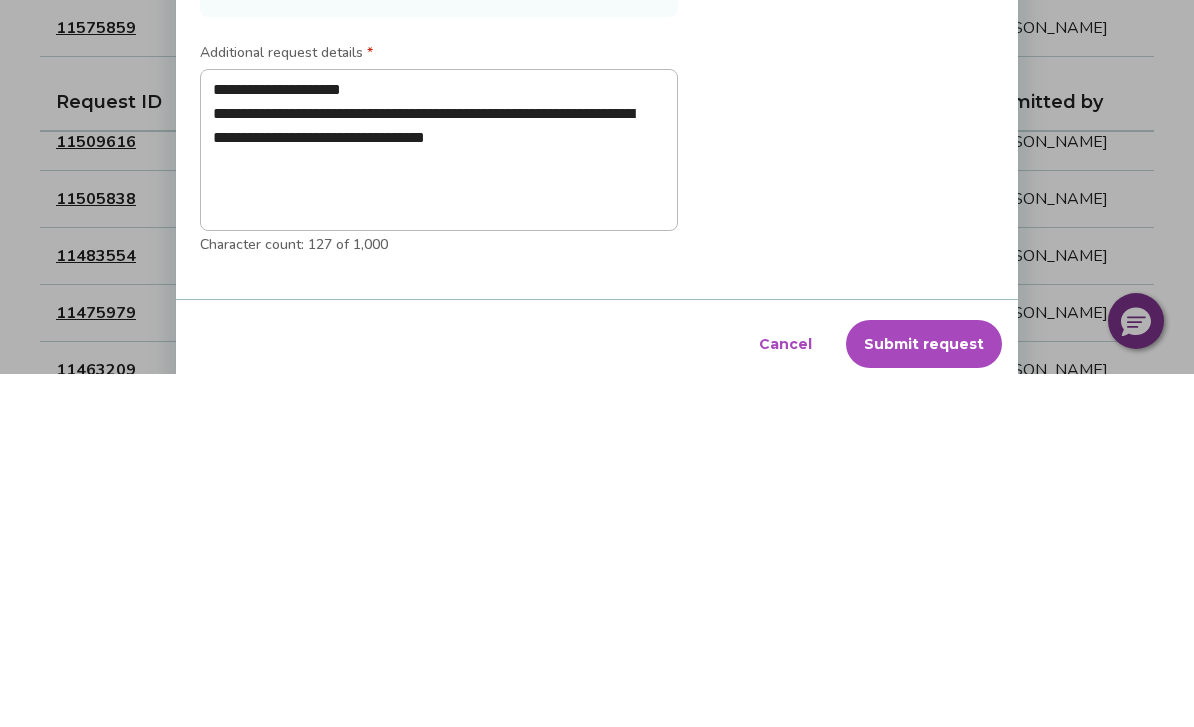 scroll, scrollTop: 758, scrollLeft: 0, axis: vertical 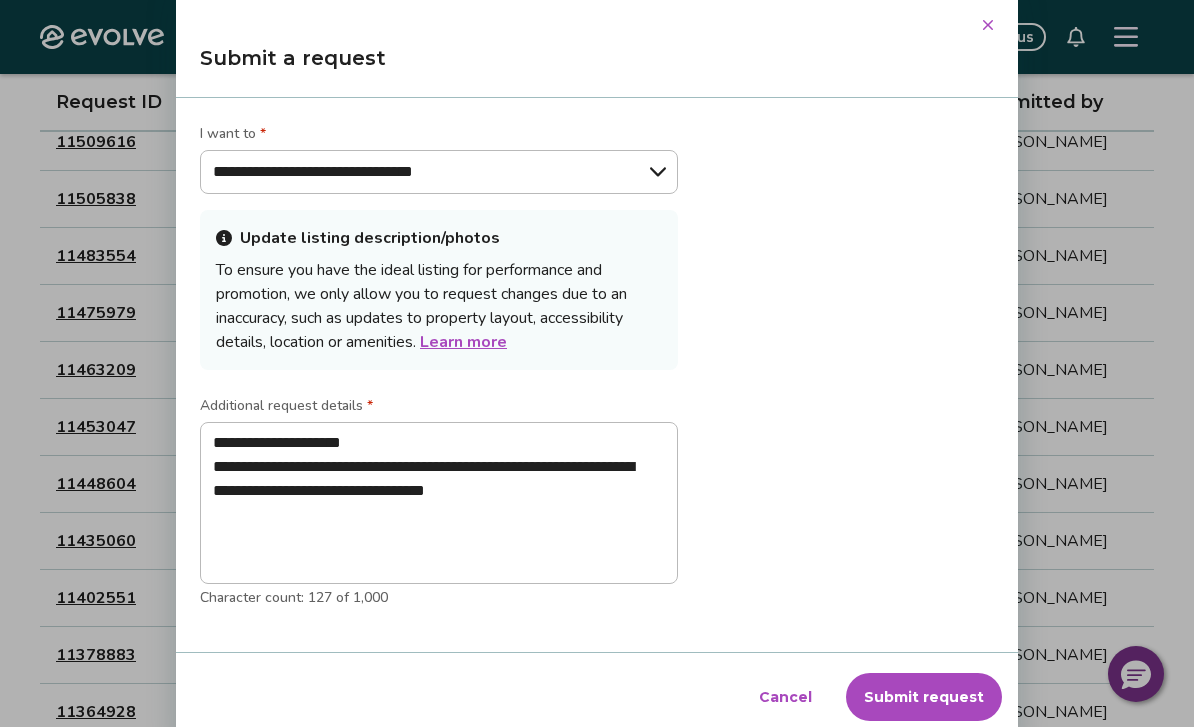 click on "Submit request" at bounding box center [924, 697] 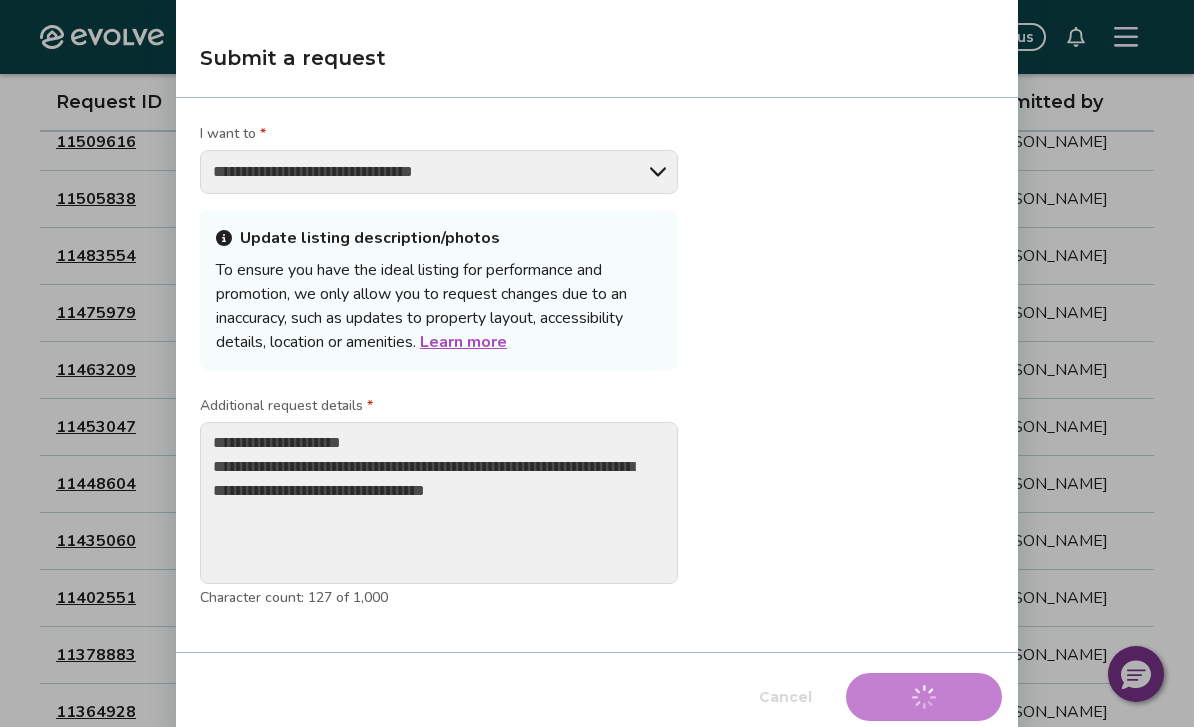 type on "*" 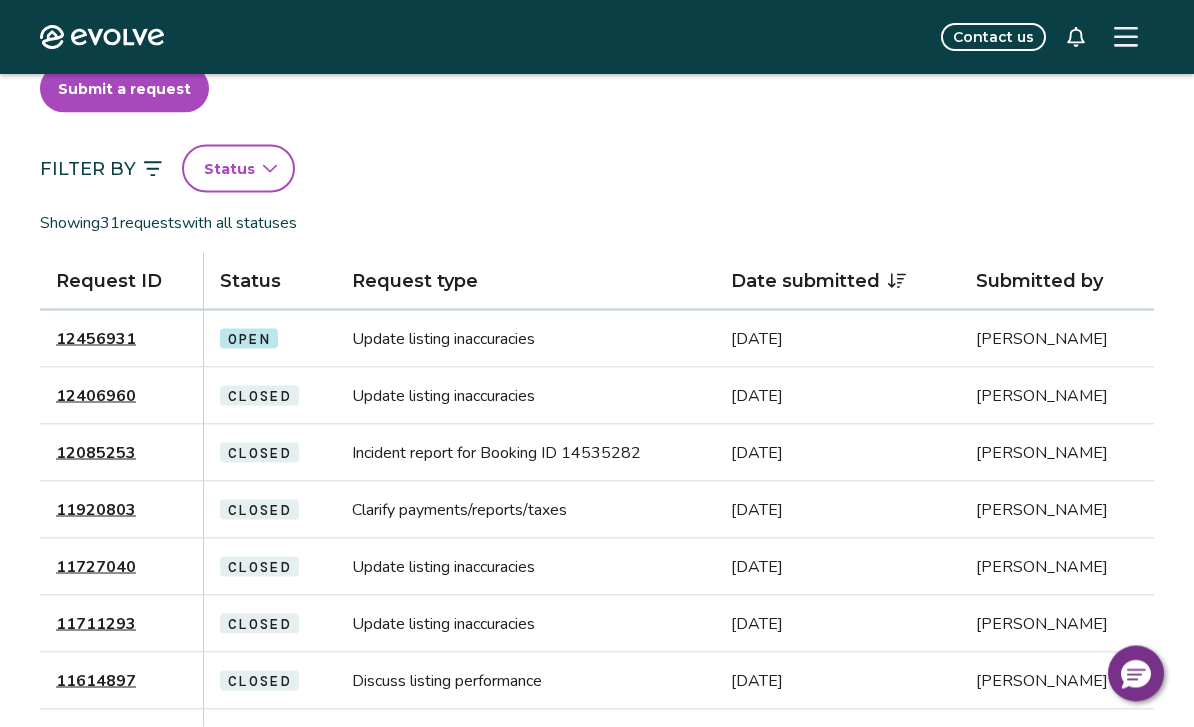 scroll, scrollTop: 118, scrollLeft: 0, axis: vertical 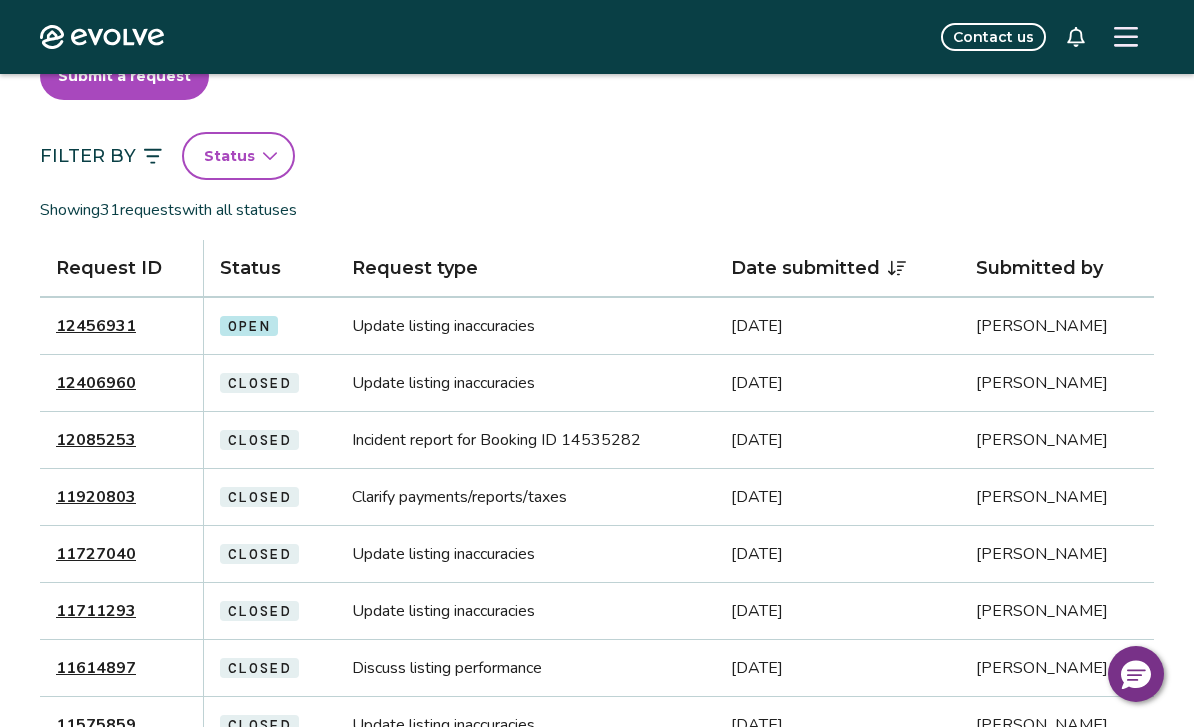 click on "Status" at bounding box center (229, 156) 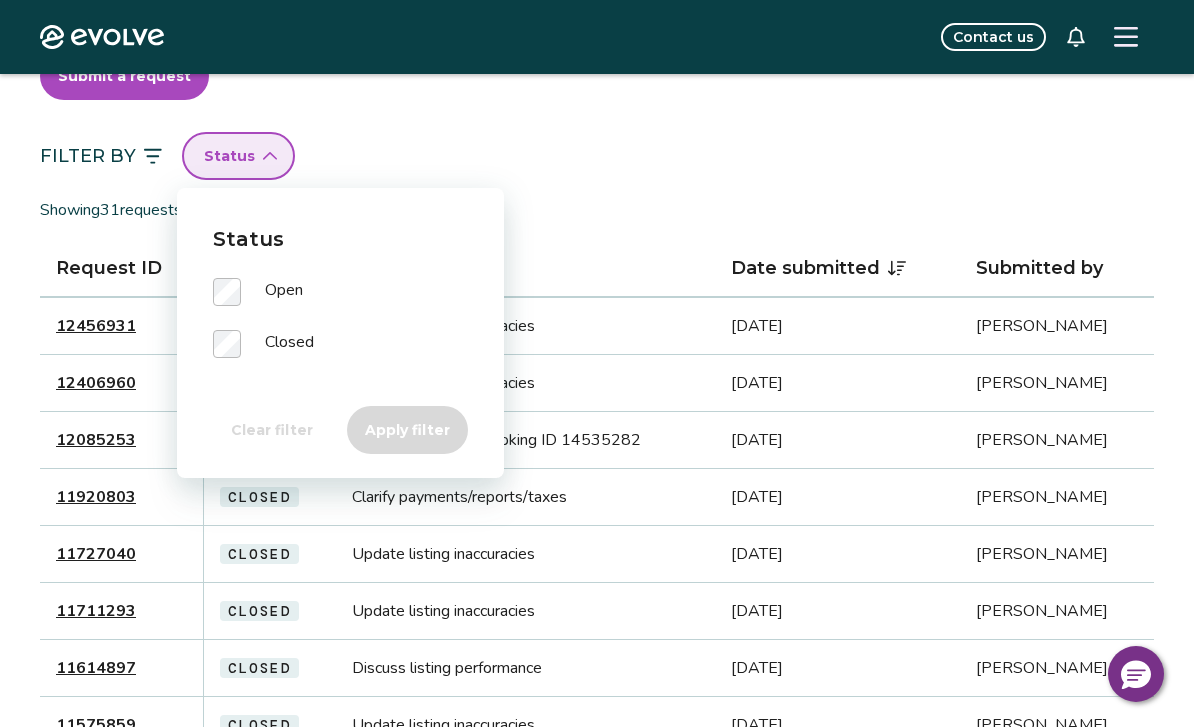scroll, scrollTop: 121, scrollLeft: 0, axis: vertical 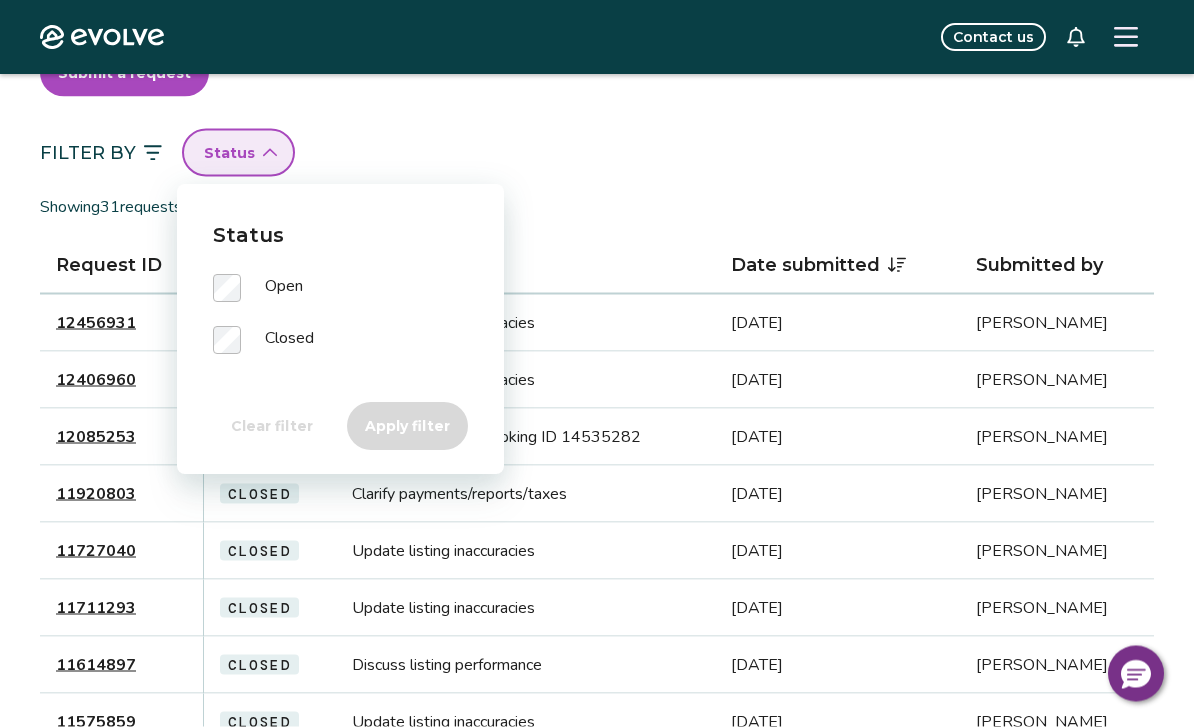 click on "Status" at bounding box center (238, 153) 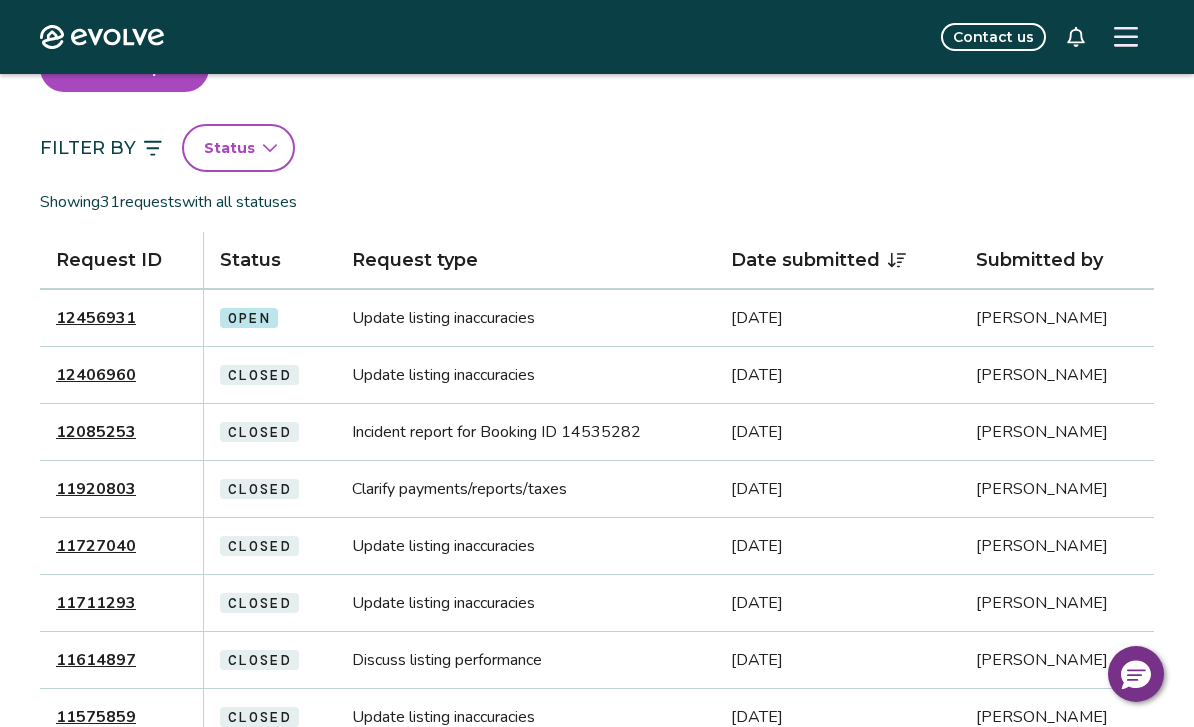 scroll, scrollTop: 0, scrollLeft: 0, axis: both 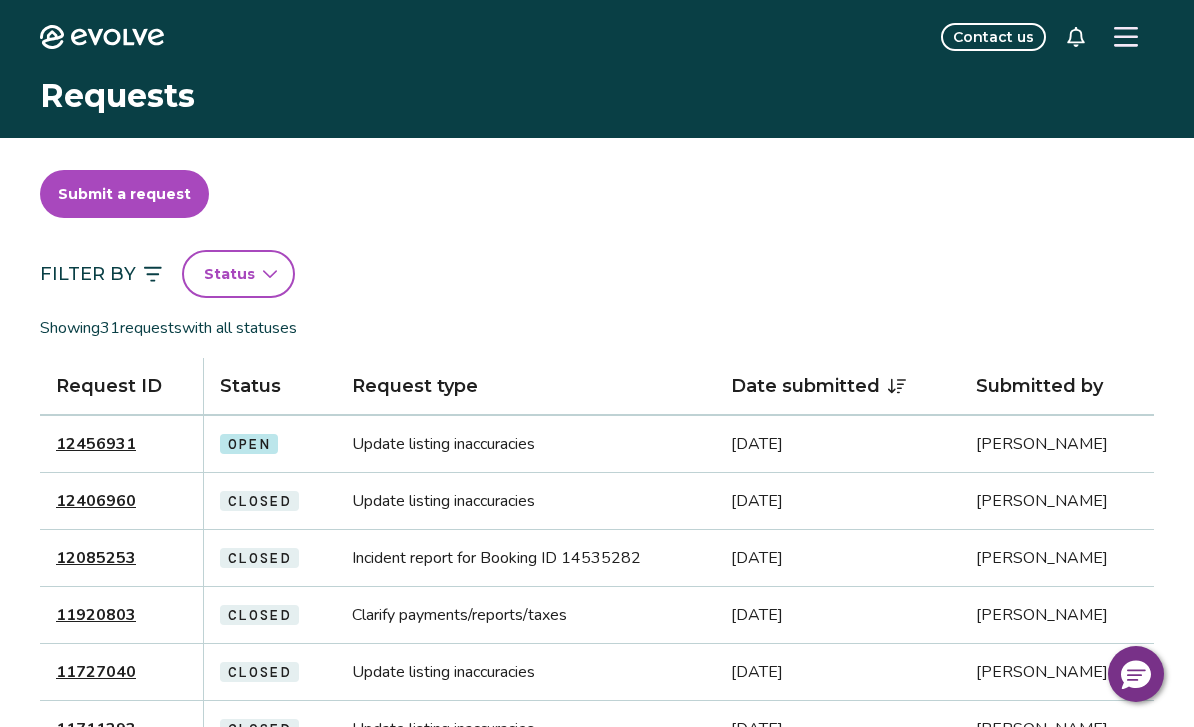 click on "12406960" at bounding box center [96, 501] 